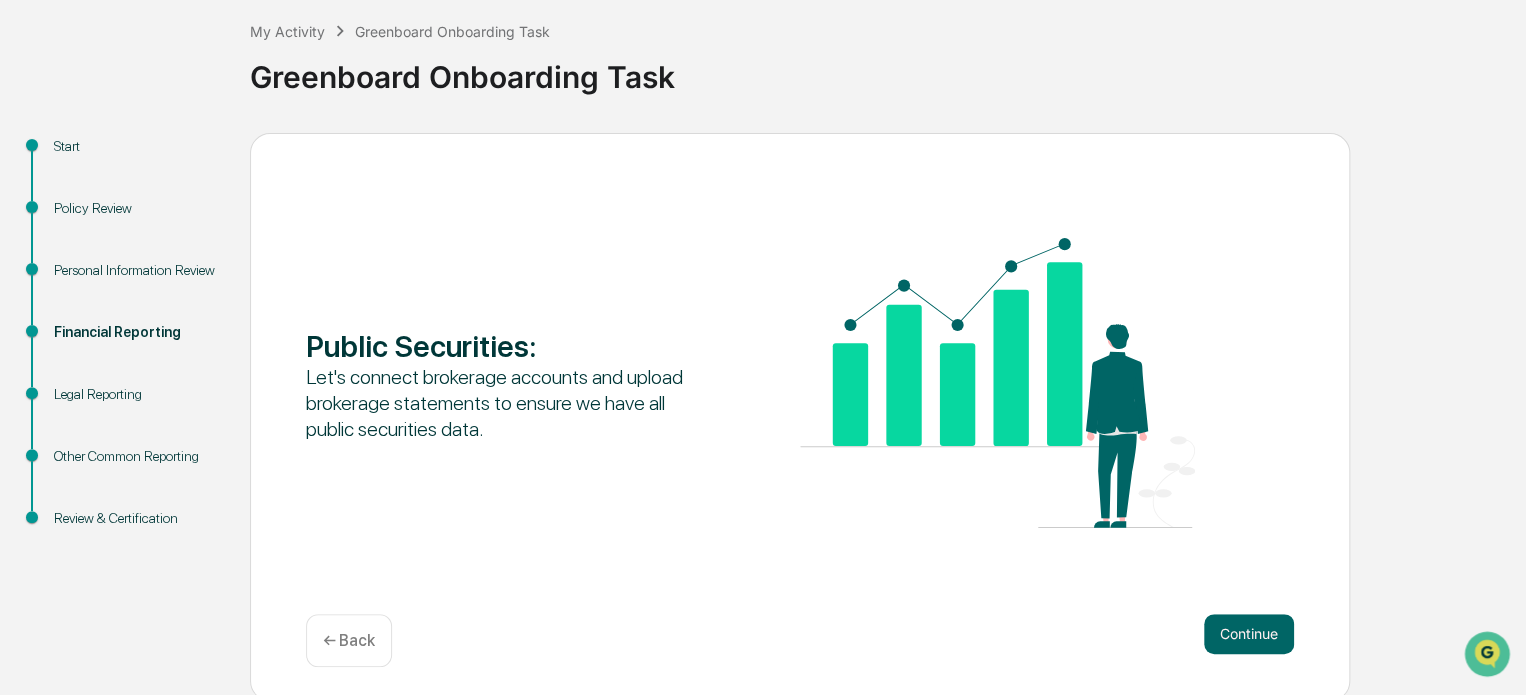 scroll, scrollTop: 109, scrollLeft: 0, axis: vertical 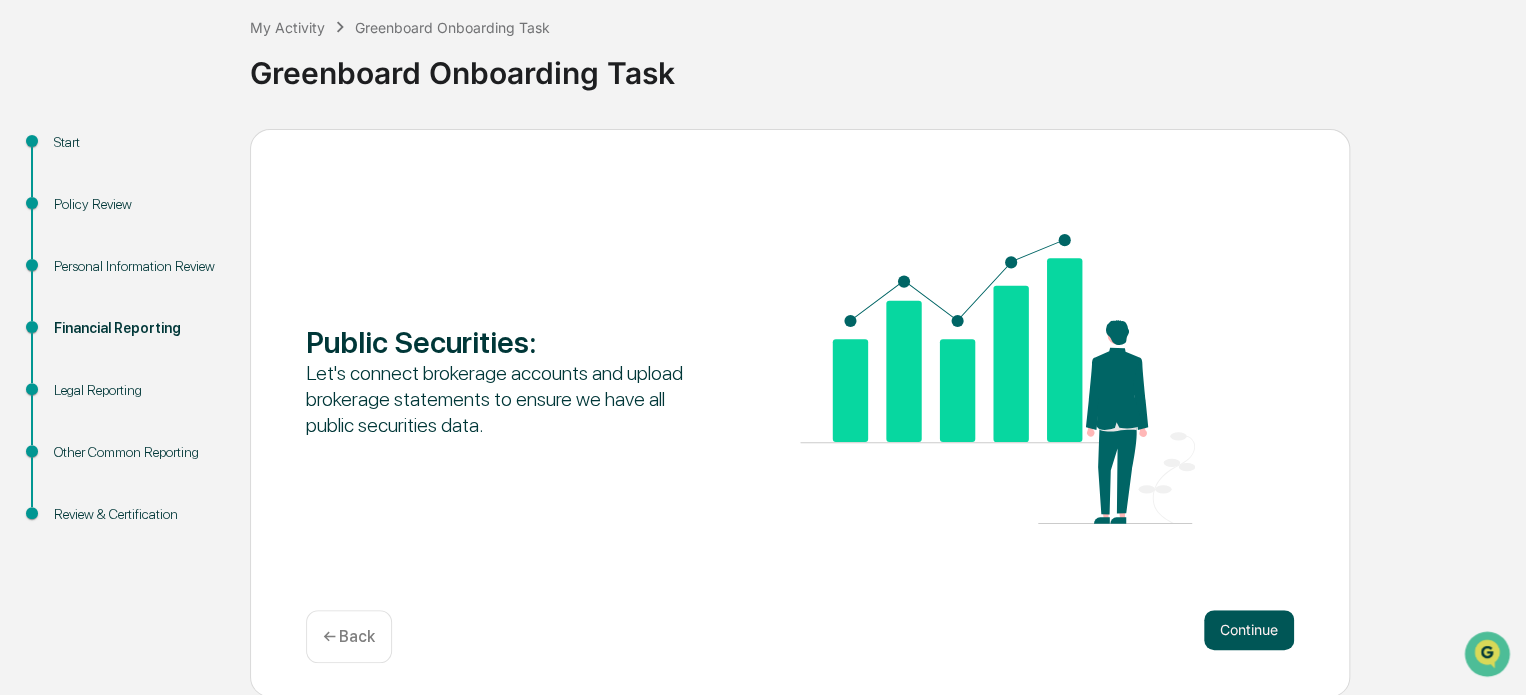 click on "Continue" at bounding box center [1249, 630] 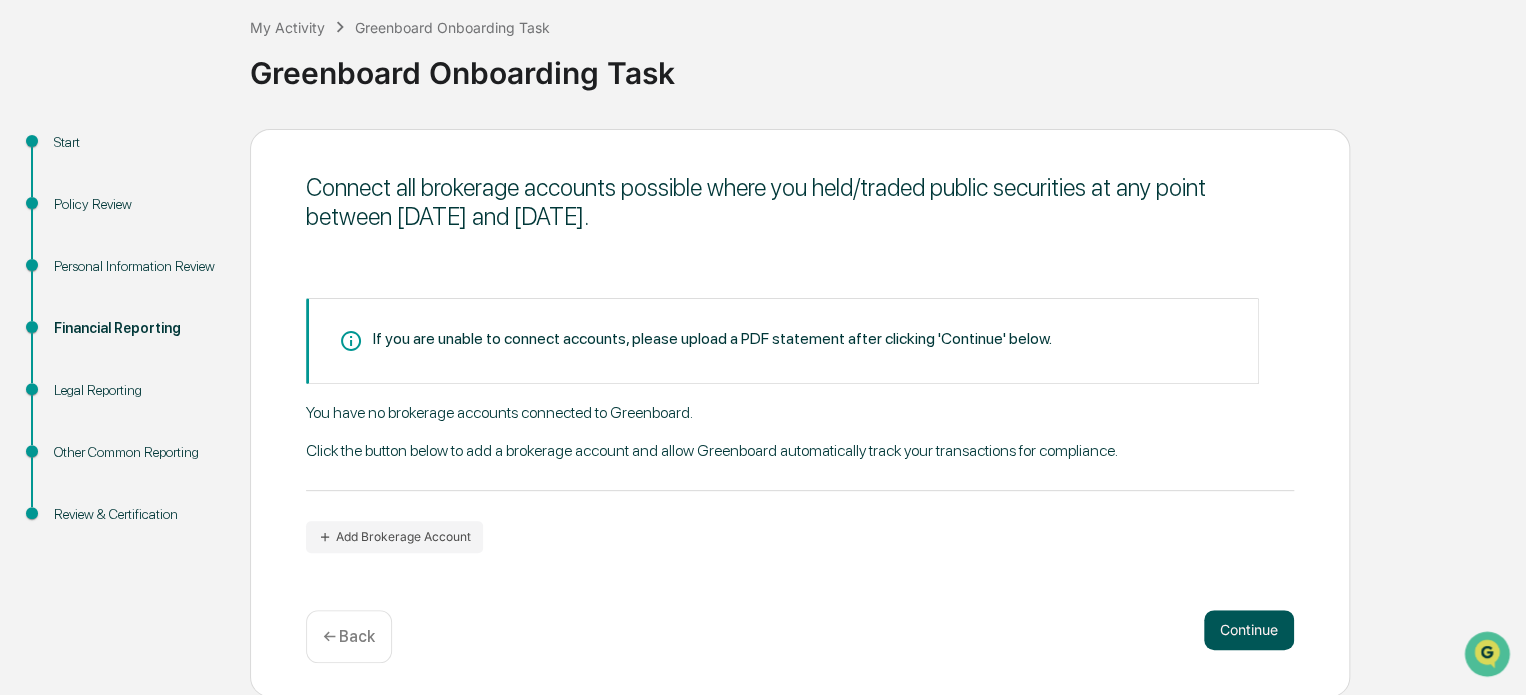 click on "Continue" at bounding box center (1249, 630) 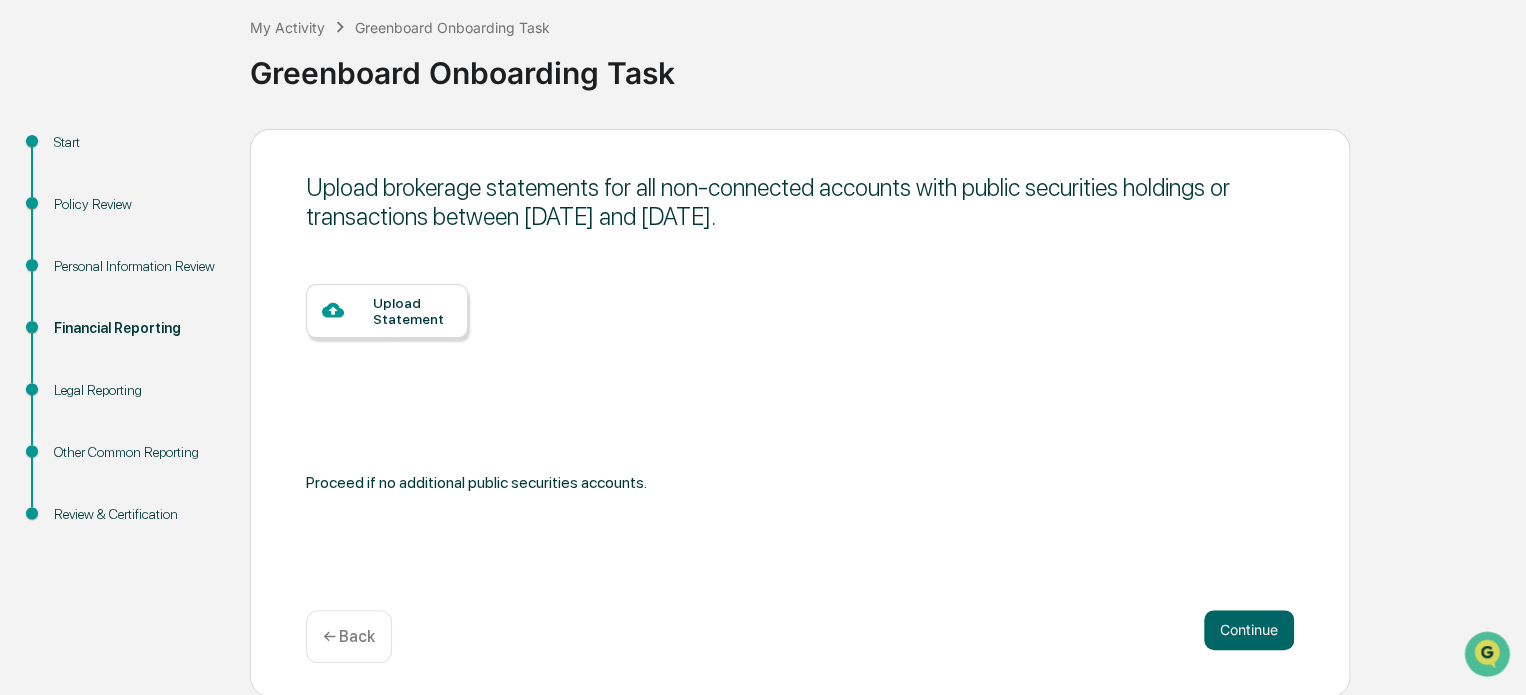 click on "Upload Statement" at bounding box center [412, 311] 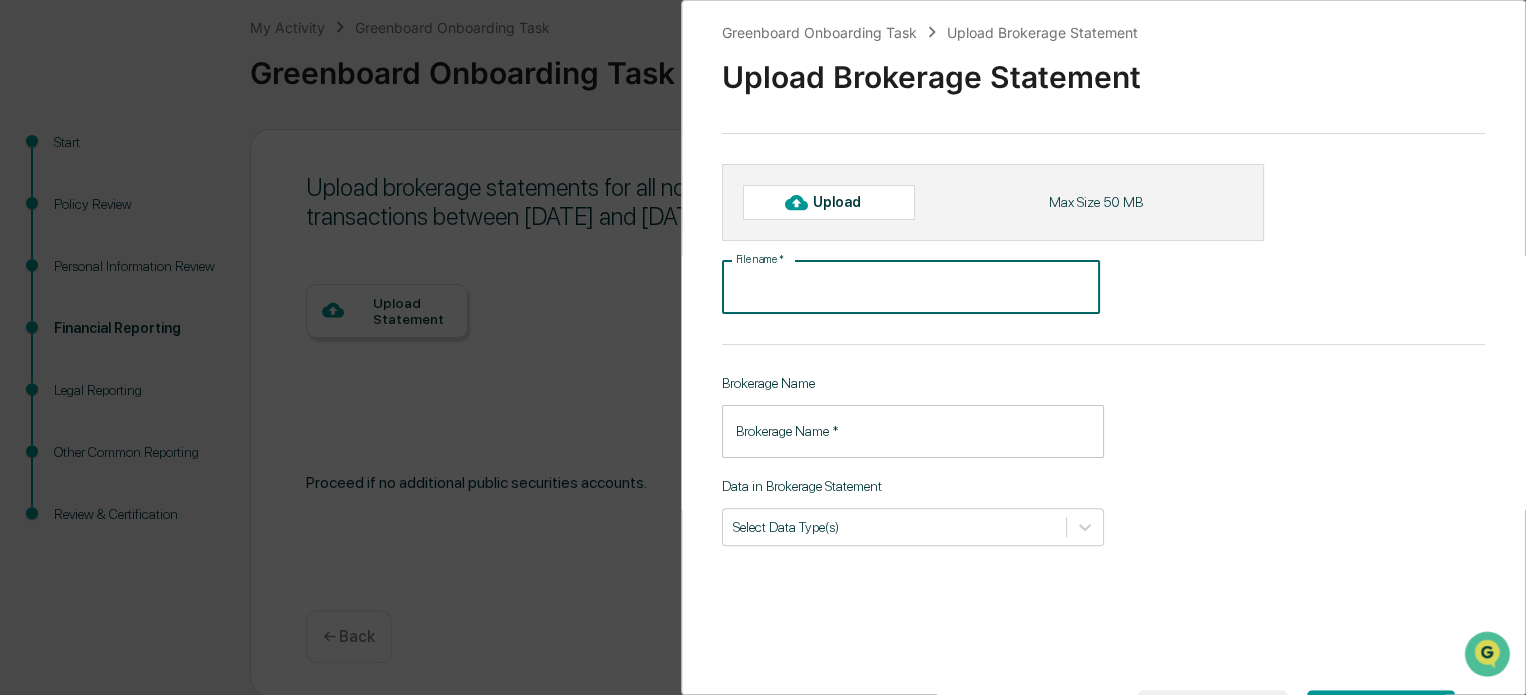 click on "File name   *" at bounding box center (911, 287) 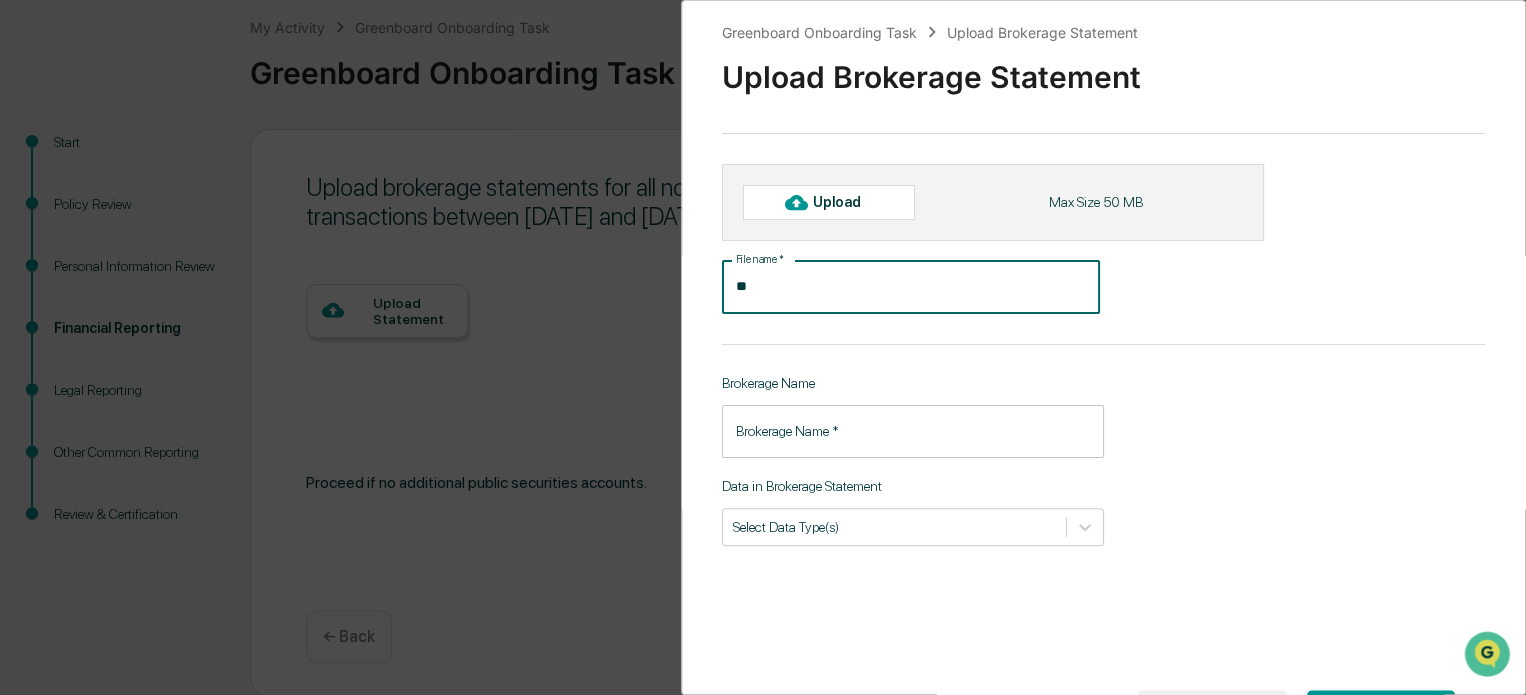 type on "*" 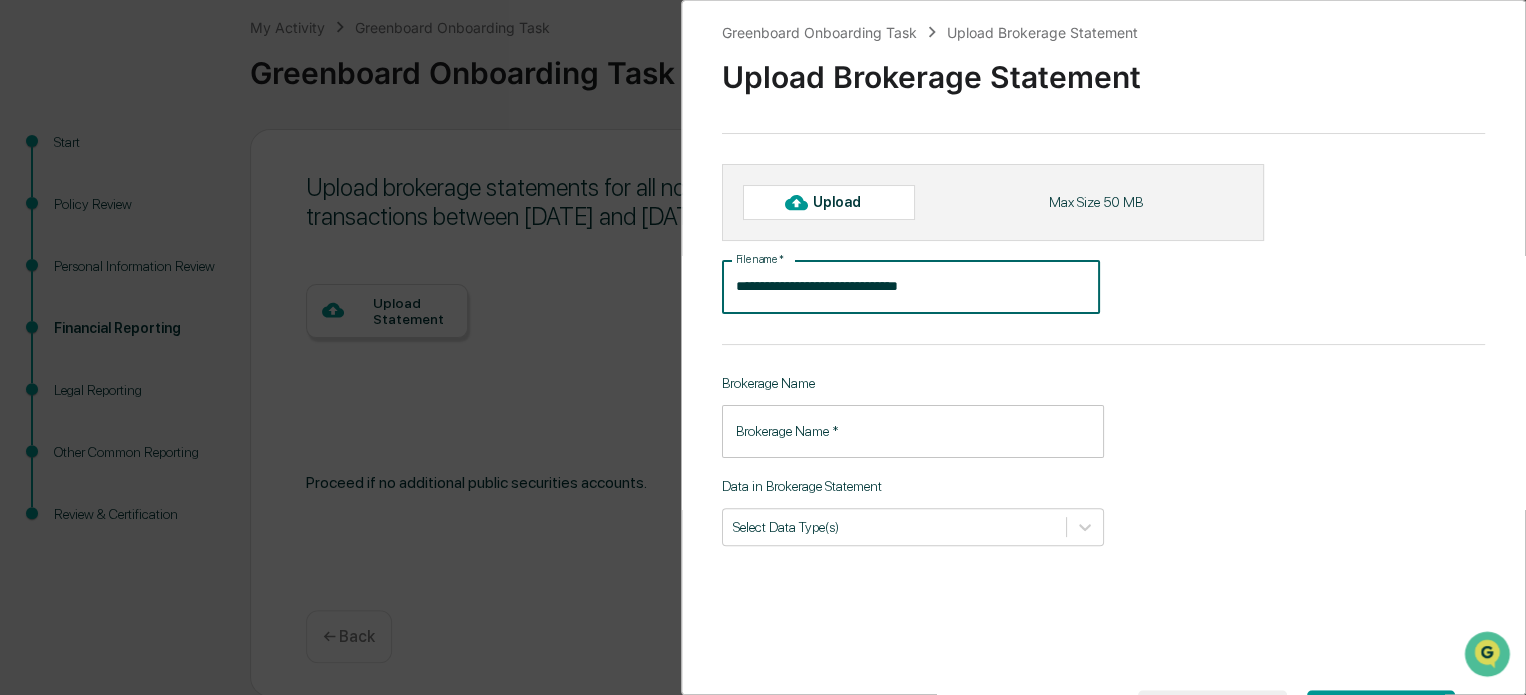 type on "**********" 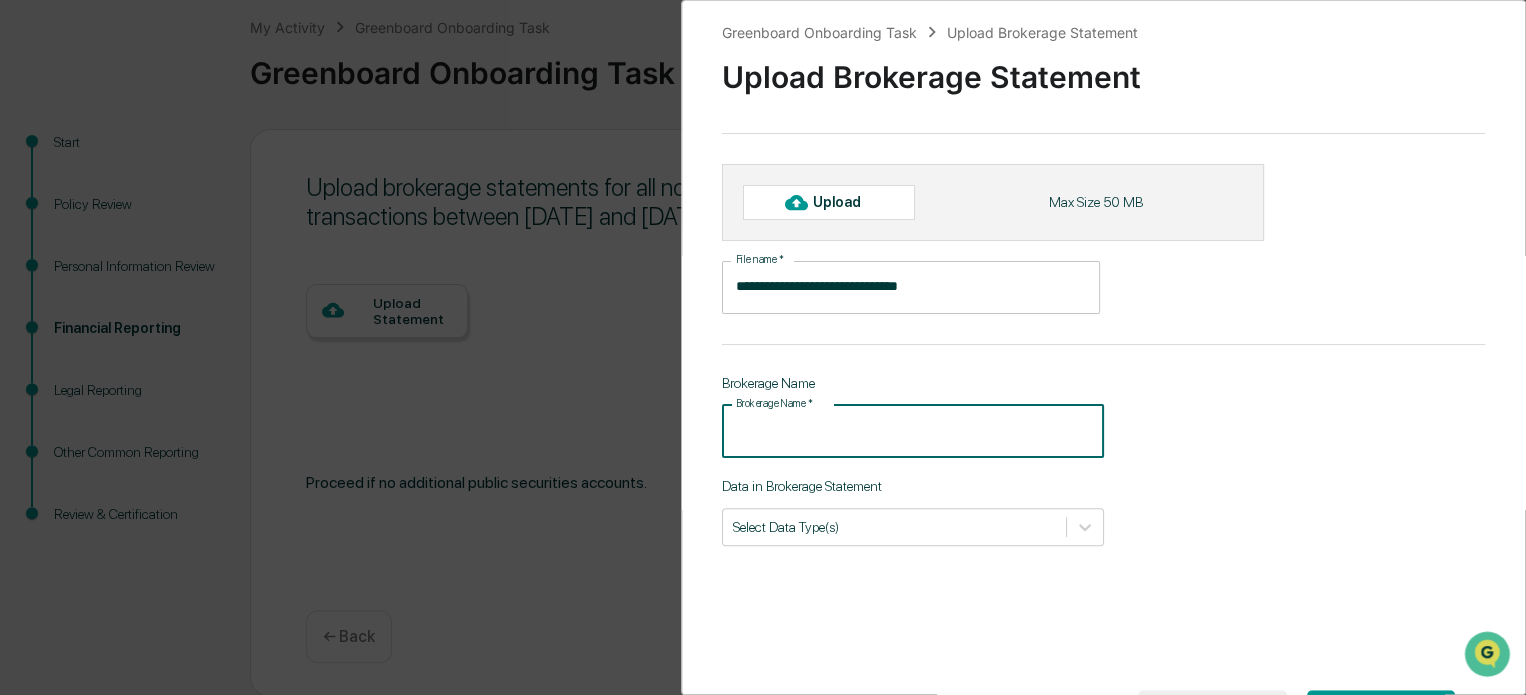 click on "Brokerage Name   *" at bounding box center (913, 431) 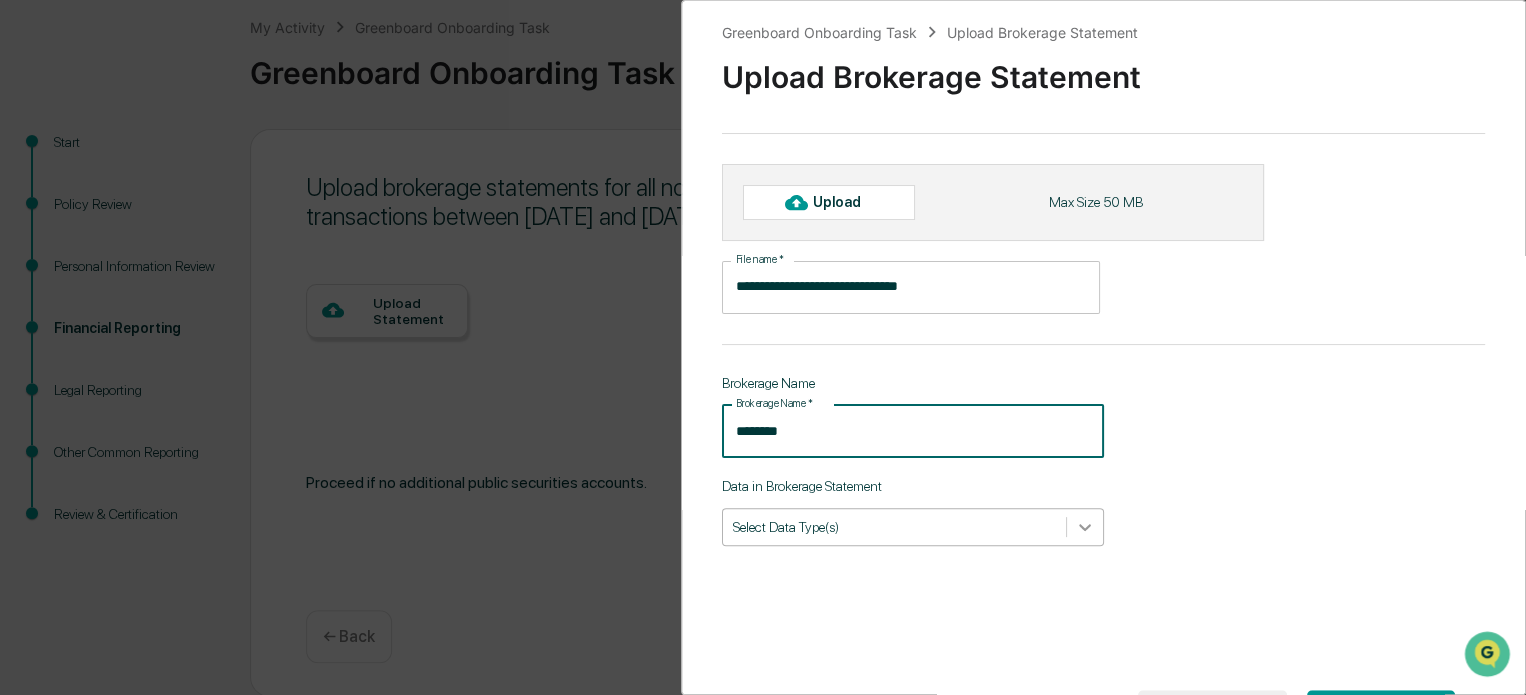 type on "********" 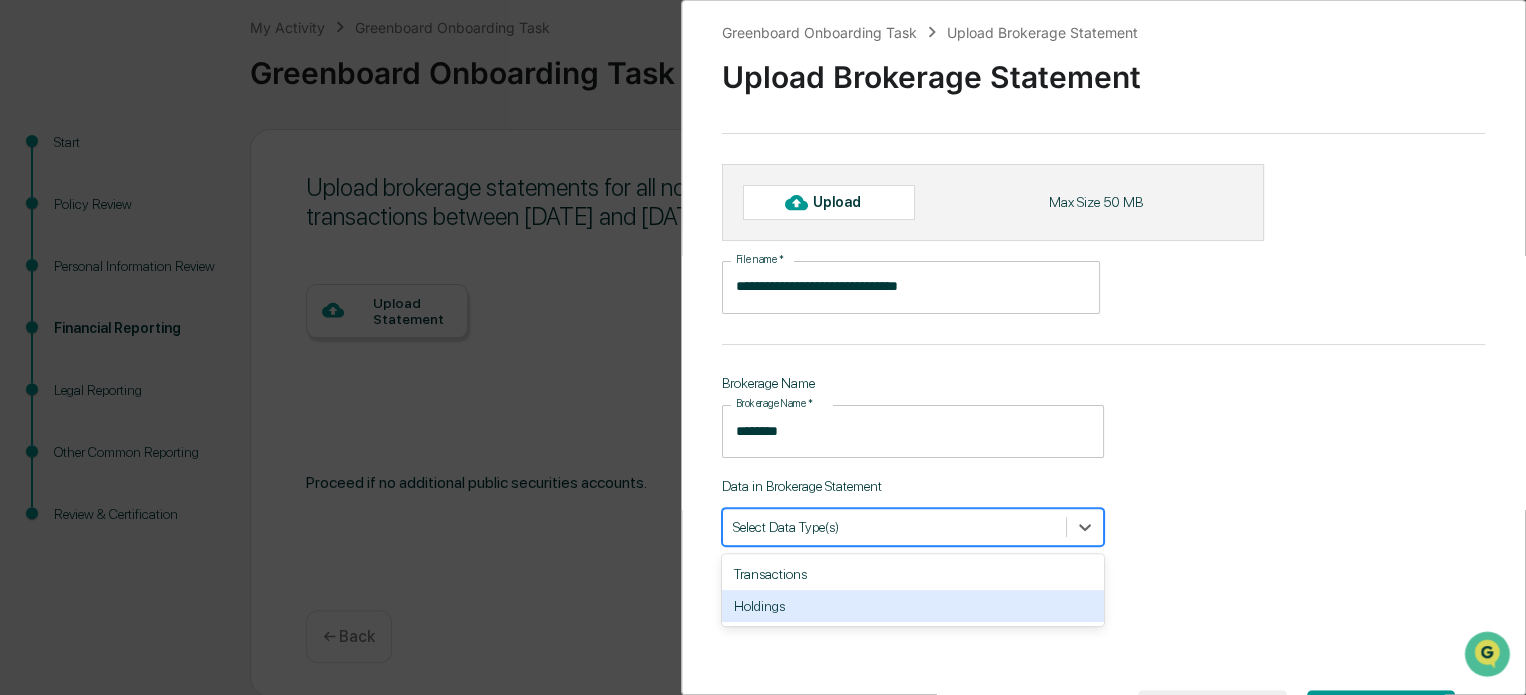click on "Holdings" at bounding box center [913, 606] 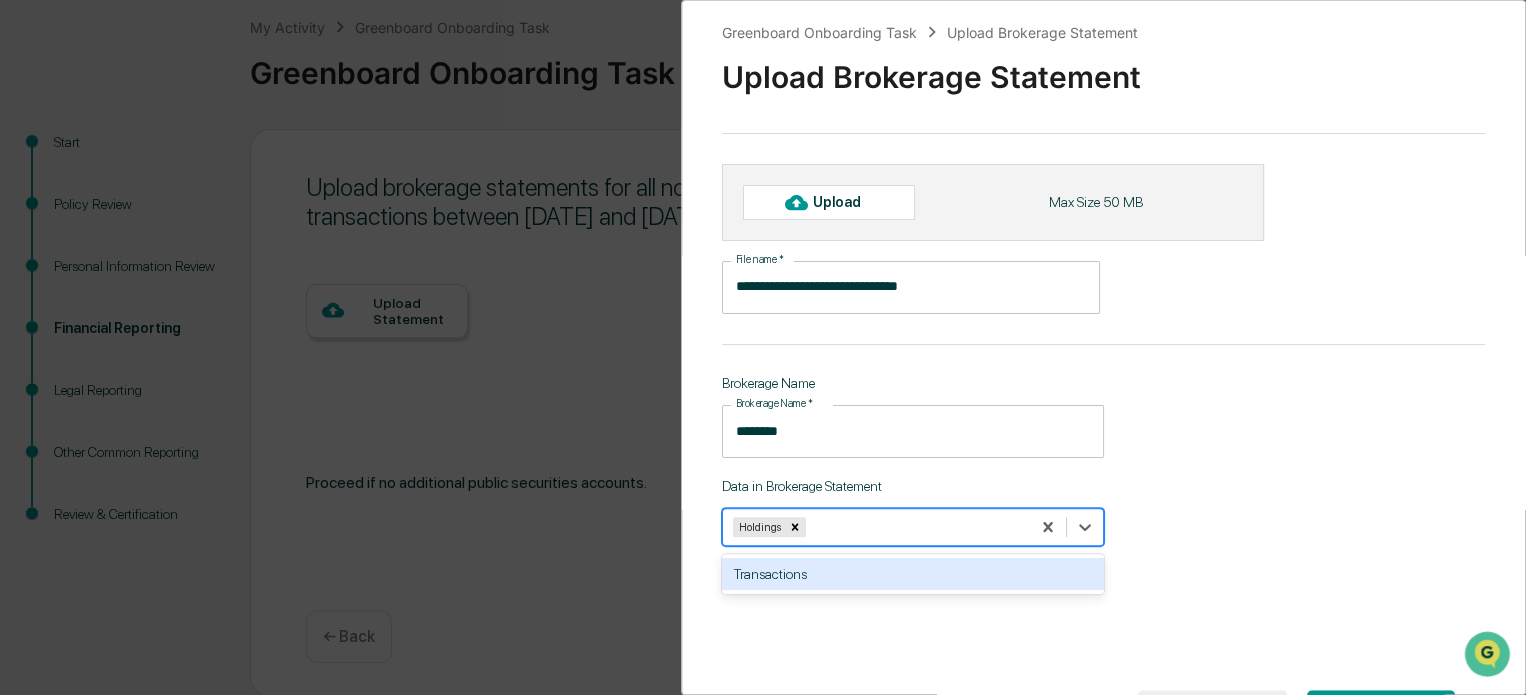 click on "**********" at bounding box center (1103, 347) 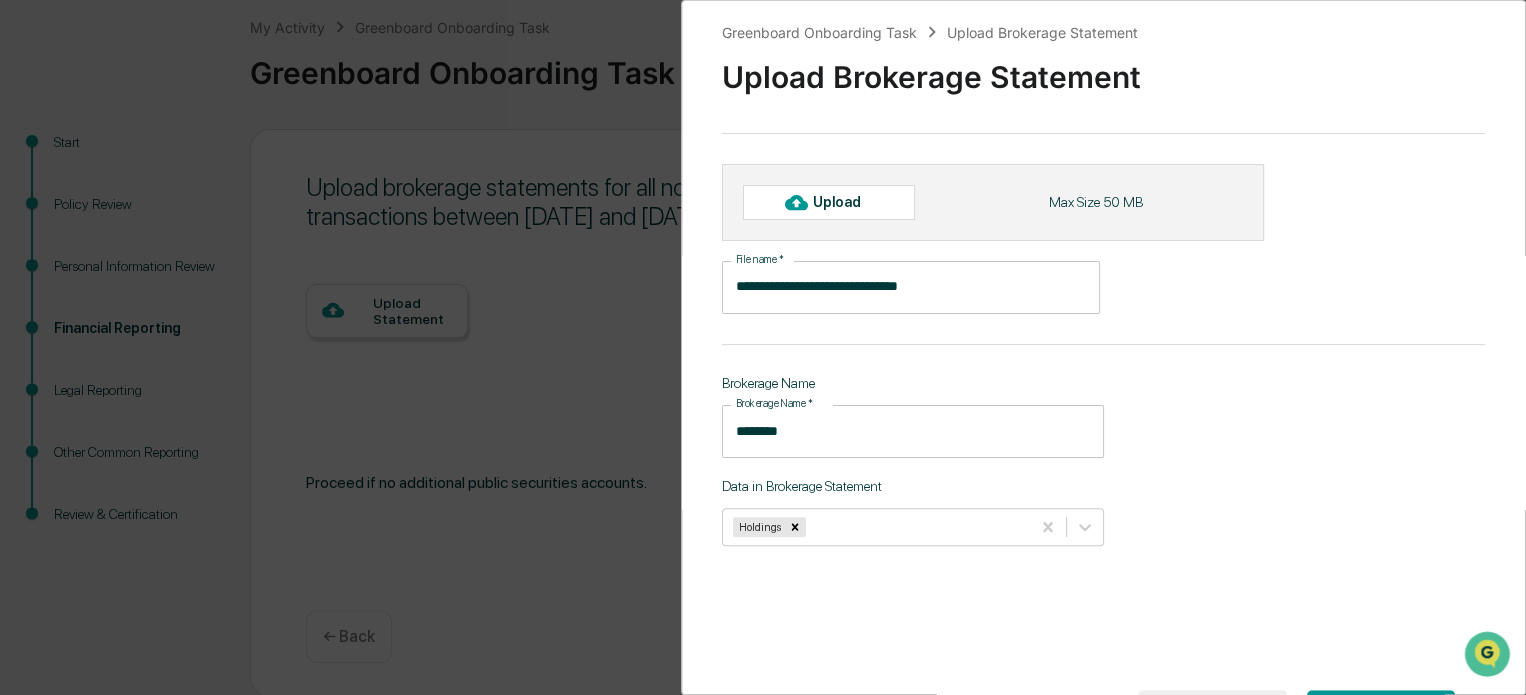 click 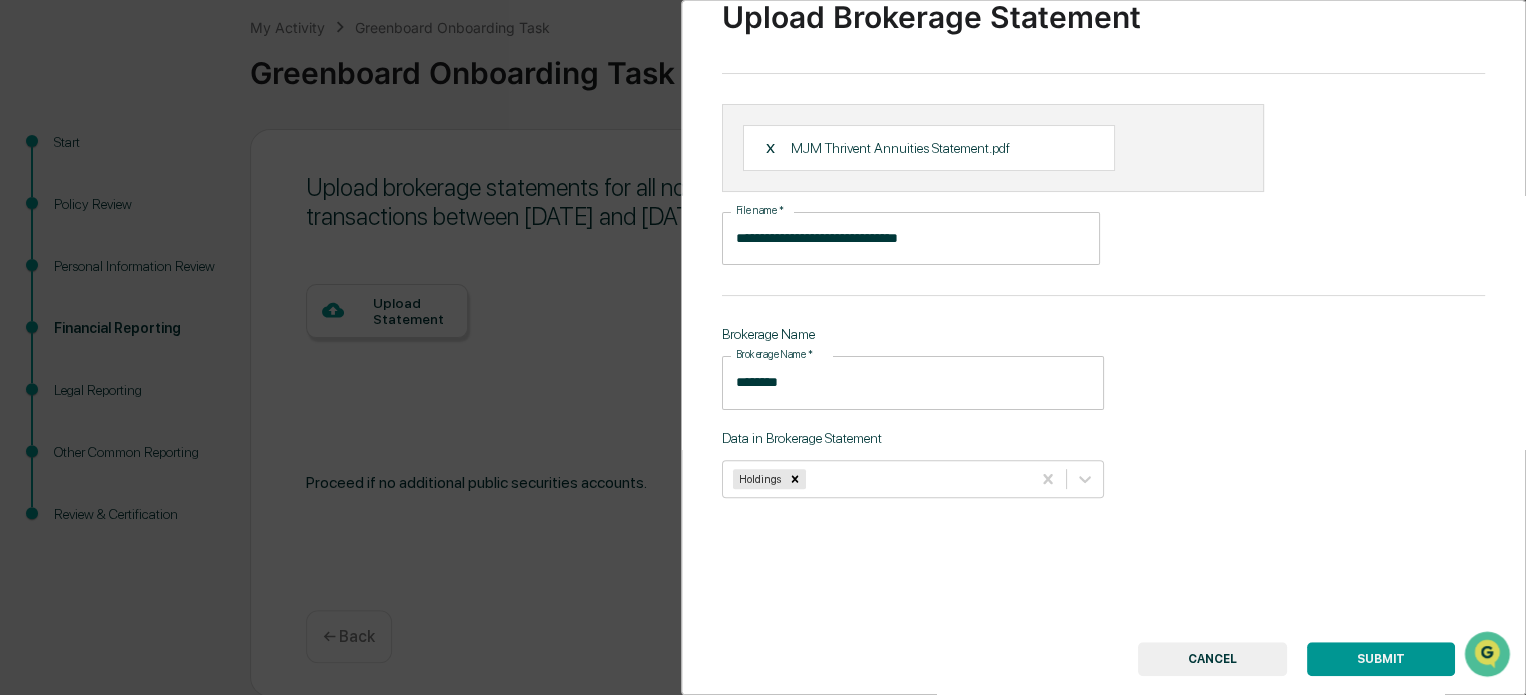 scroll, scrollTop: 114, scrollLeft: 0, axis: vertical 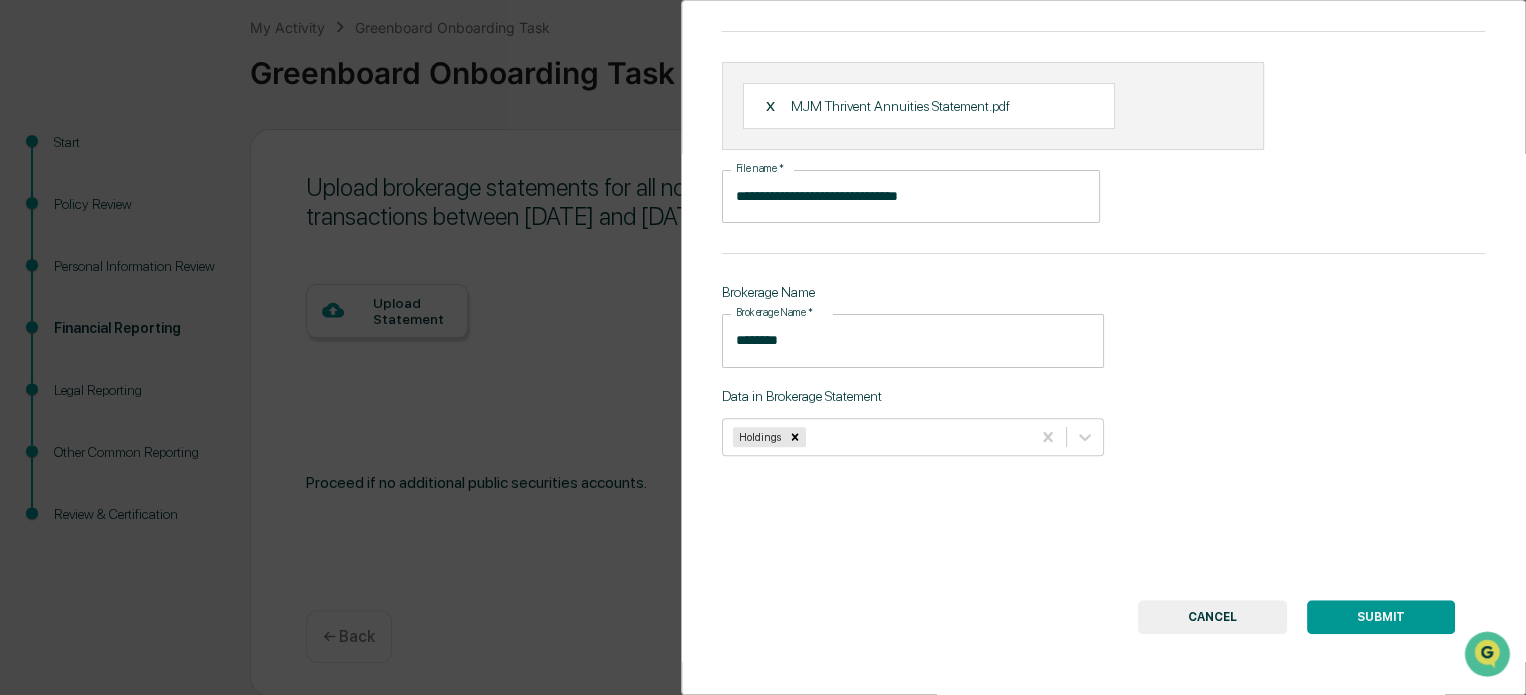 click on "SUBMIT" at bounding box center (1381, 617) 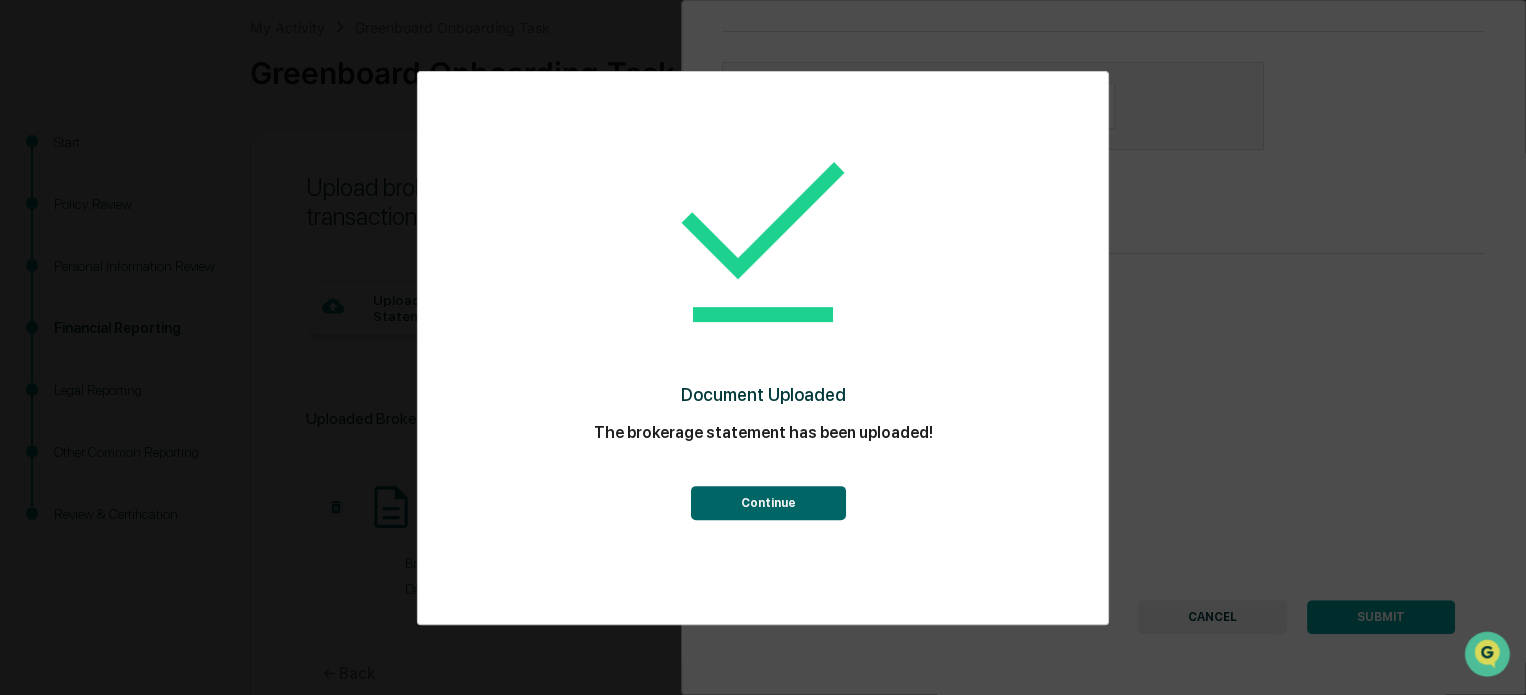 click on "Continue" at bounding box center (767, 503) 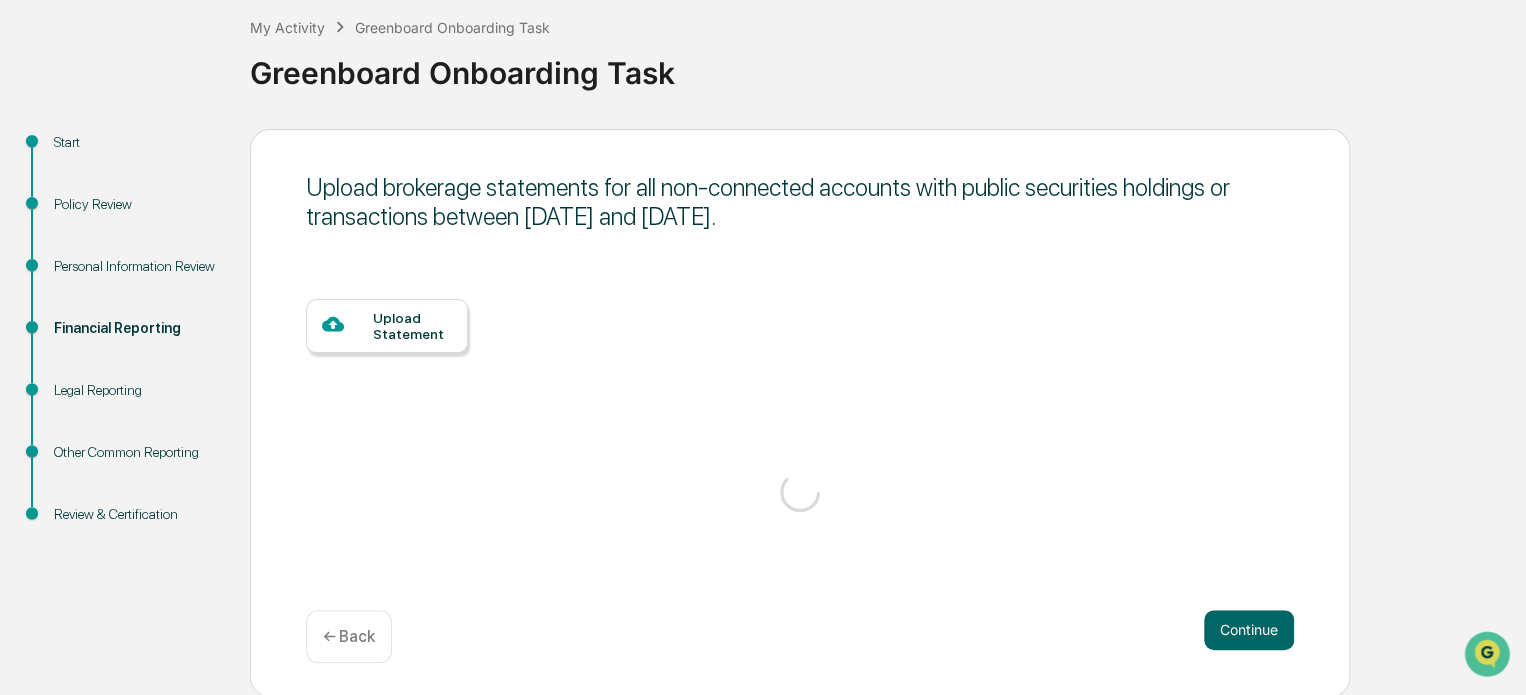 scroll, scrollTop: 102, scrollLeft: 0, axis: vertical 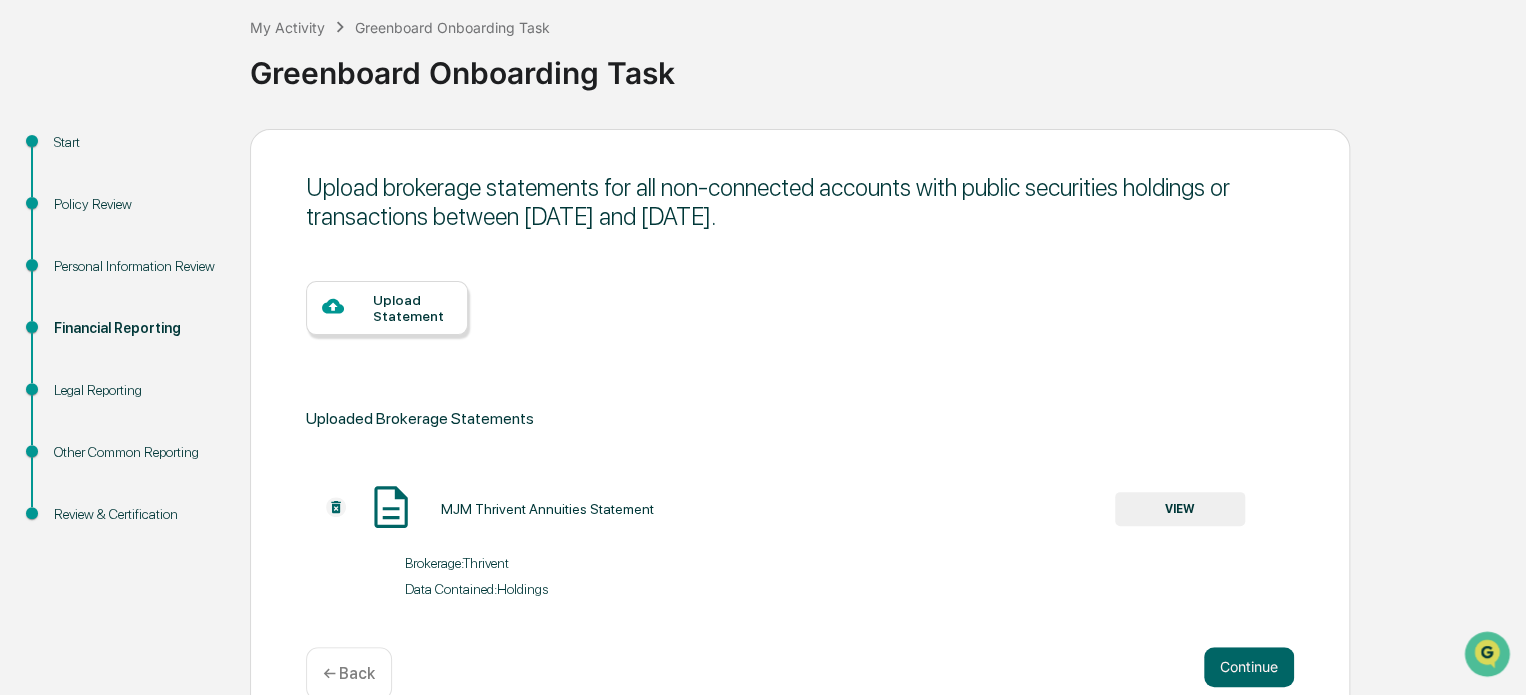 click on "VIEW" at bounding box center [1180, 509] 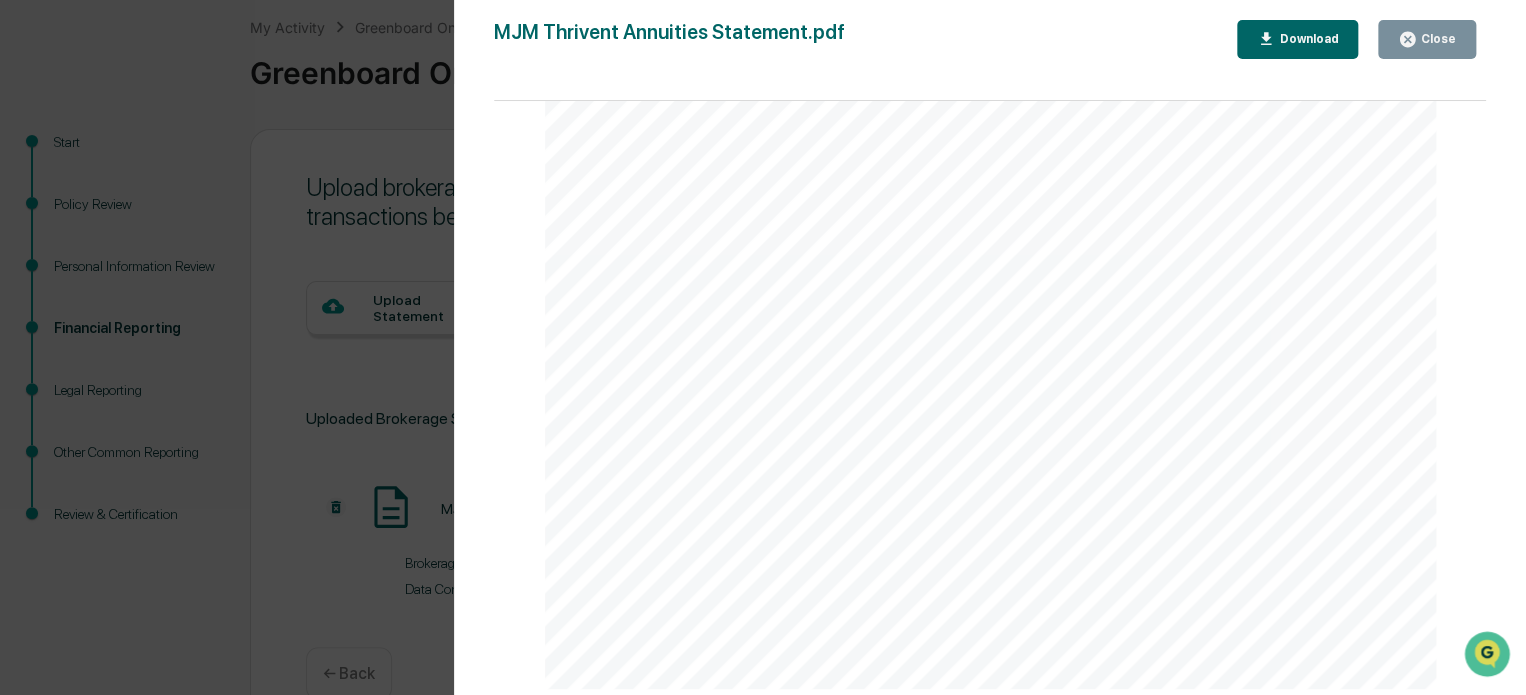 scroll, scrollTop: 0, scrollLeft: 0, axis: both 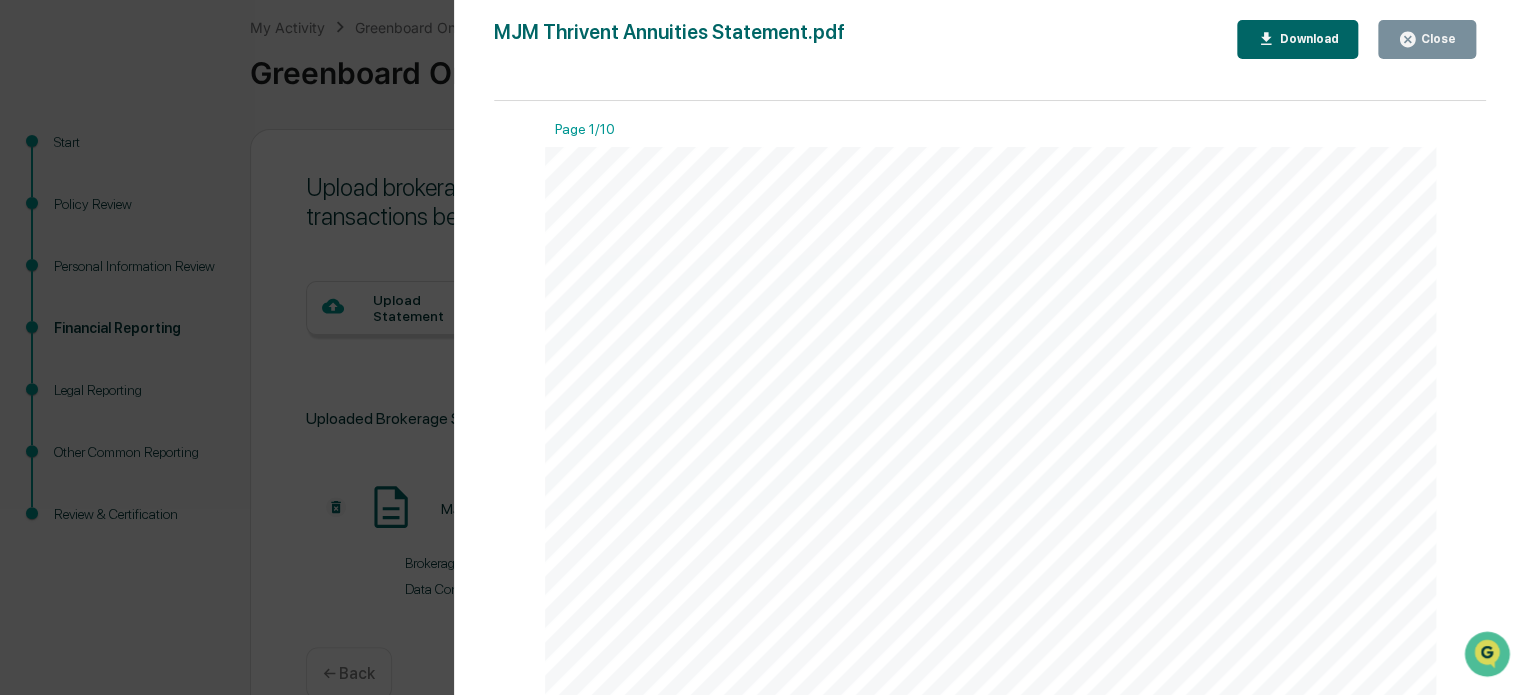 click 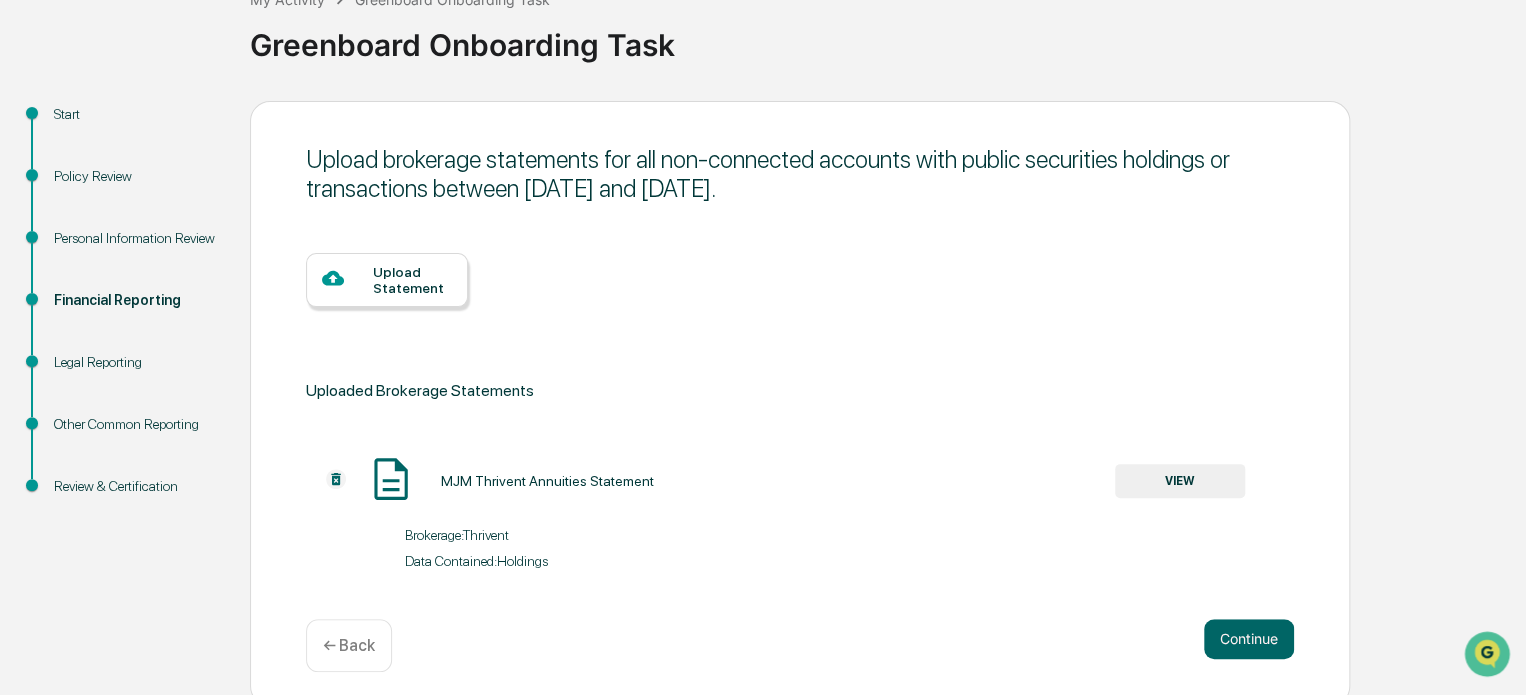 scroll, scrollTop: 149, scrollLeft: 0, axis: vertical 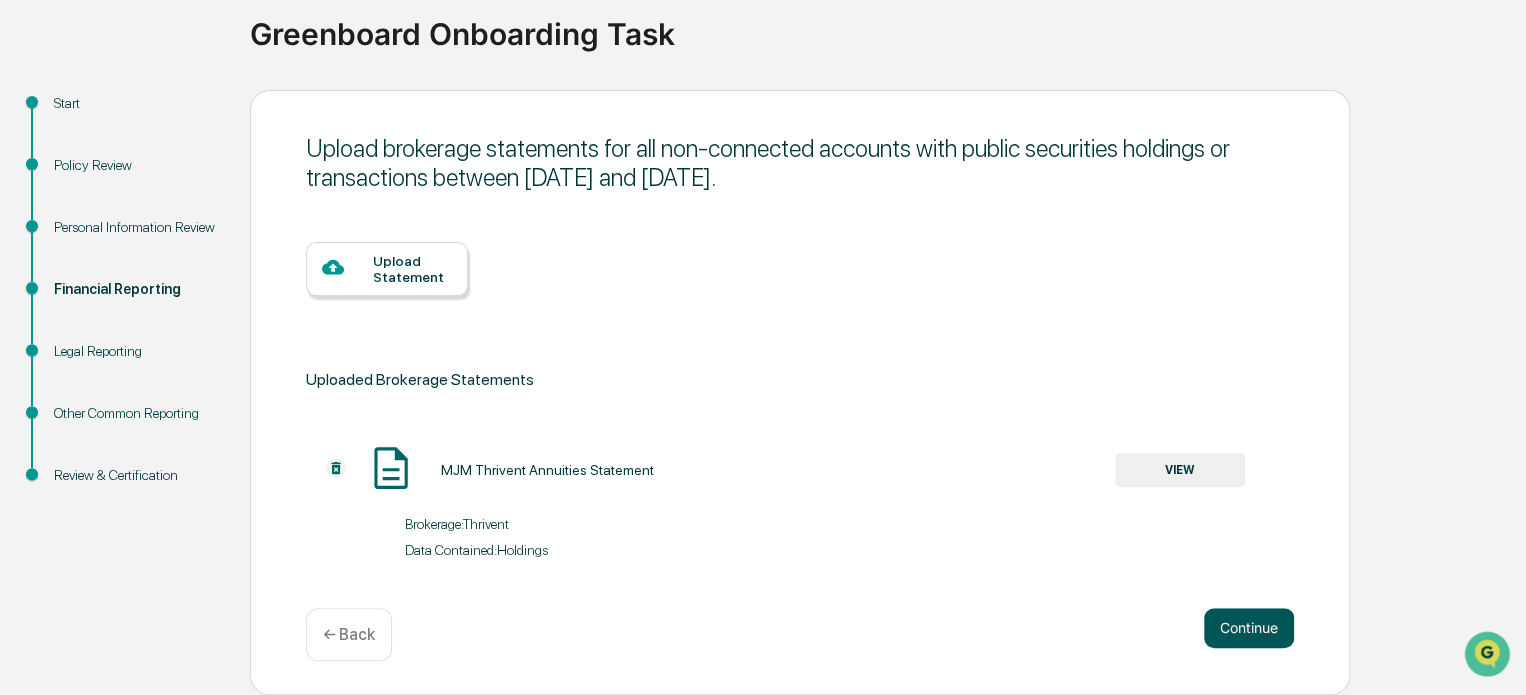 click on "Continue" at bounding box center [1249, 628] 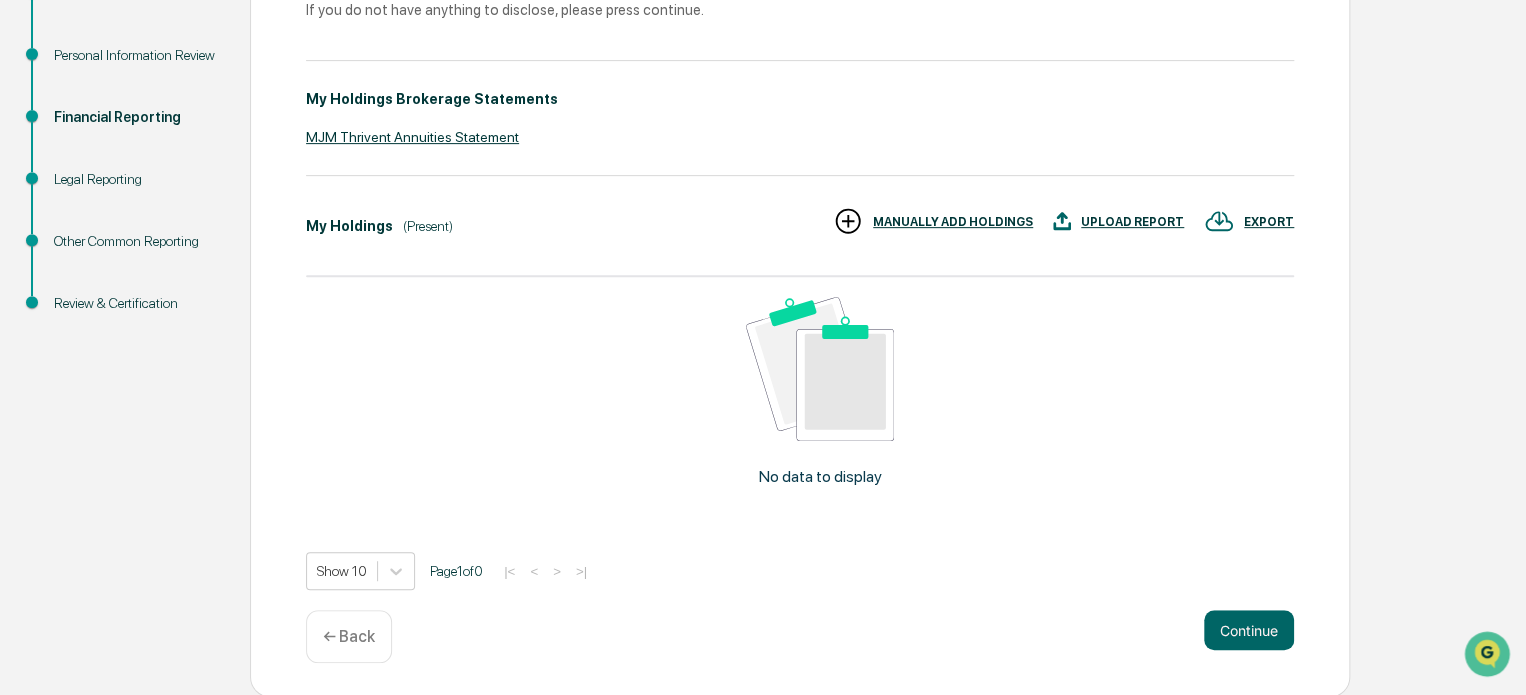 scroll, scrollTop: 122, scrollLeft: 0, axis: vertical 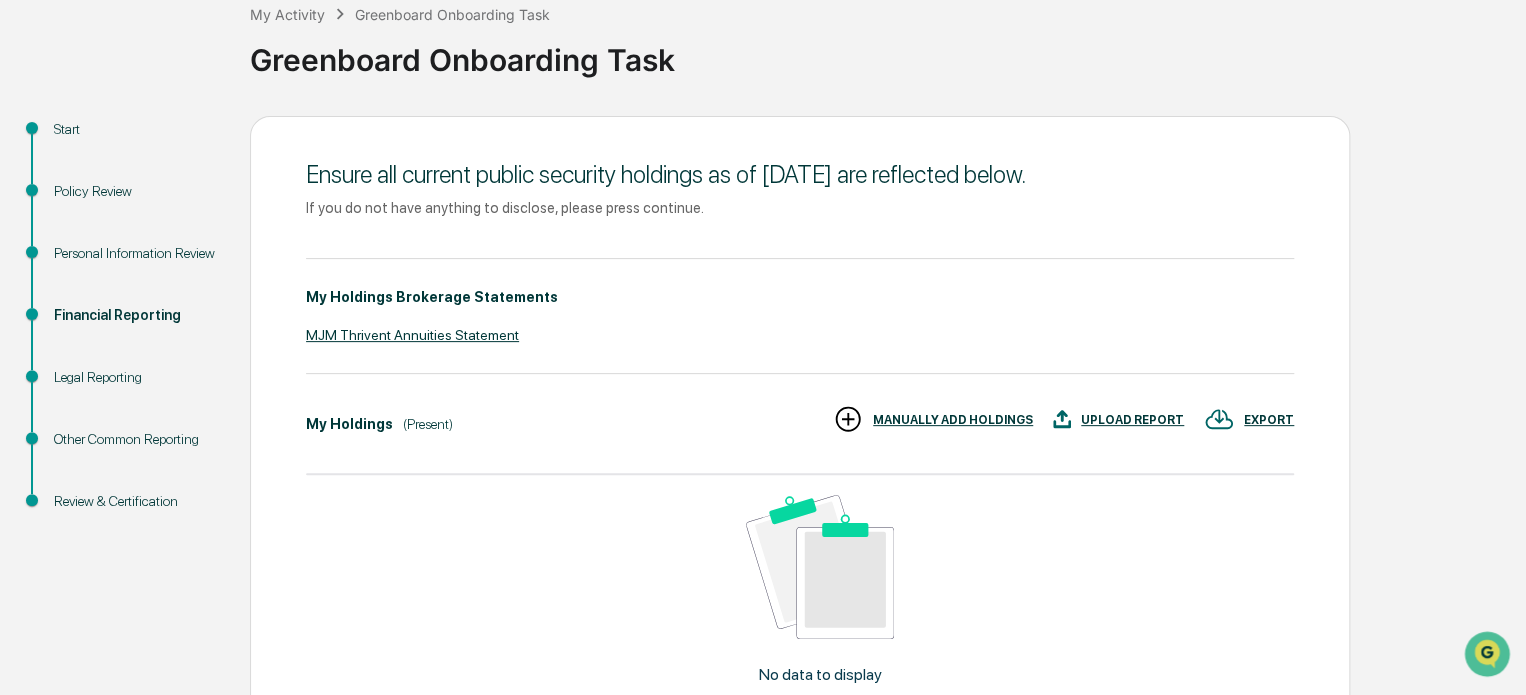 click on "UPLOAD REPORT" at bounding box center [1132, 420] 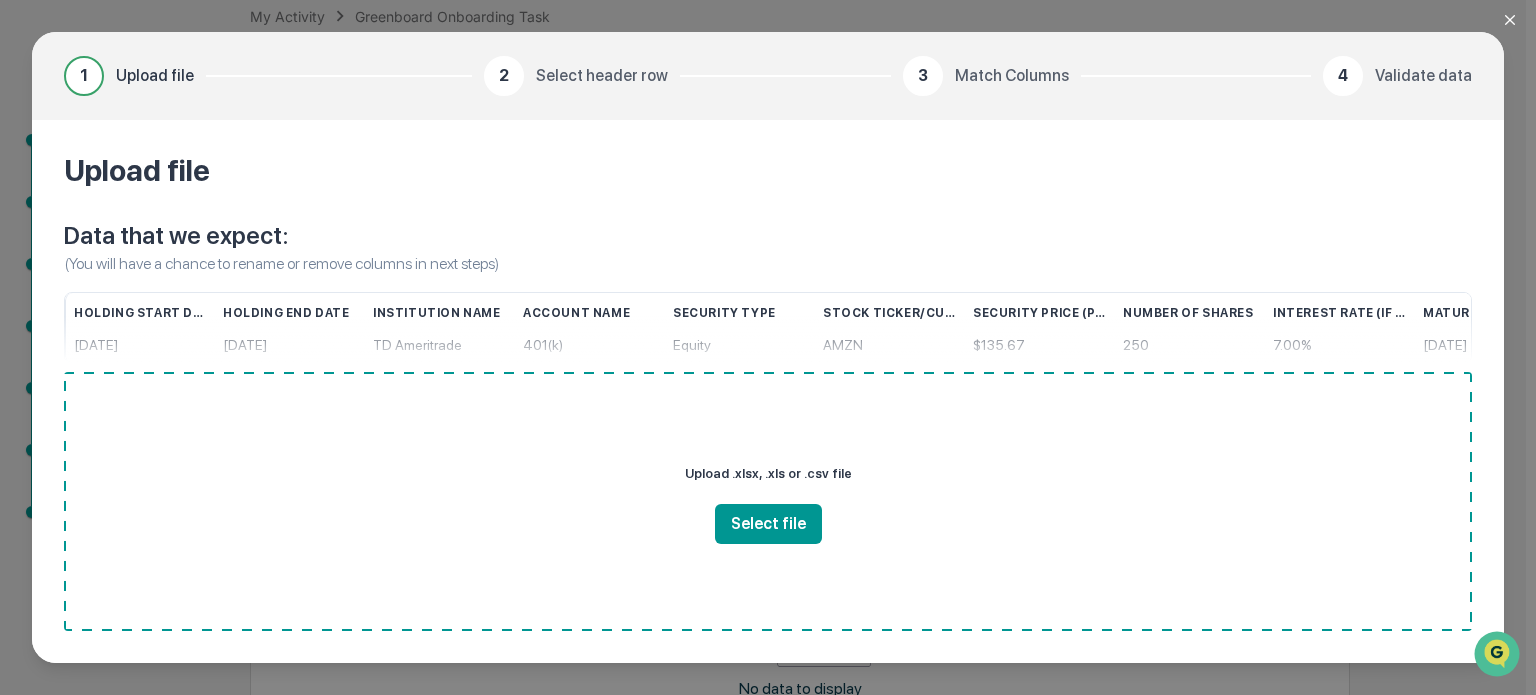 click 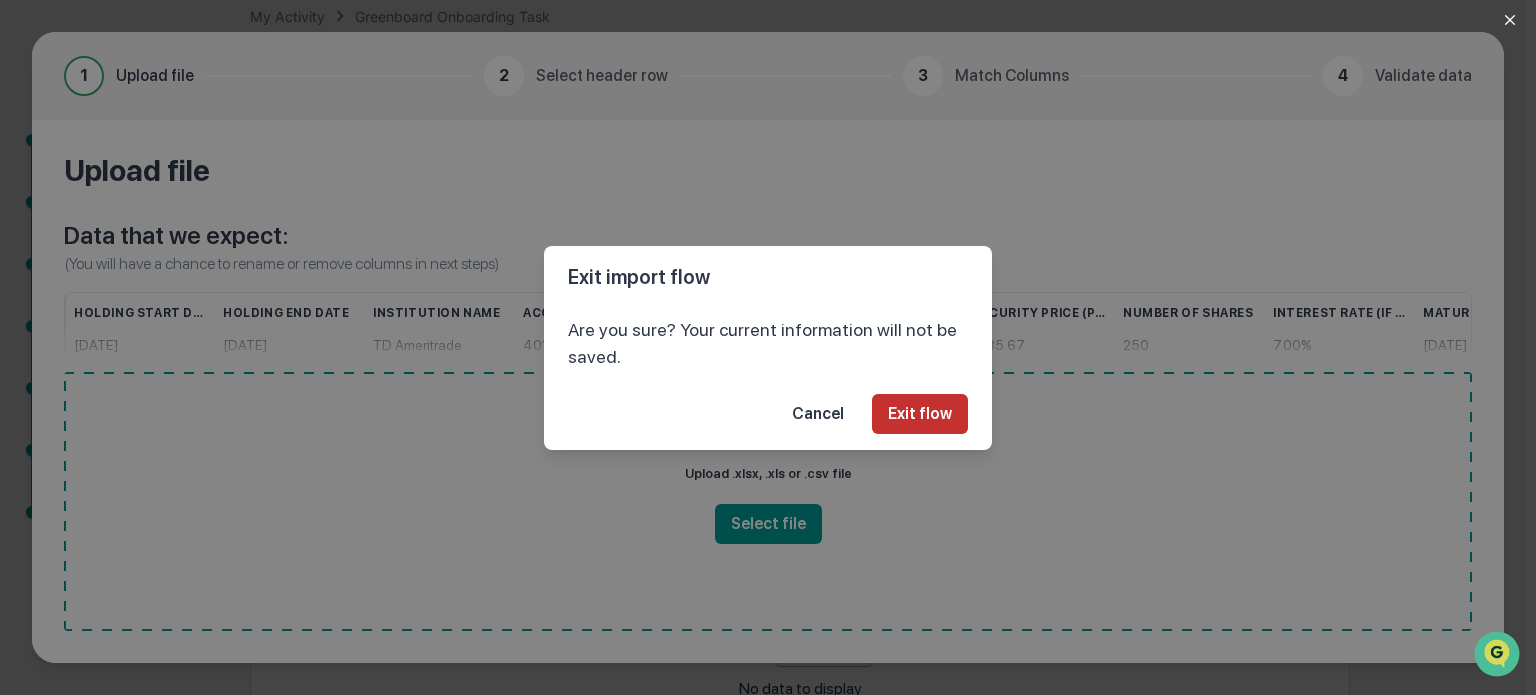 click on "Exit flow" at bounding box center (920, 414) 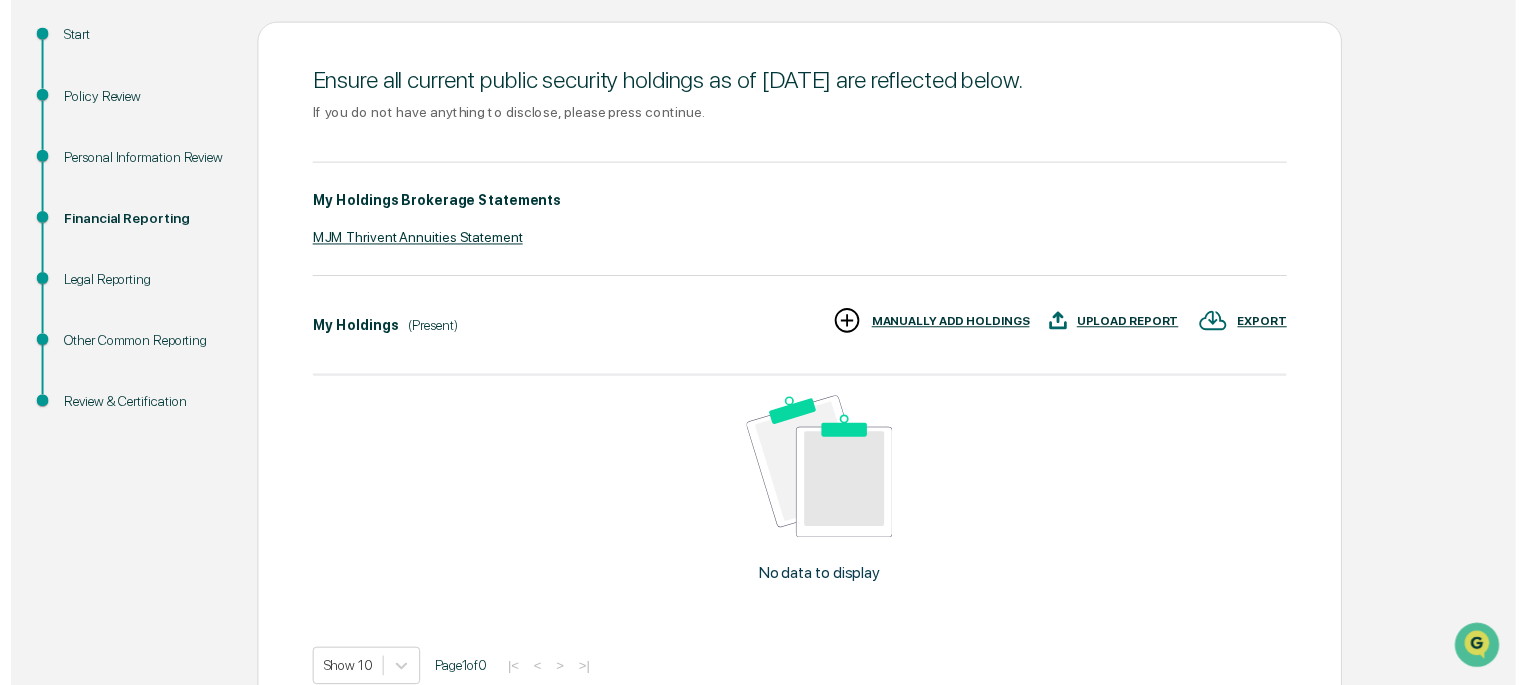 scroll, scrollTop: 322, scrollLeft: 0, axis: vertical 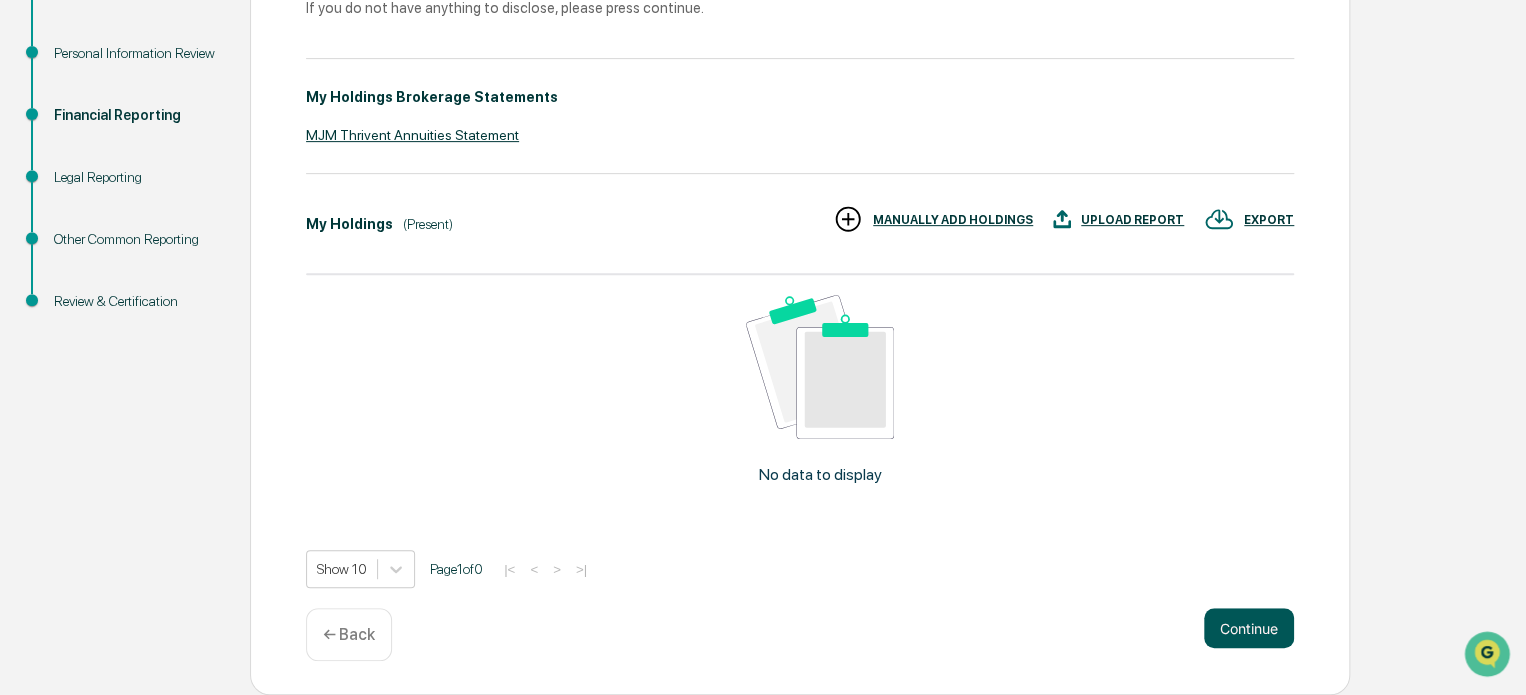 click on "Continue" at bounding box center (1249, 628) 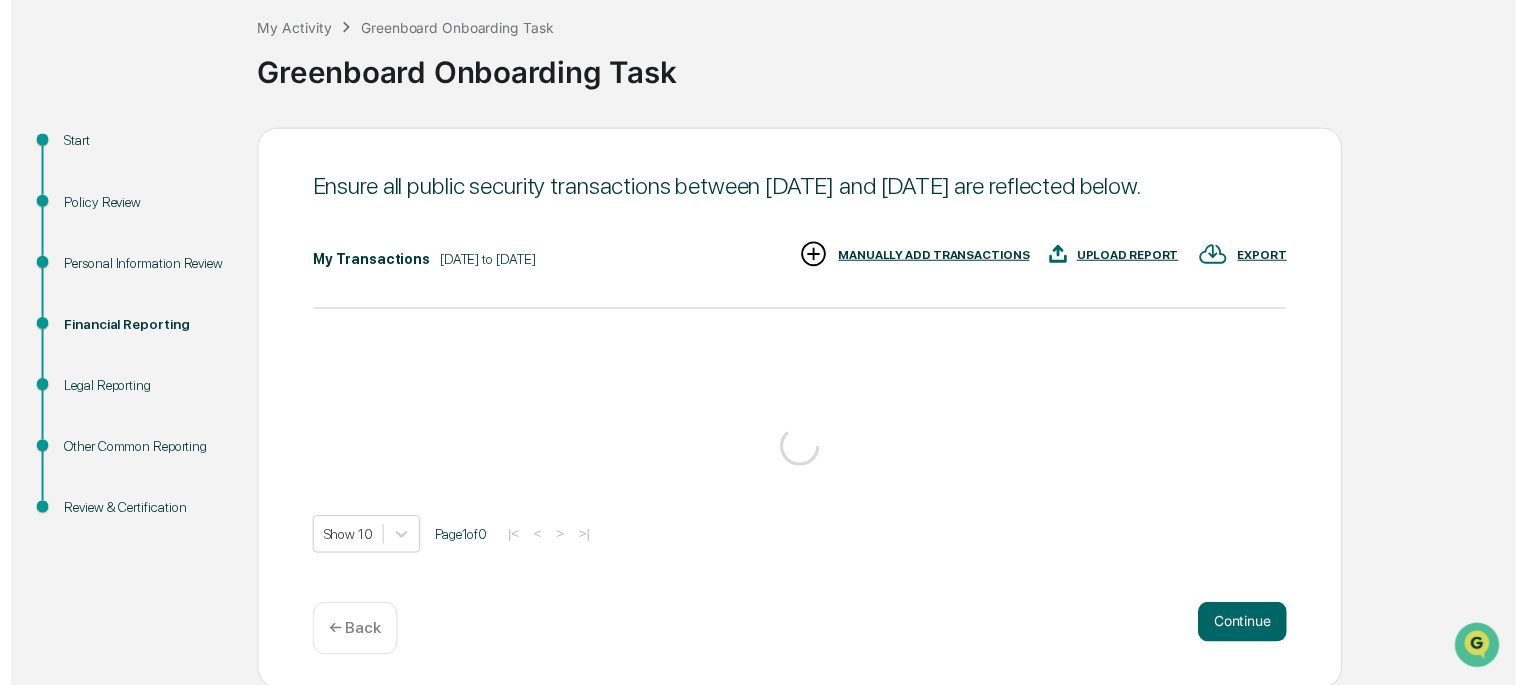 scroll, scrollTop: 116, scrollLeft: 0, axis: vertical 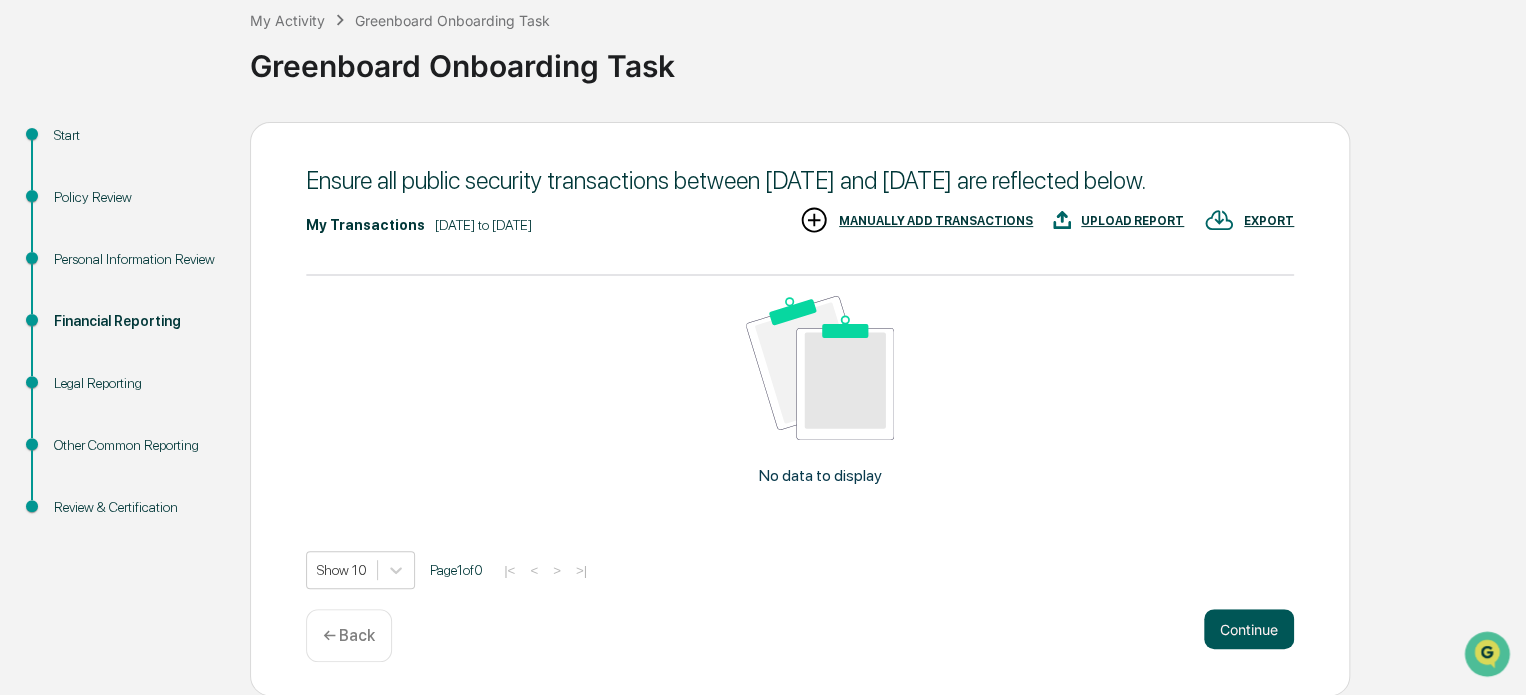 click on "Continue" at bounding box center [1249, 629] 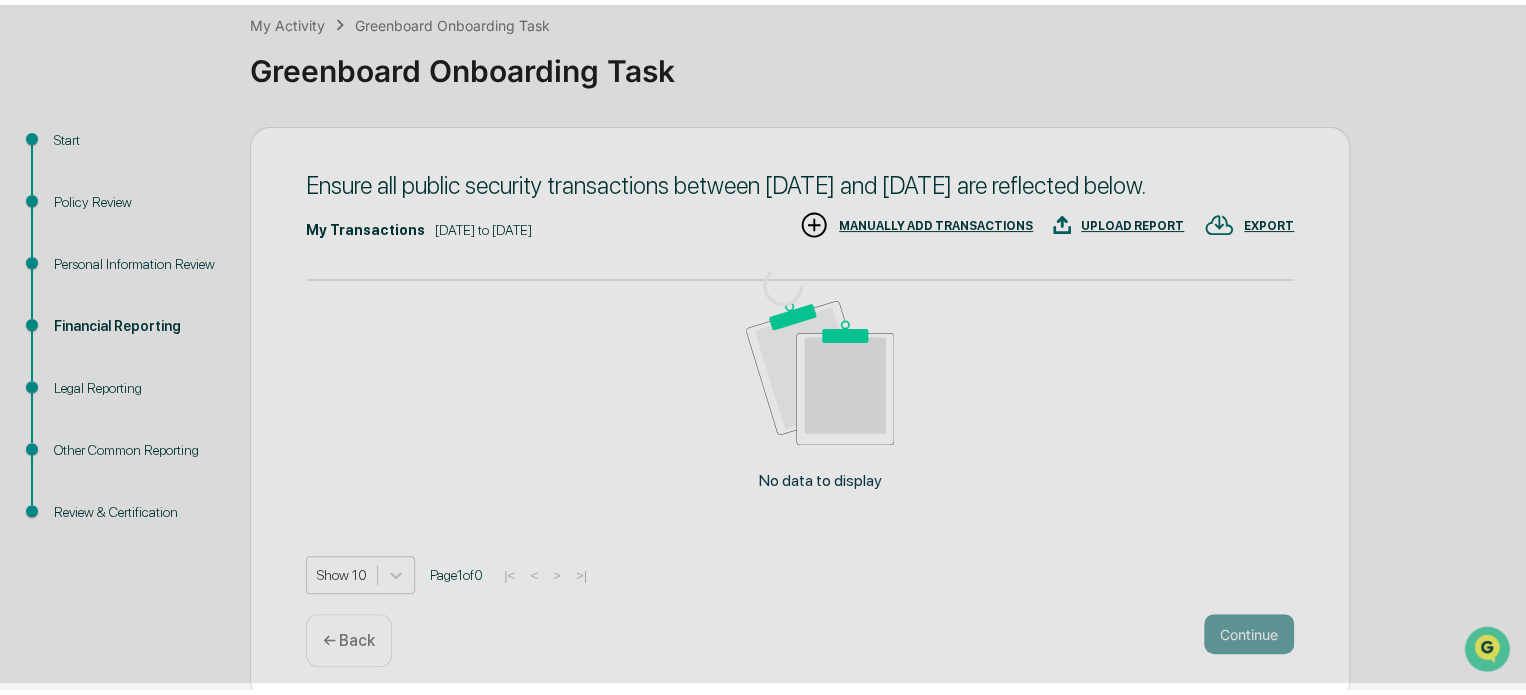 scroll, scrollTop: 109, scrollLeft: 0, axis: vertical 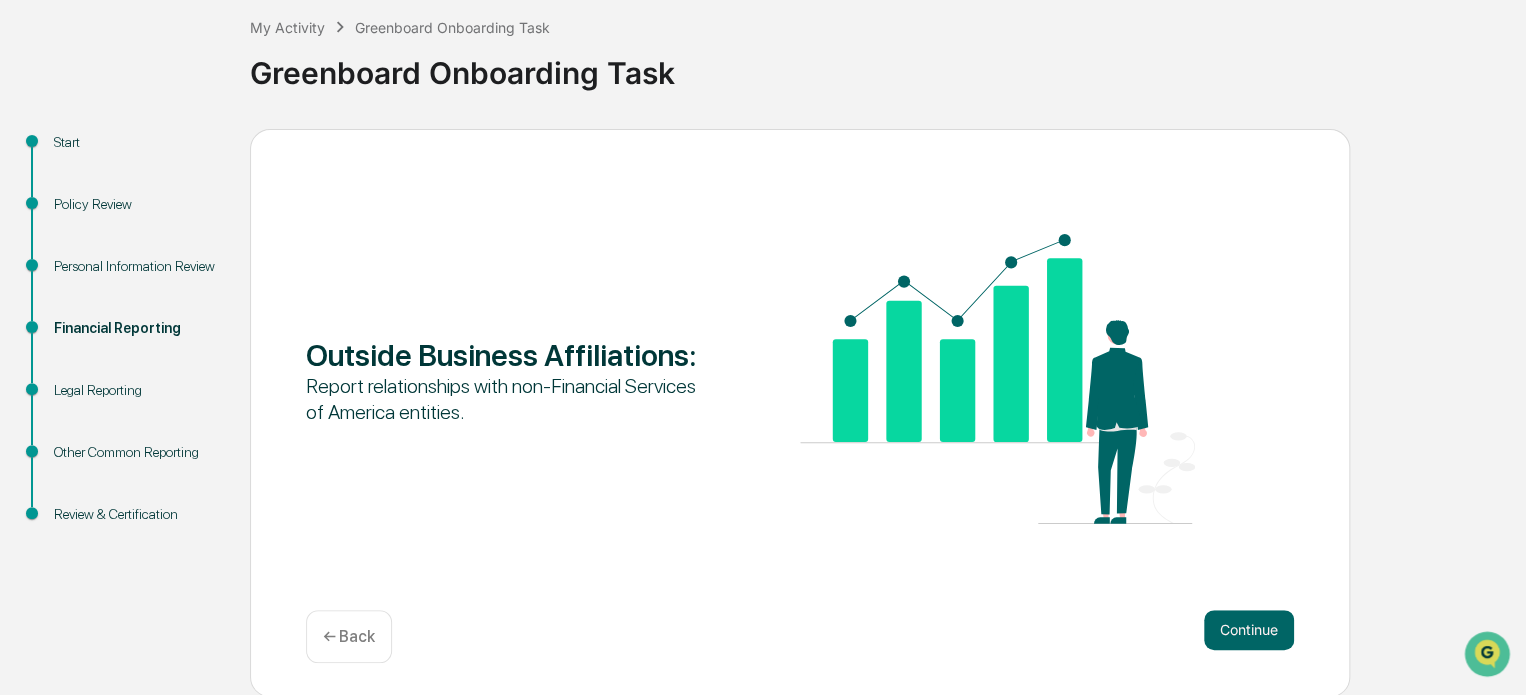 click on "← Back" at bounding box center (349, 636) 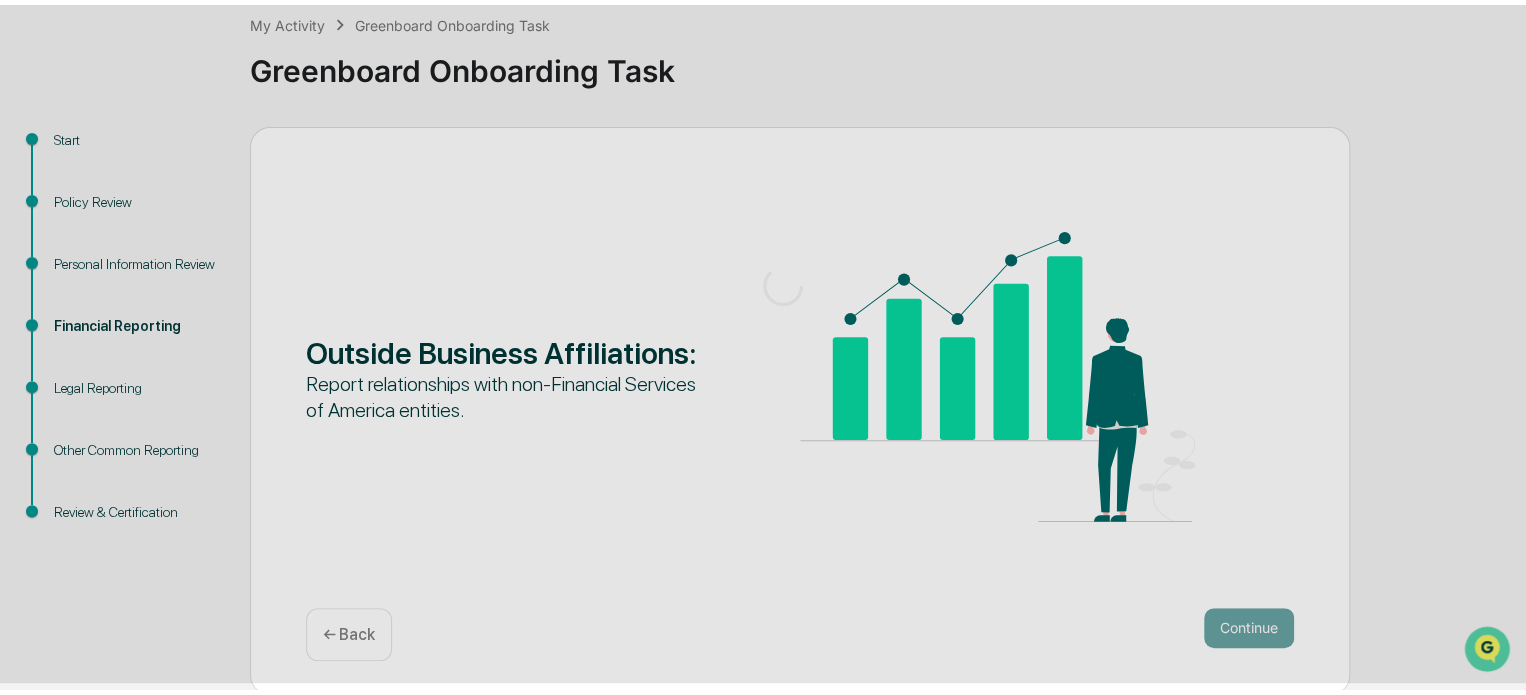 scroll, scrollTop: 109, scrollLeft: 0, axis: vertical 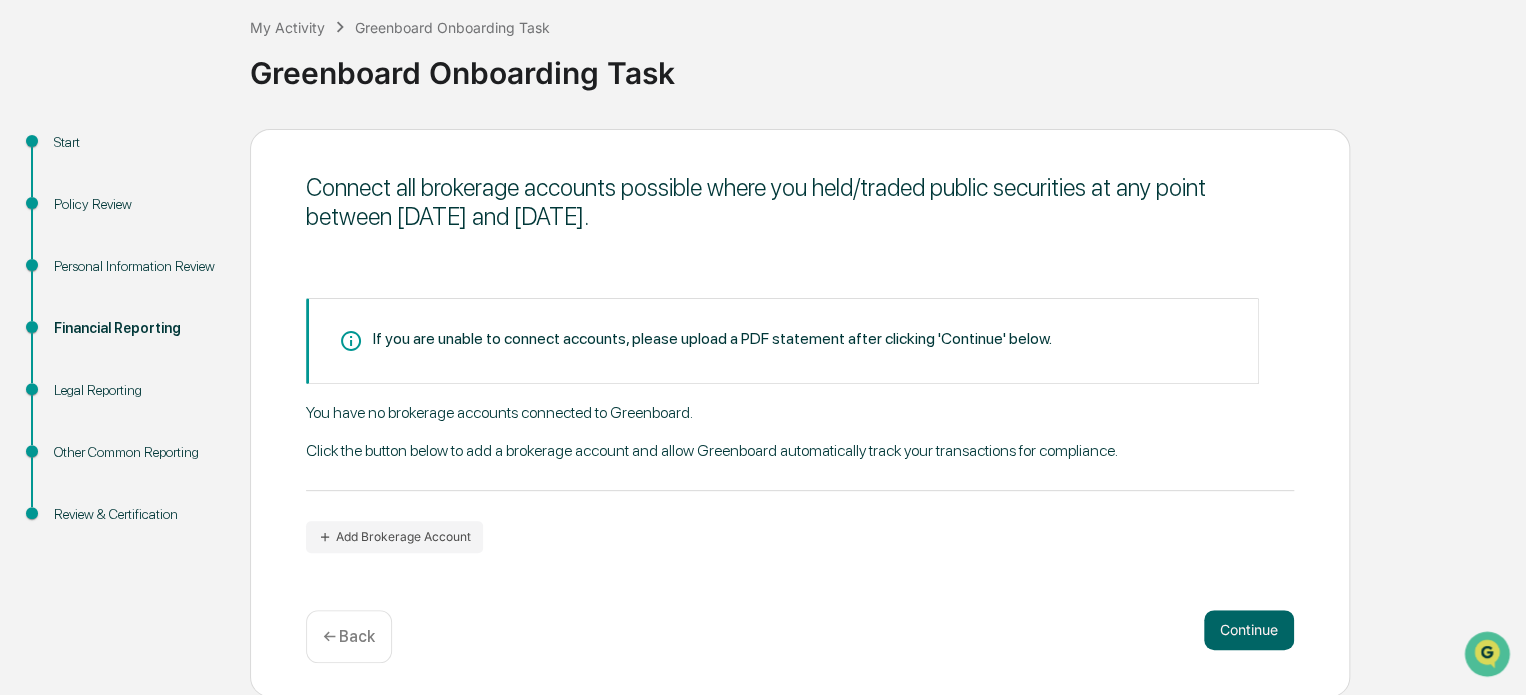 click on "← Back" at bounding box center (349, 636) 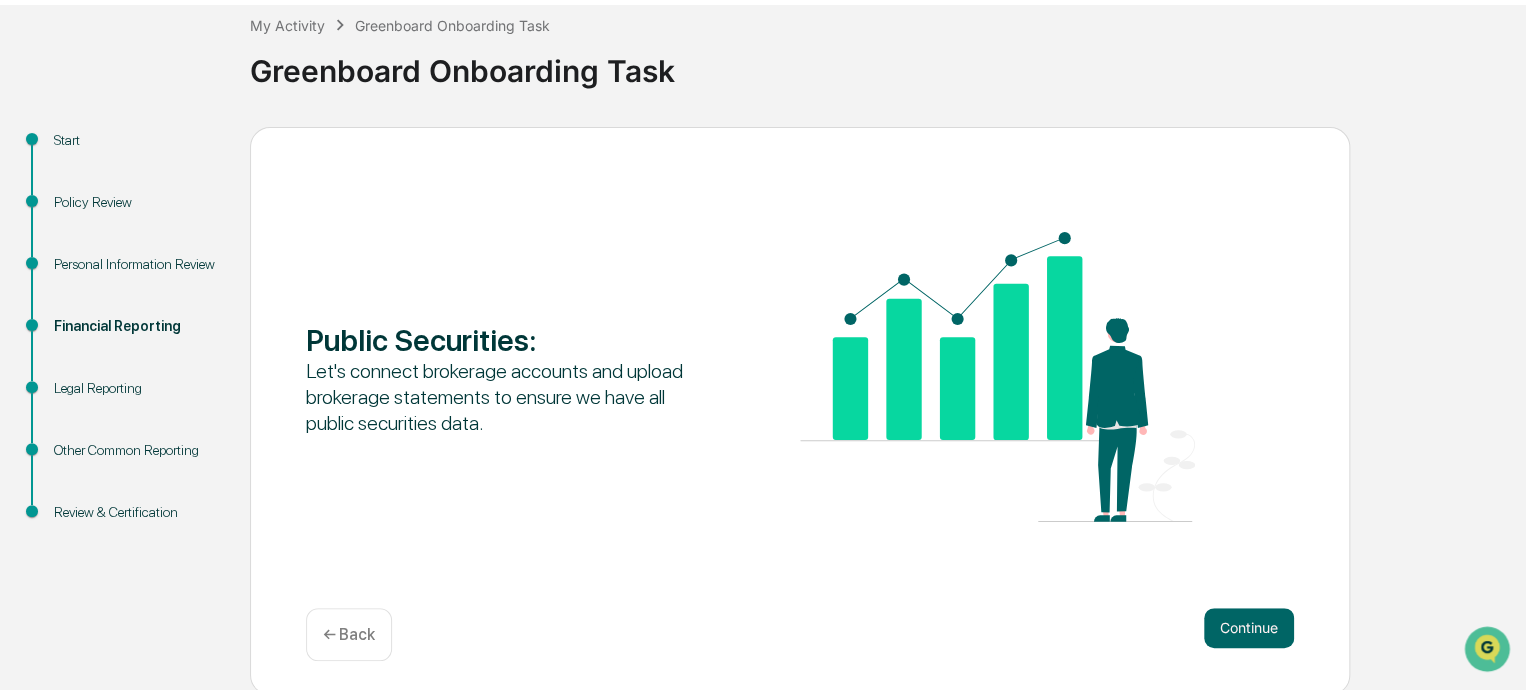 scroll, scrollTop: 109, scrollLeft: 0, axis: vertical 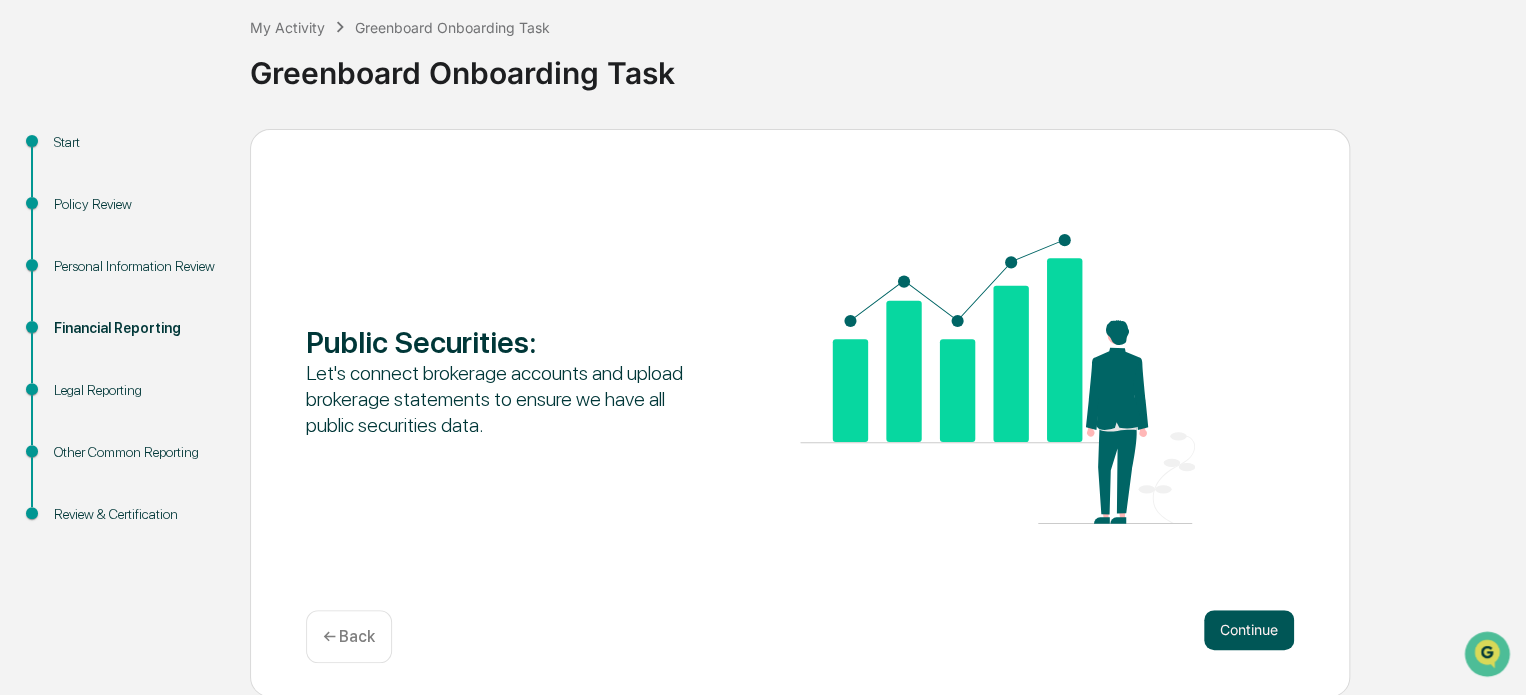 click on "Continue" at bounding box center (1249, 630) 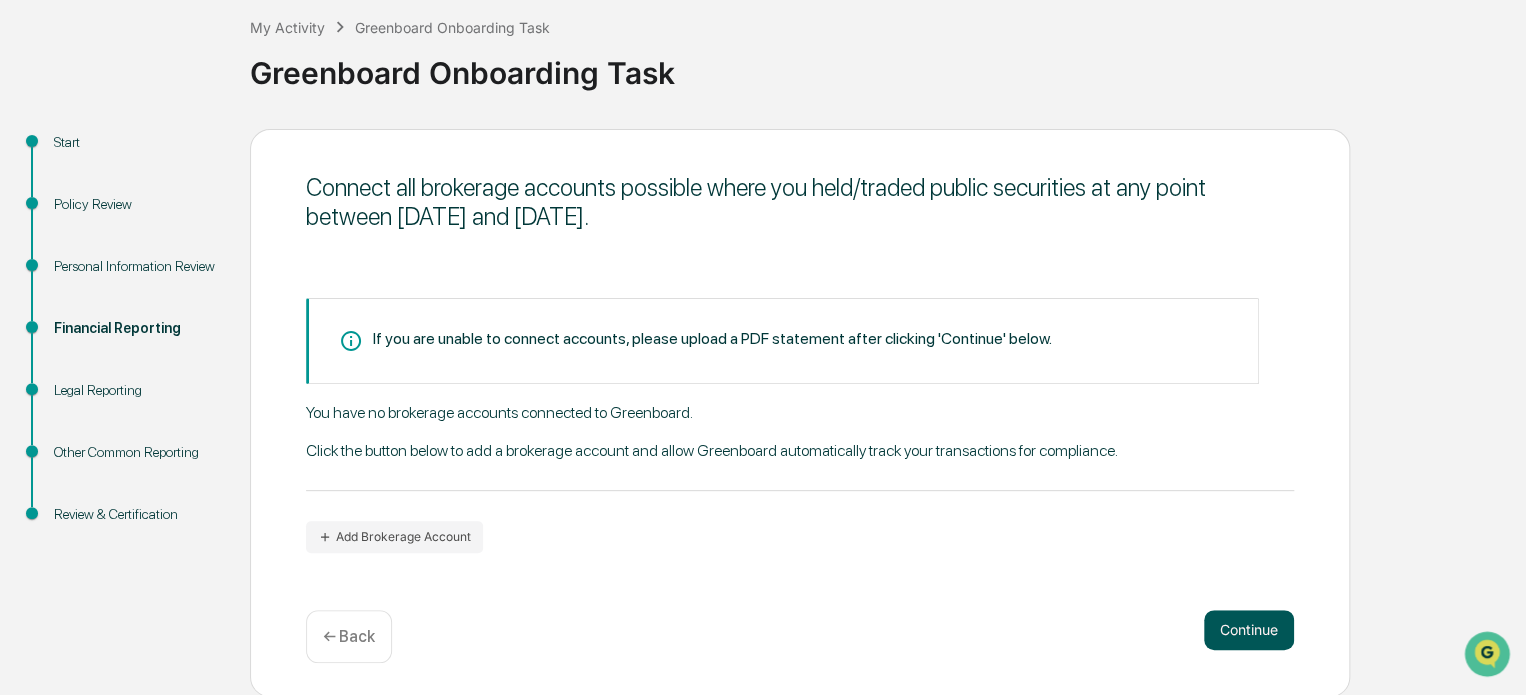click on "Continue" at bounding box center (1249, 630) 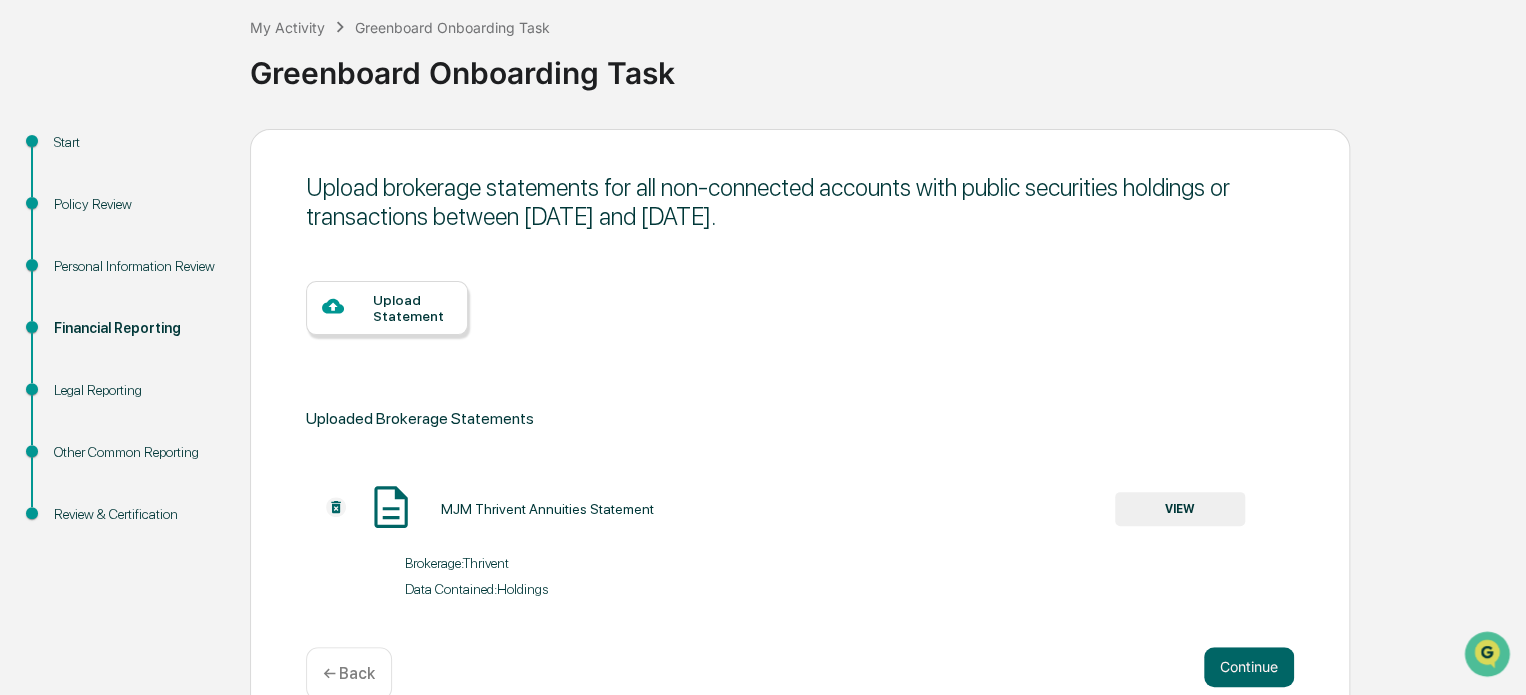 click on "Upload Statement" at bounding box center (412, 308) 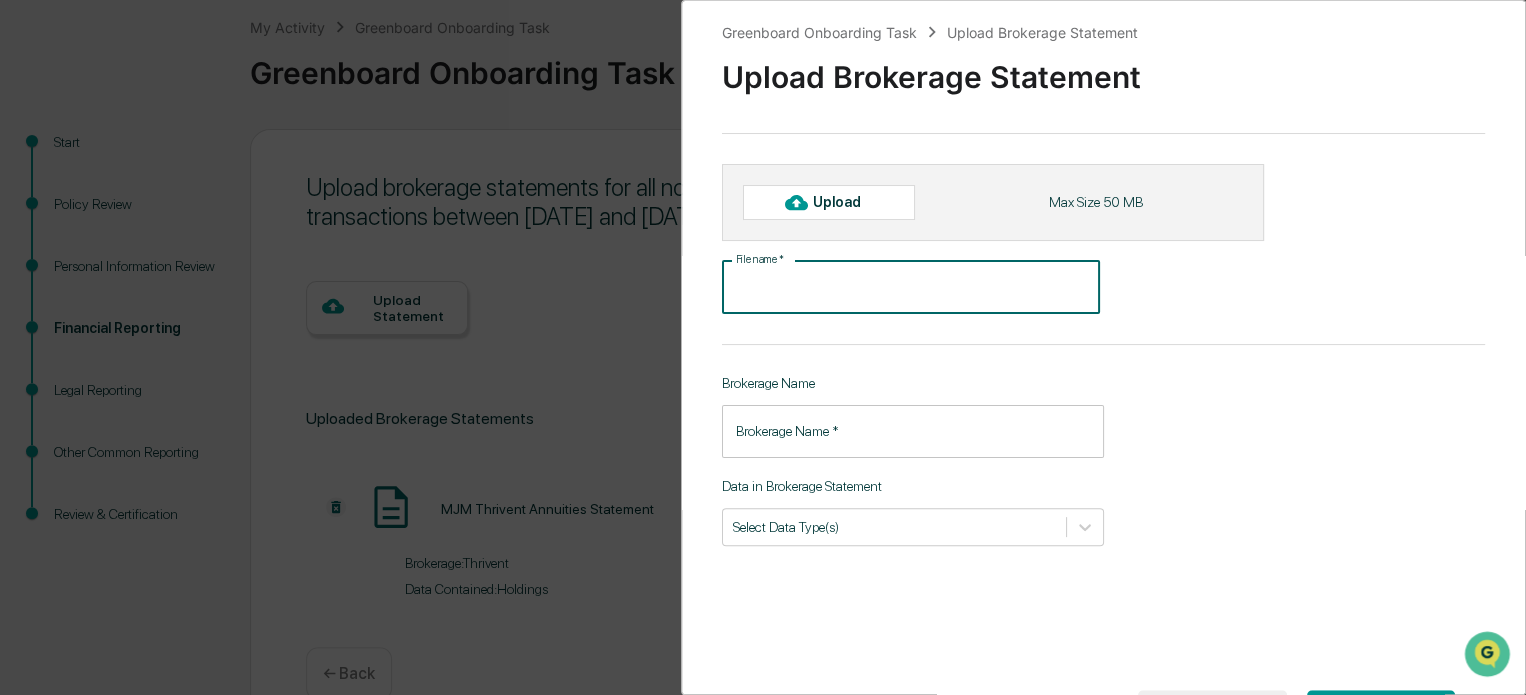 click on "File name   *" at bounding box center [911, 287] 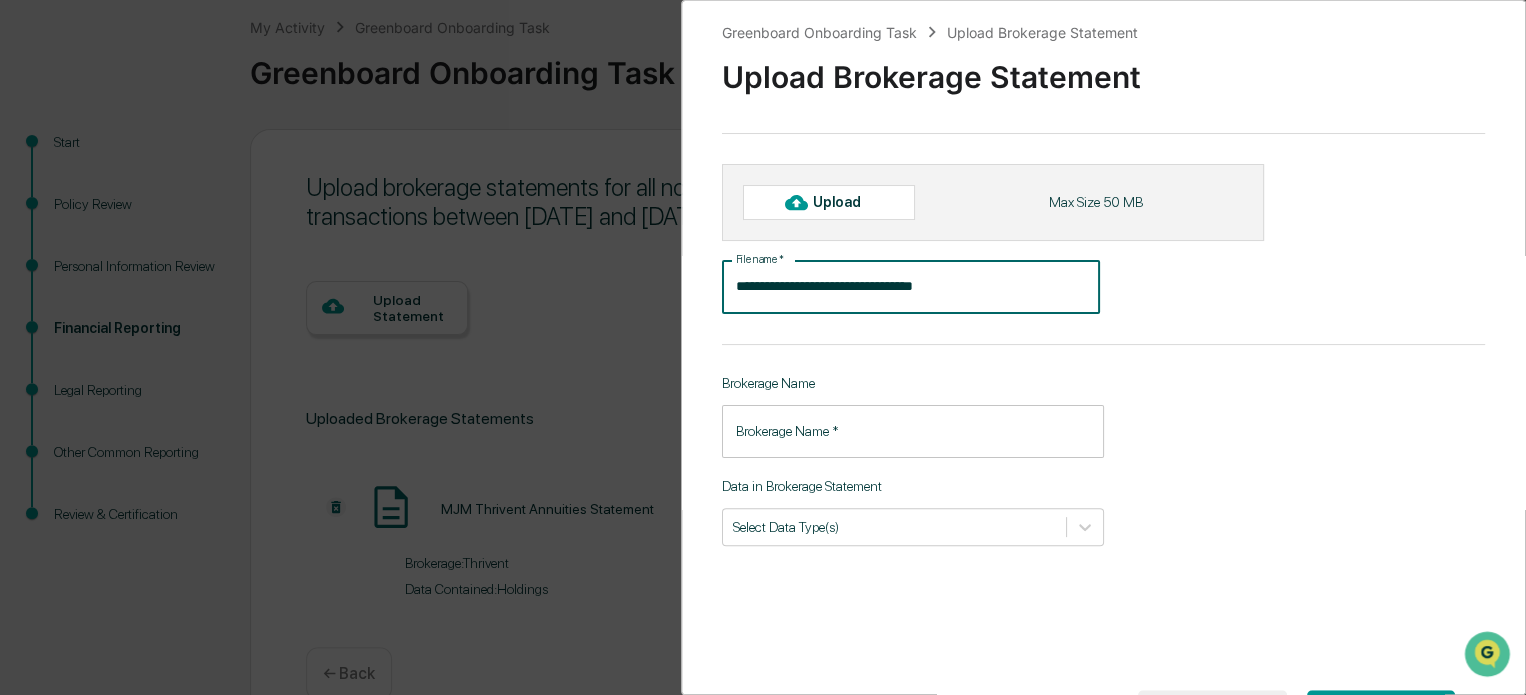 type on "**********" 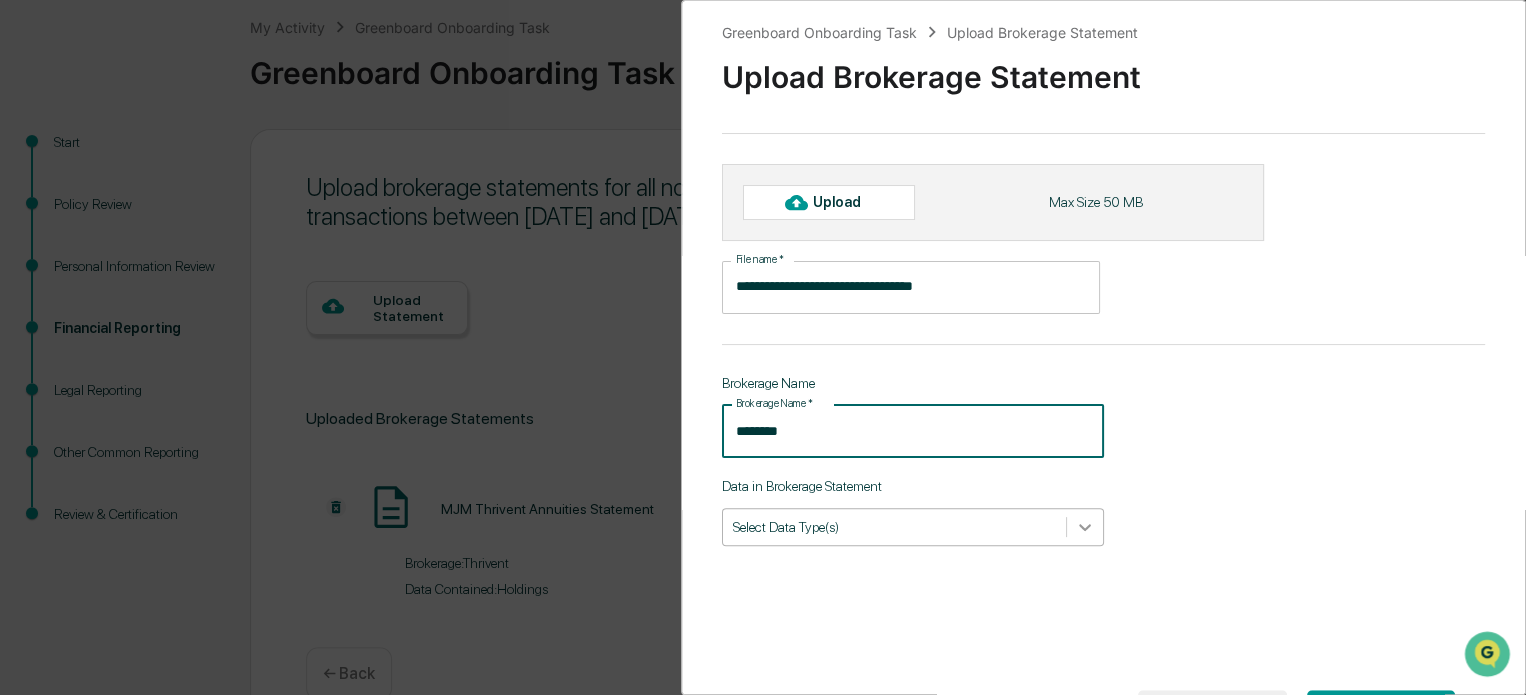 type on "********" 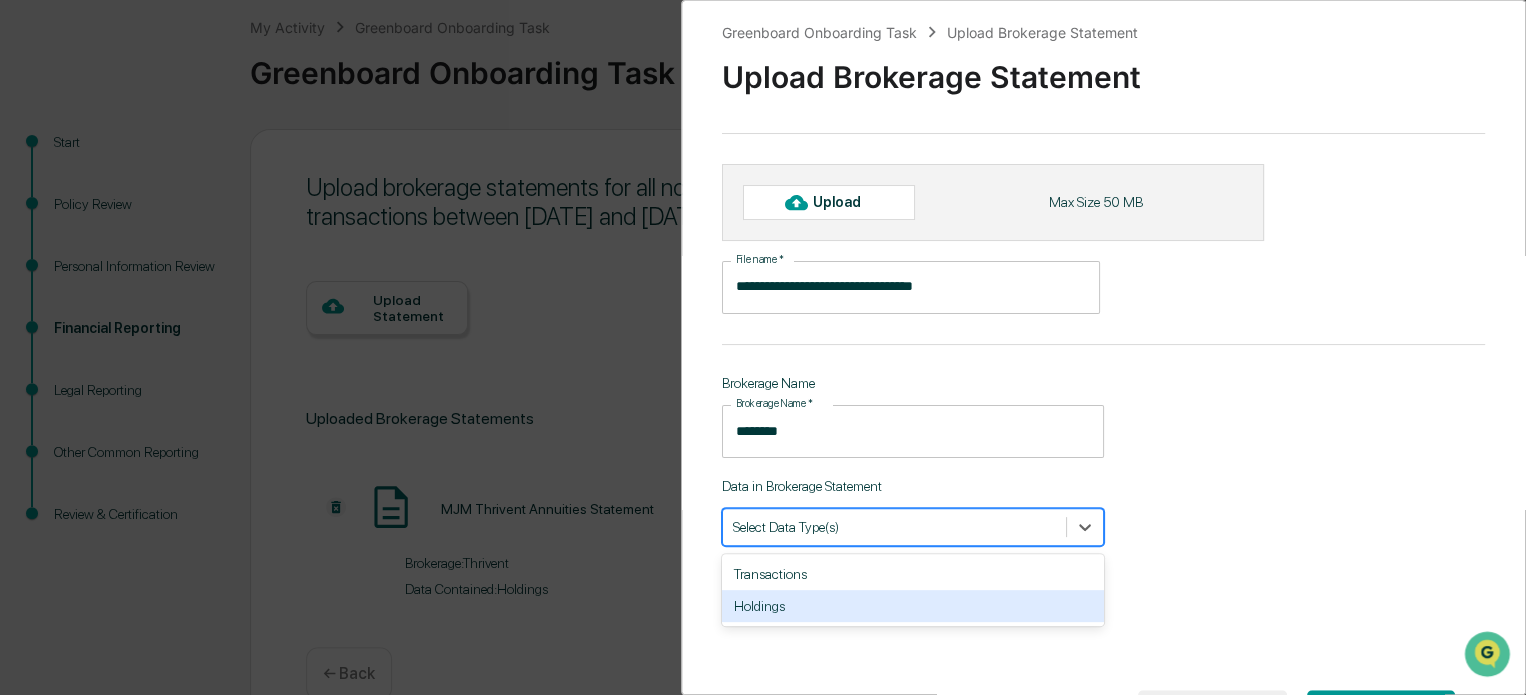click on "Holdings" at bounding box center [913, 606] 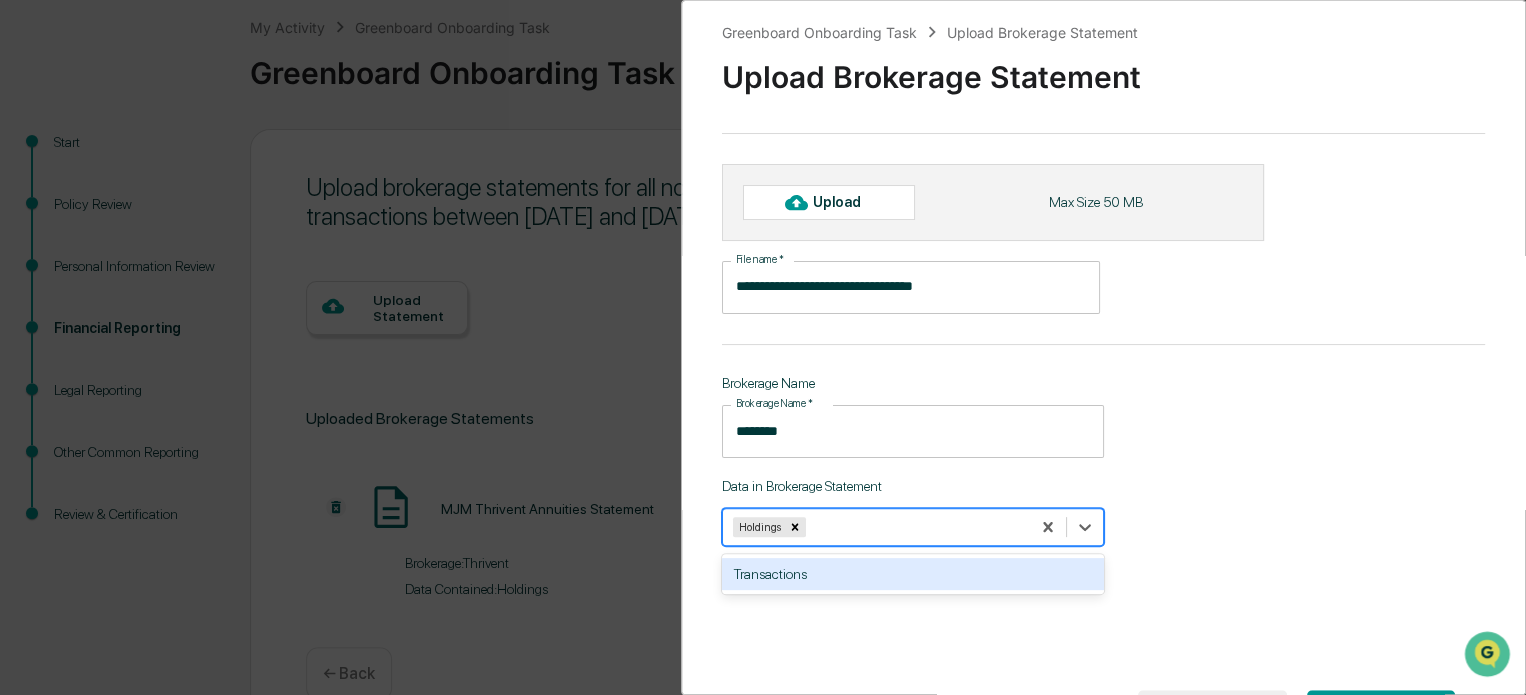 click on "**********" at bounding box center (1103, 347) 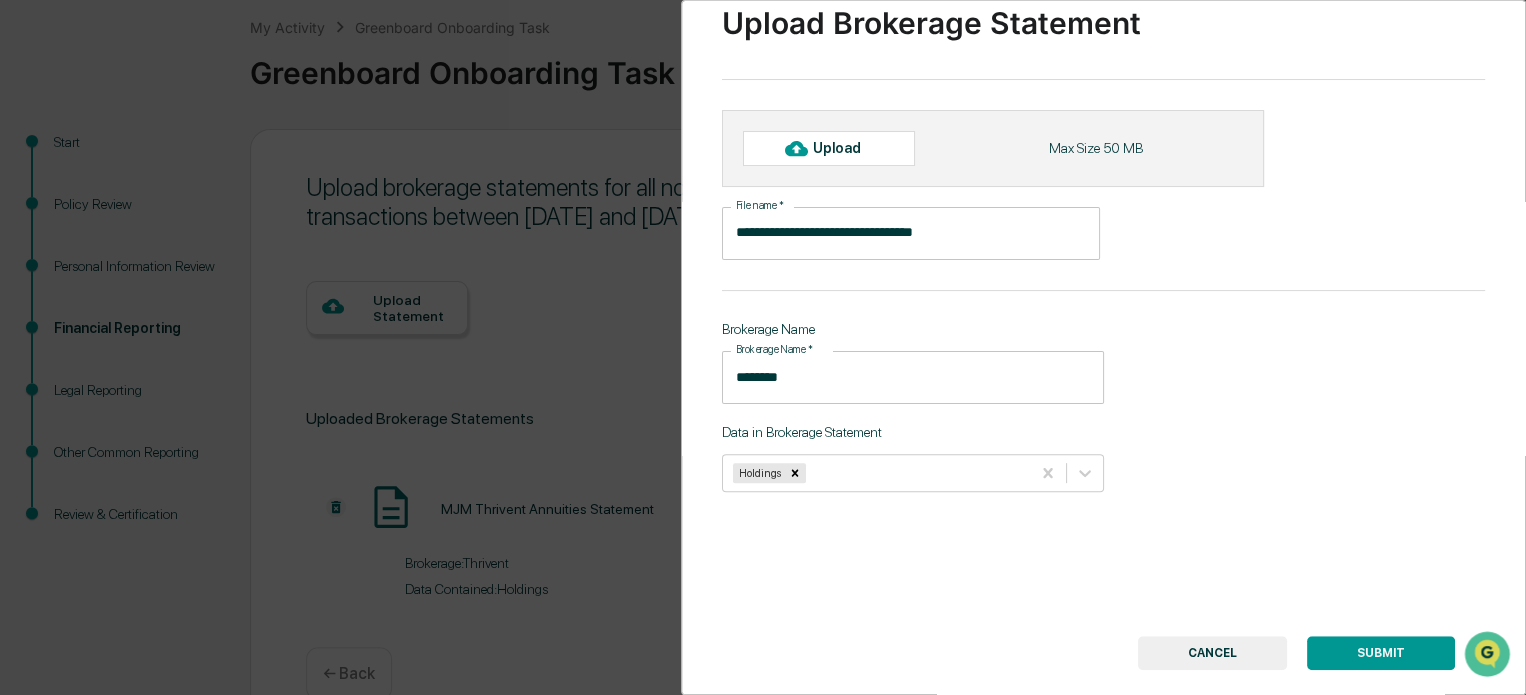 scroll, scrollTop: 102, scrollLeft: 0, axis: vertical 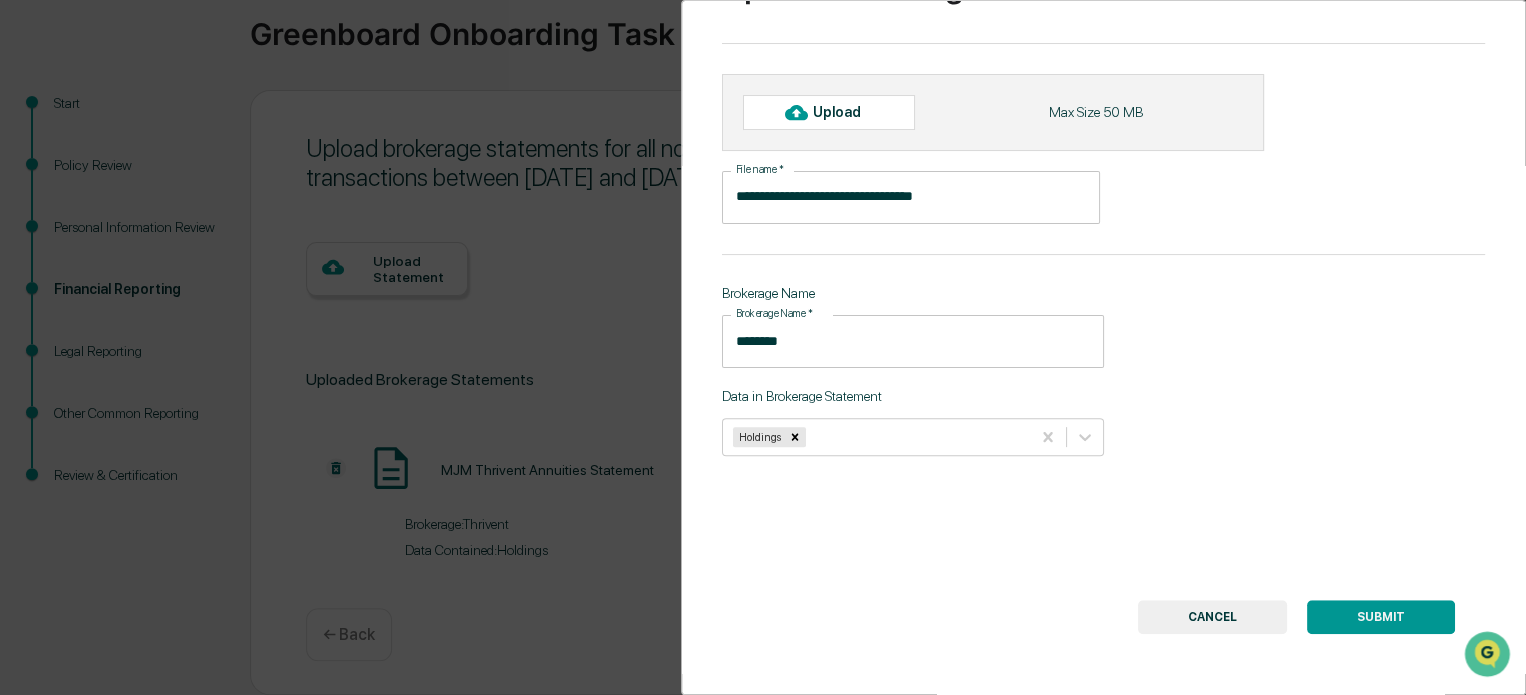 click on "SUBMIT" at bounding box center (1381, 617) 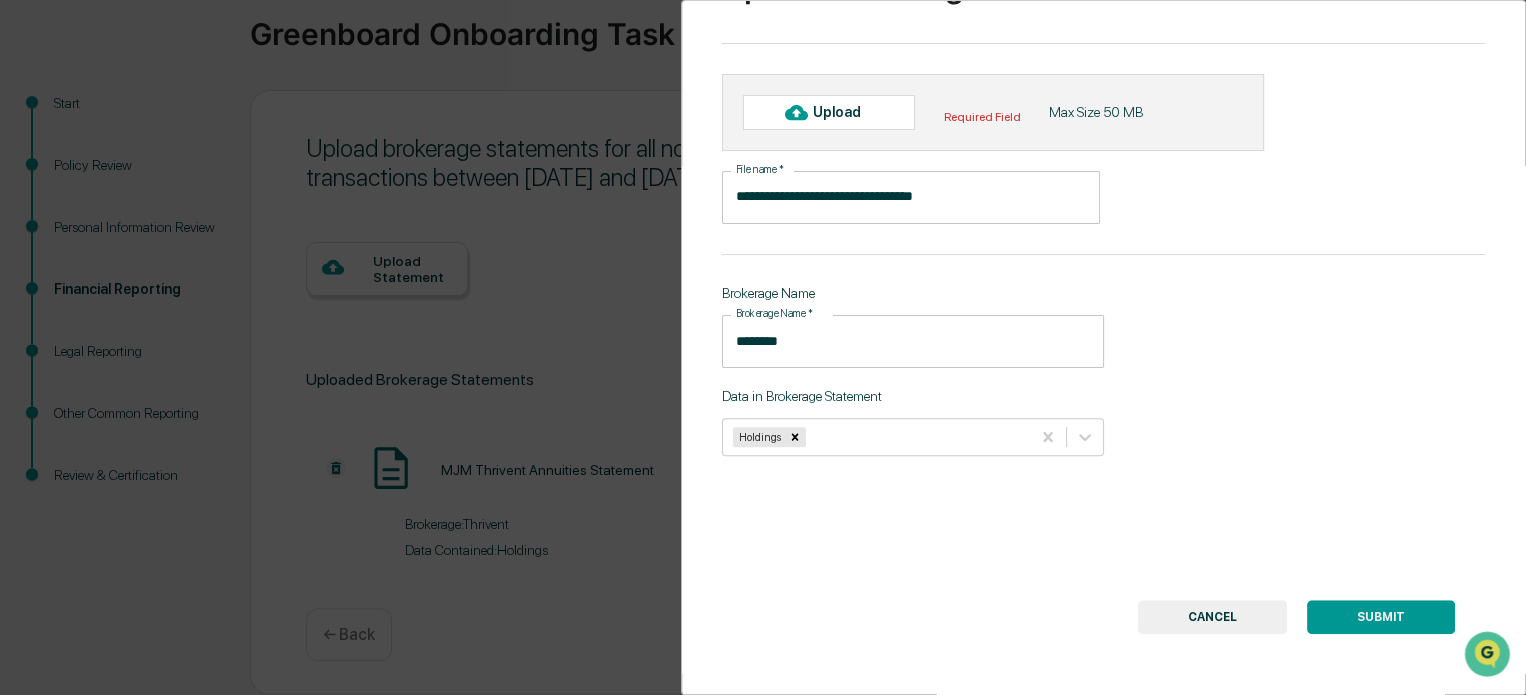 click on "Upload" at bounding box center (845, 112) 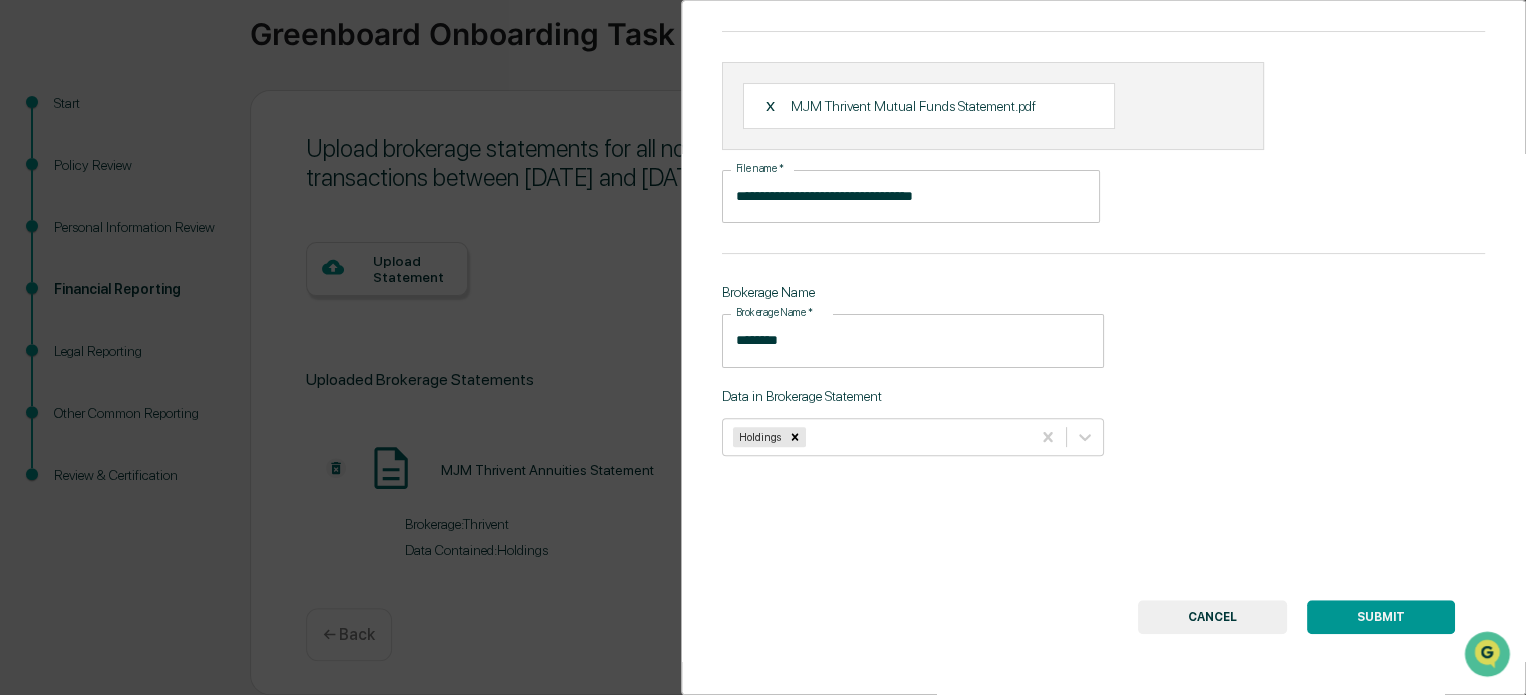 click on "SUBMIT" at bounding box center [1381, 617] 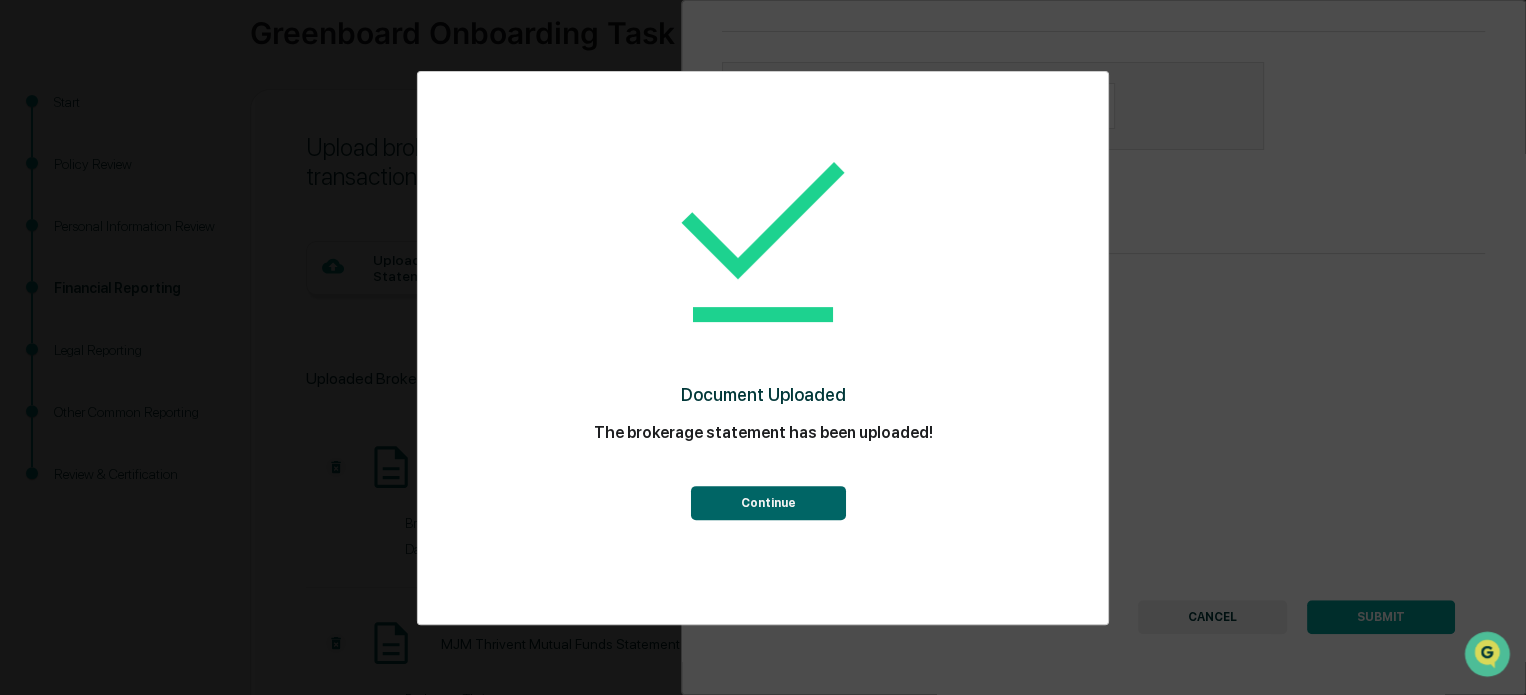click on "Continue" at bounding box center [767, 503] 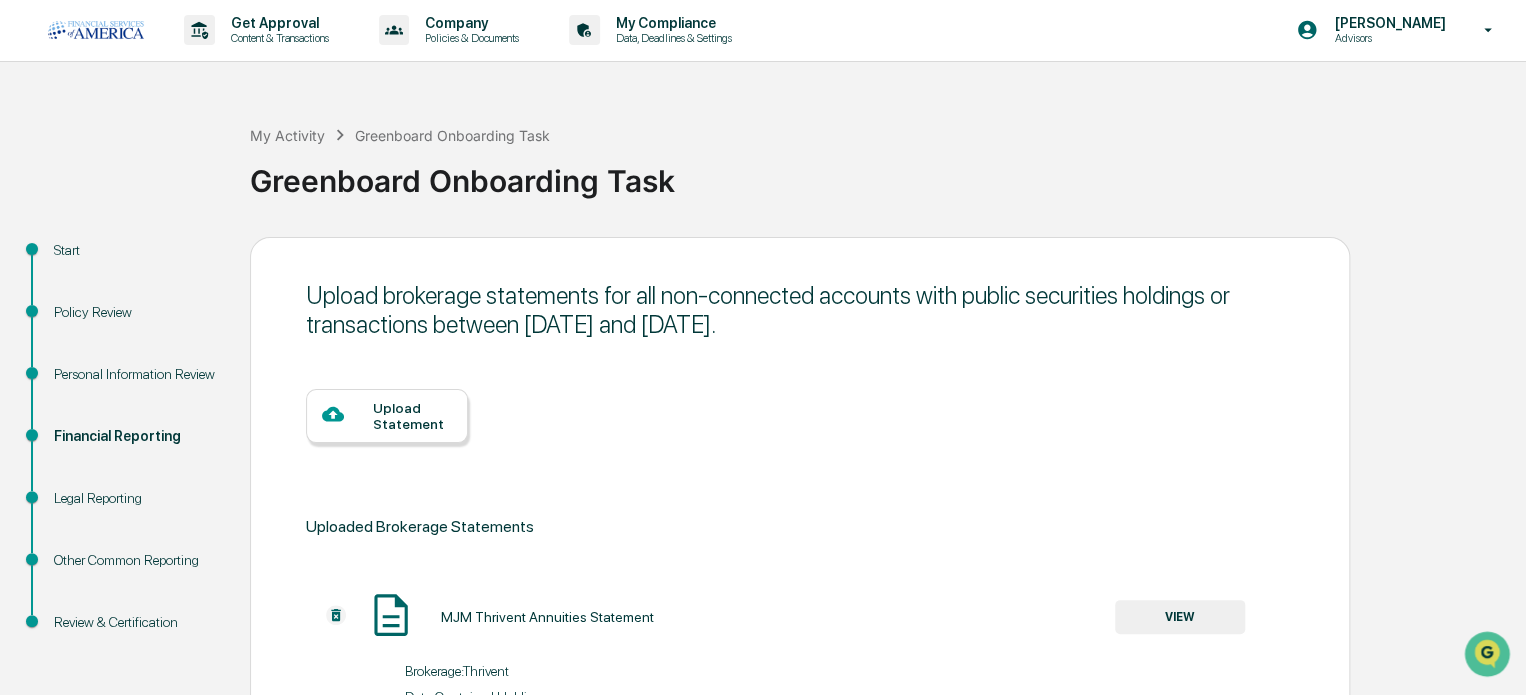 scroll, scrollTop: 0, scrollLeft: 0, axis: both 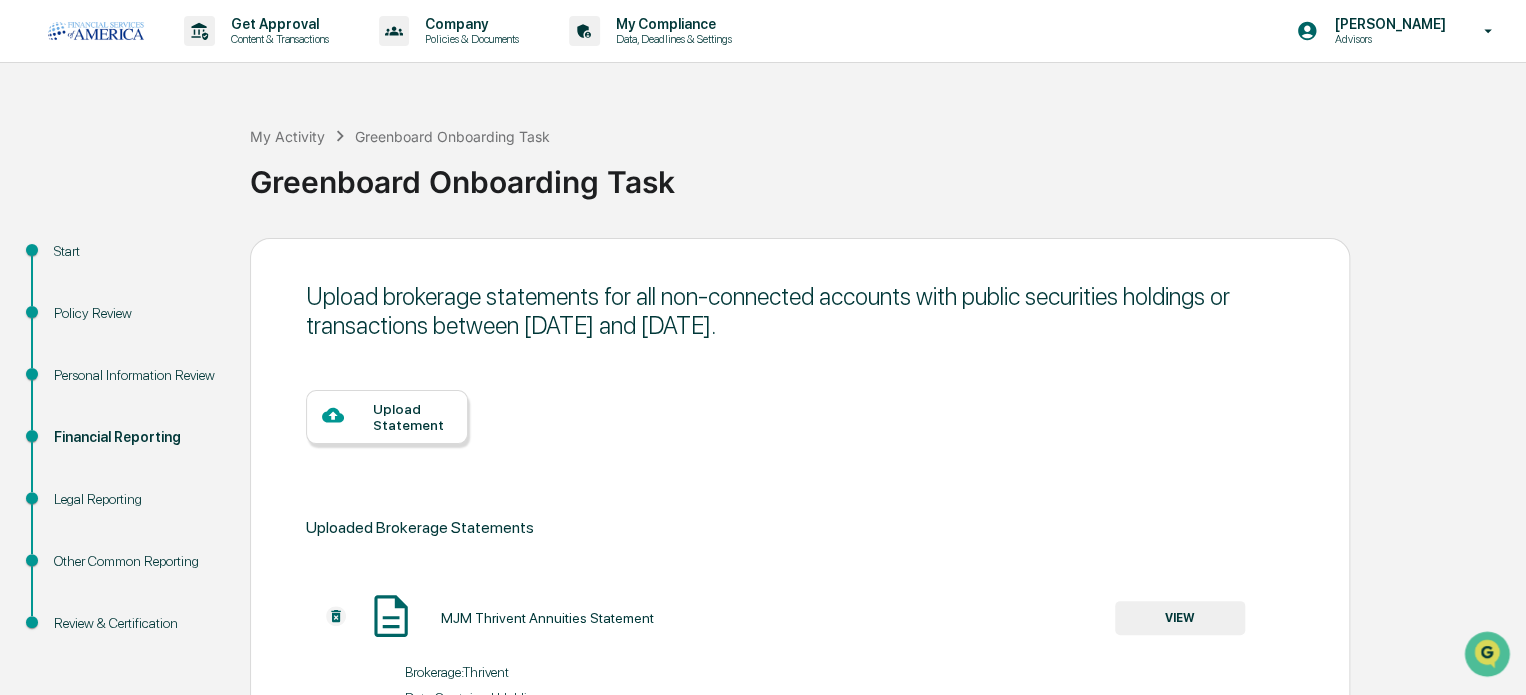 click on "Upload Statement" at bounding box center (412, 417) 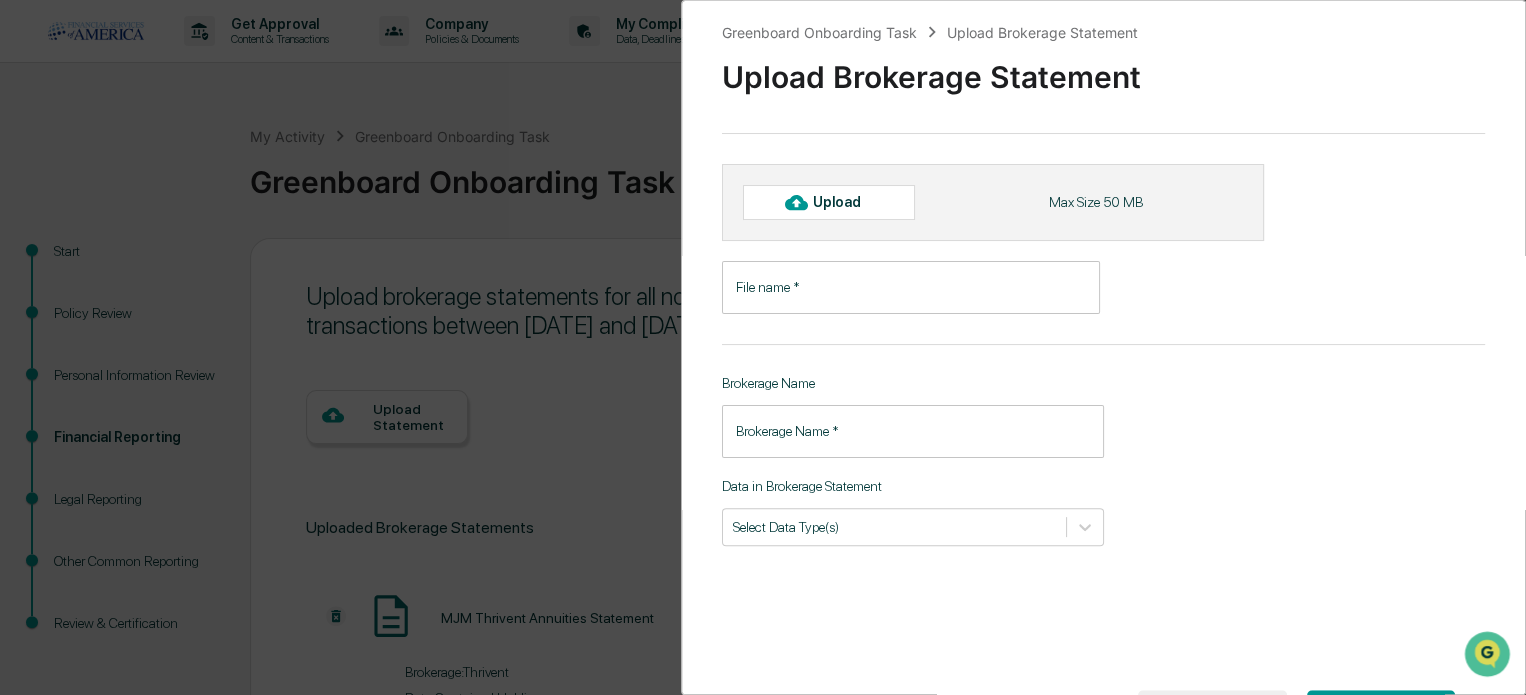 click on "File name   *" at bounding box center [911, 287] 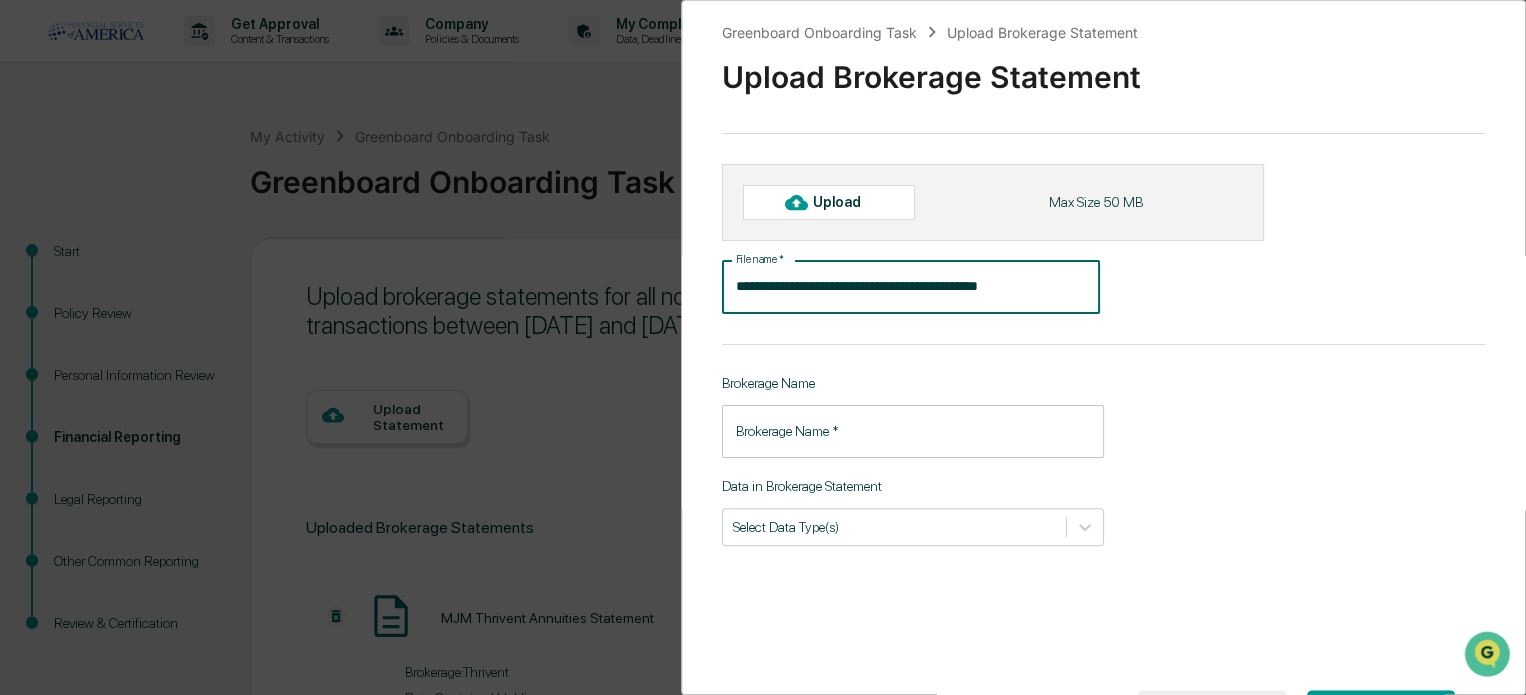 type on "**********" 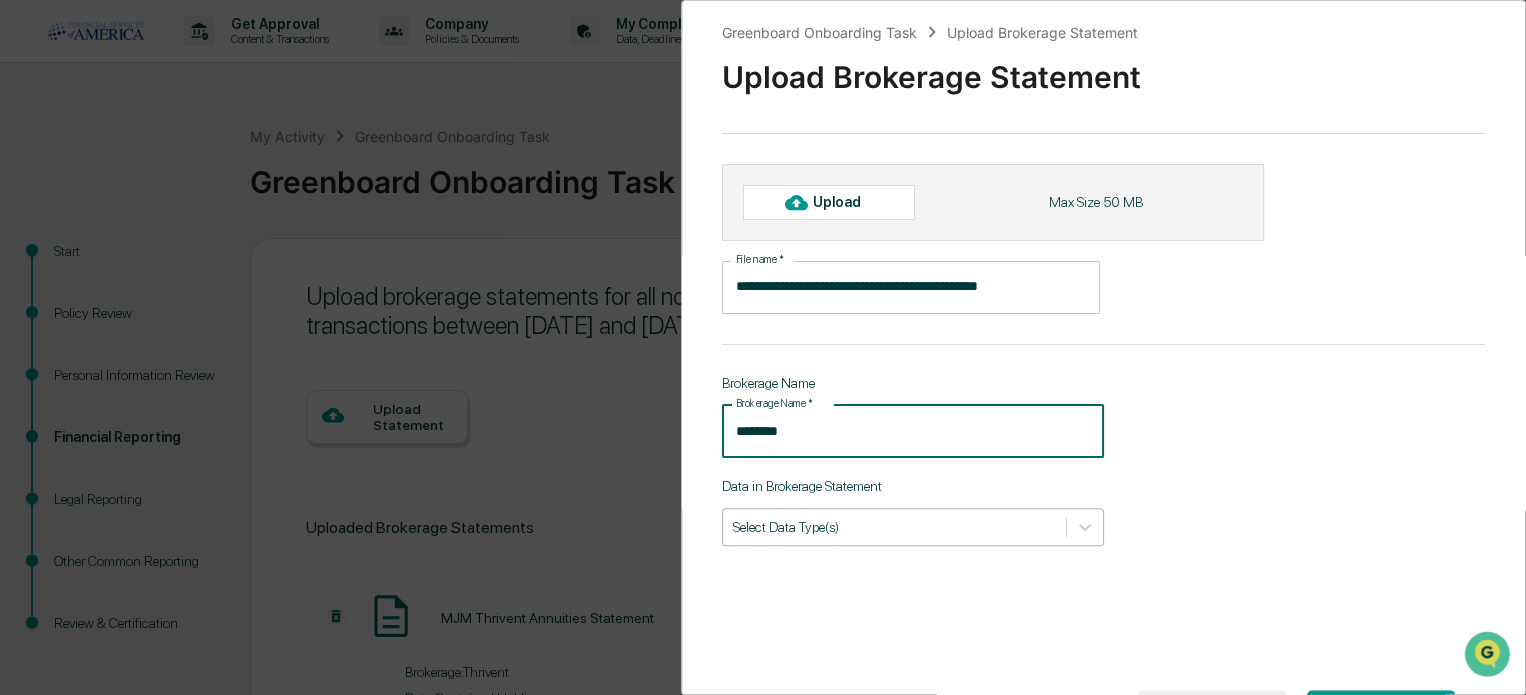 type on "********" 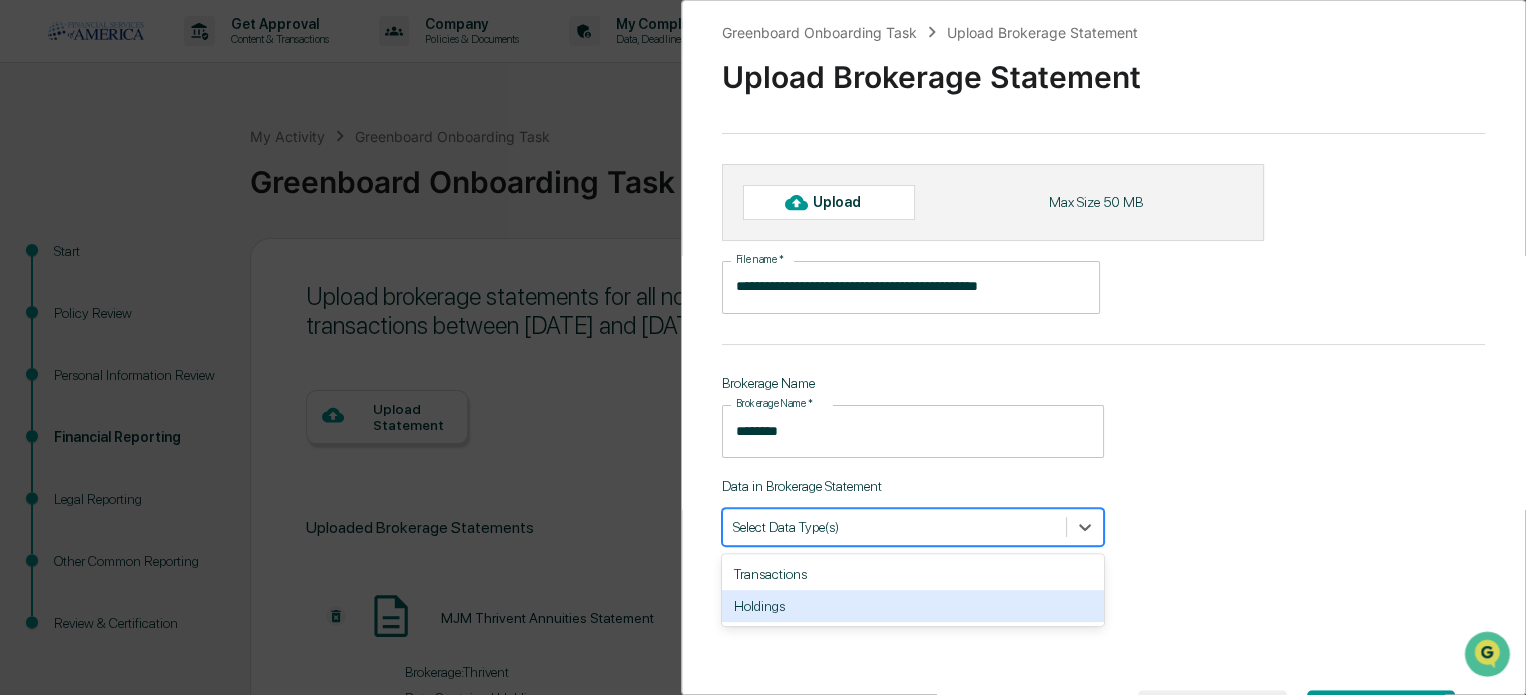 click on "Holdings" at bounding box center [913, 606] 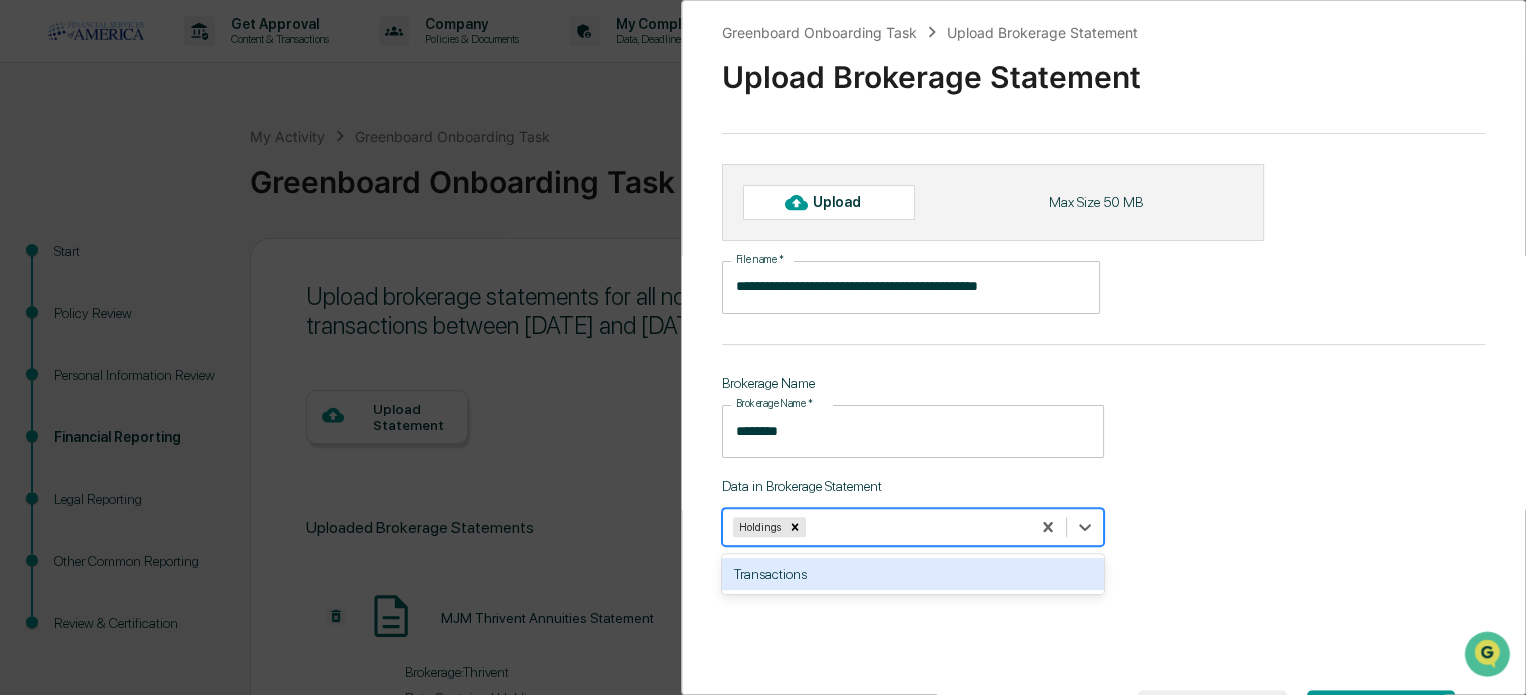 click on "**********" at bounding box center [1103, 347] 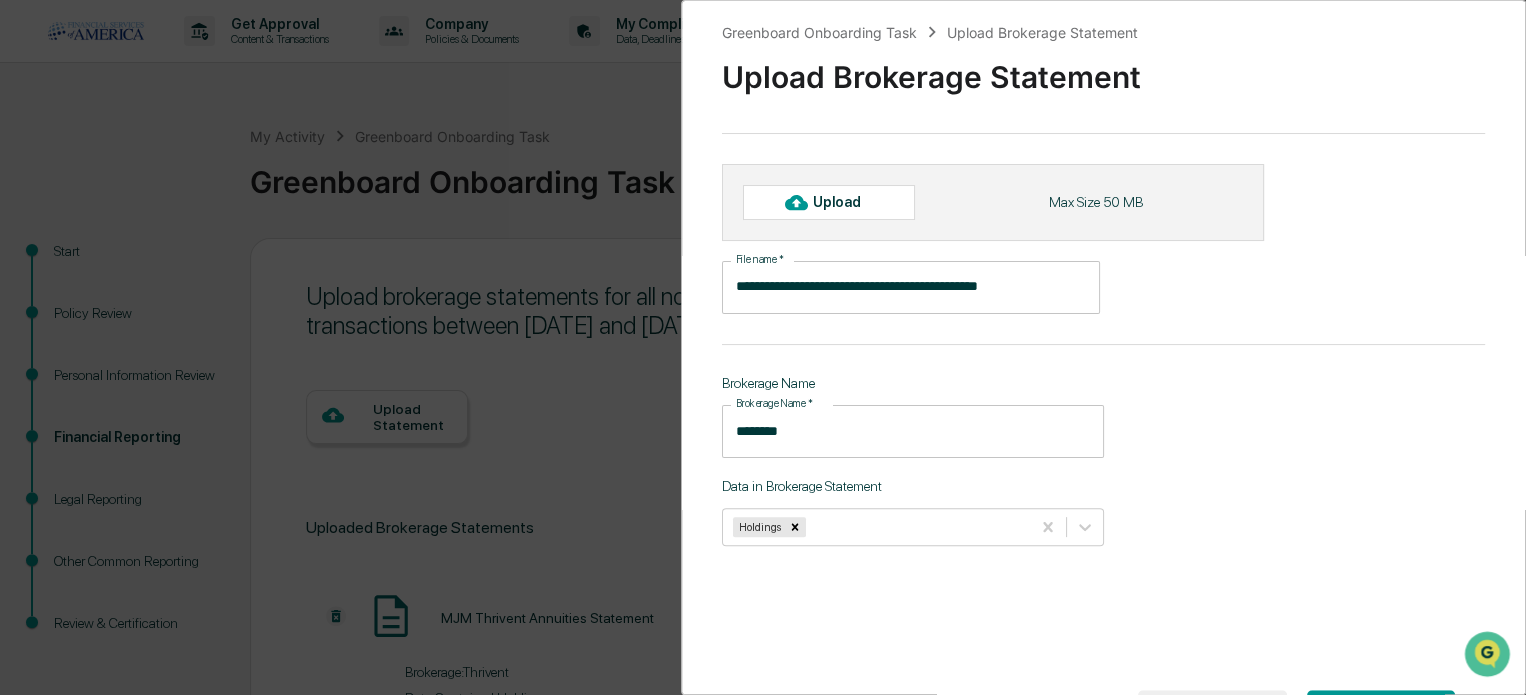 click on "Upload" at bounding box center [845, 202] 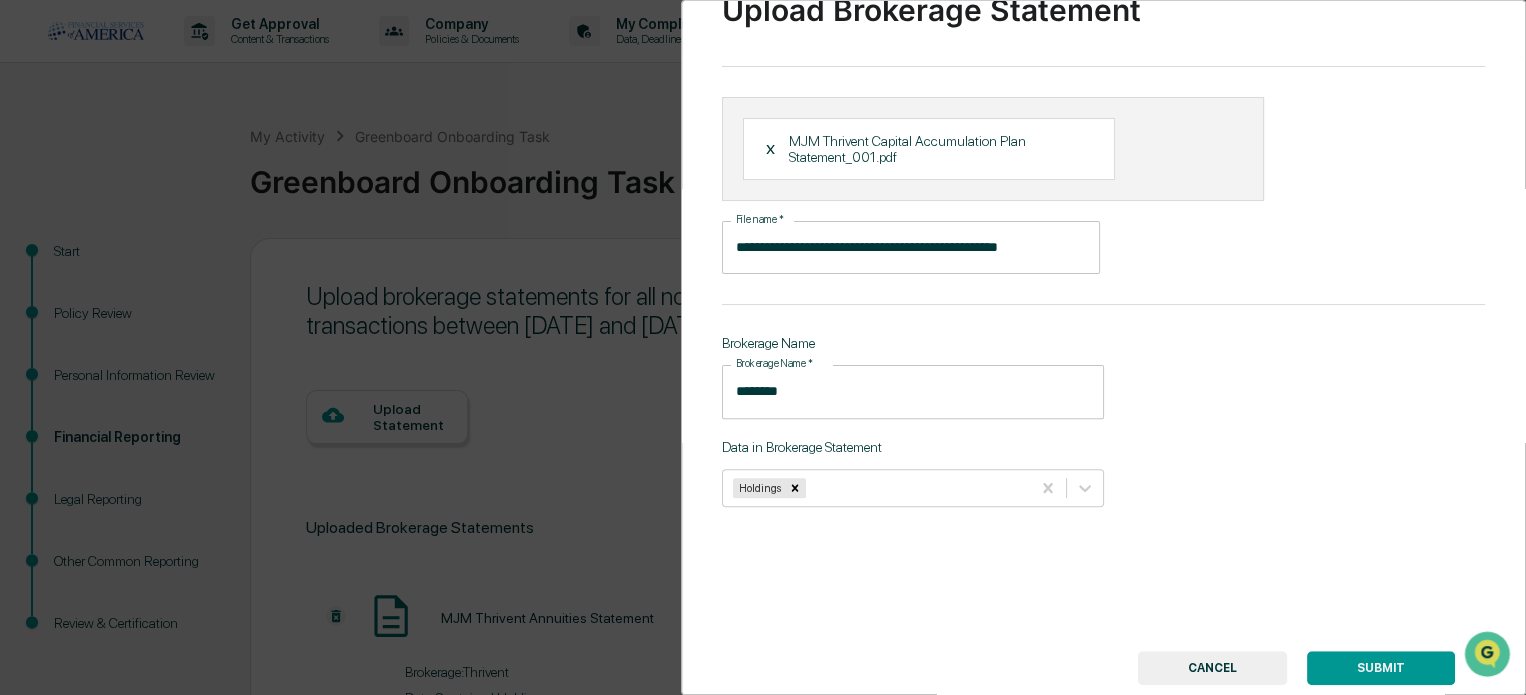 scroll, scrollTop: 131, scrollLeft: 0, axis: vertical 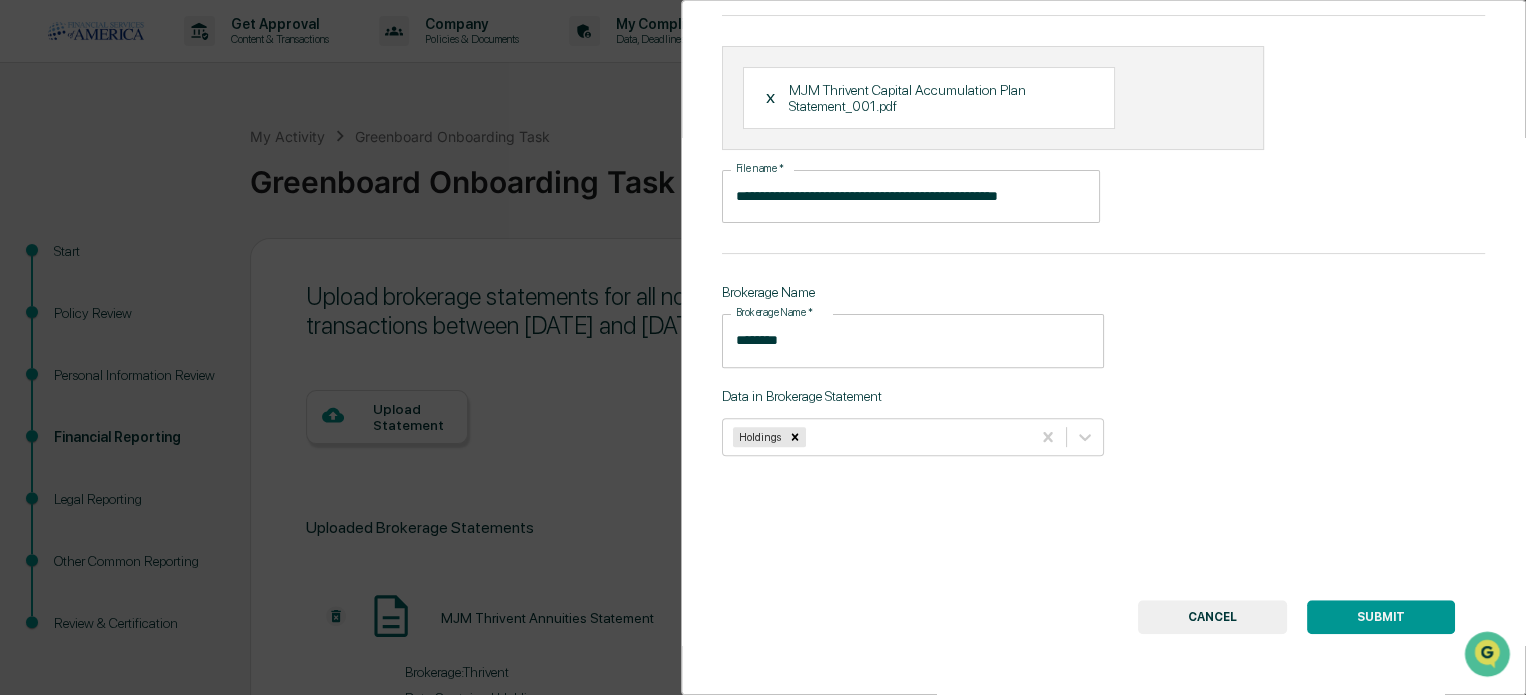 click on "SUBMIT" at bounding box center [1381, 617] 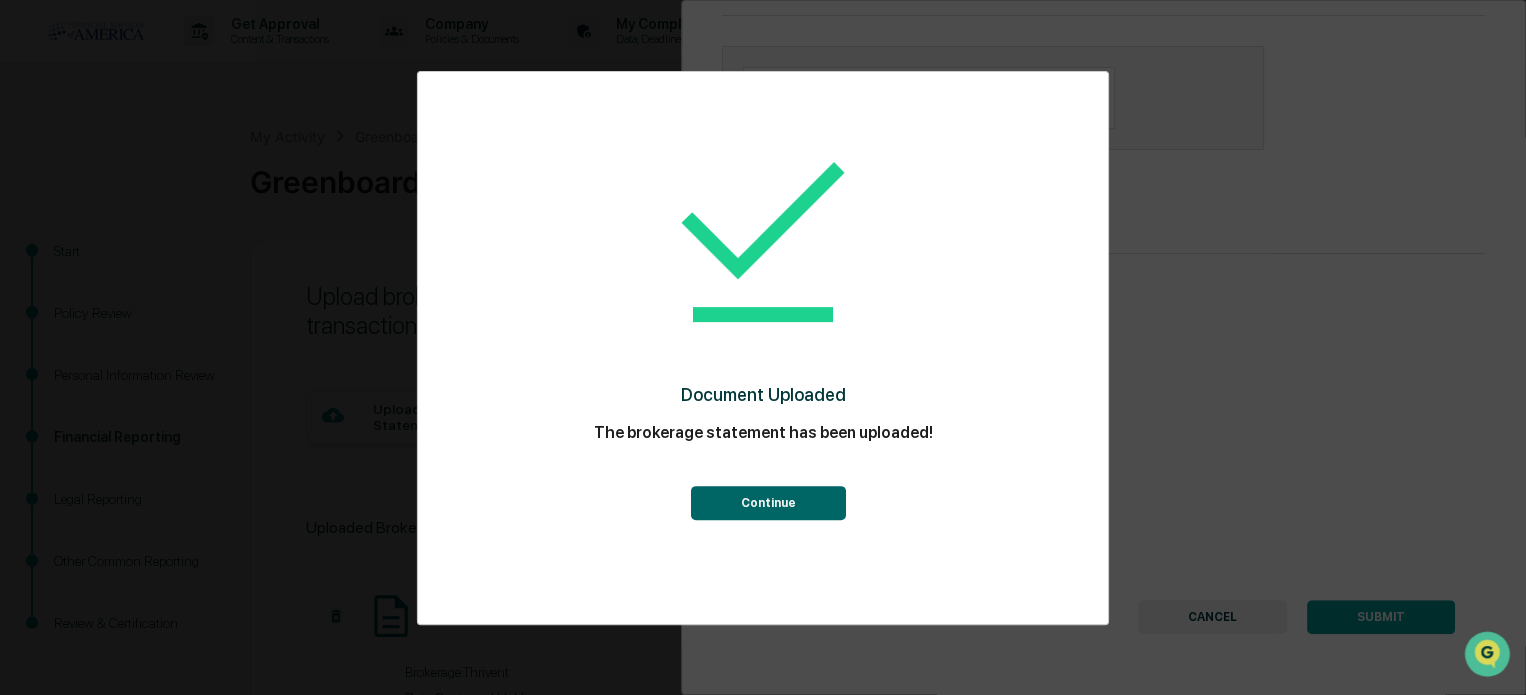 click on "Continue" at bounding box center [767, 503] 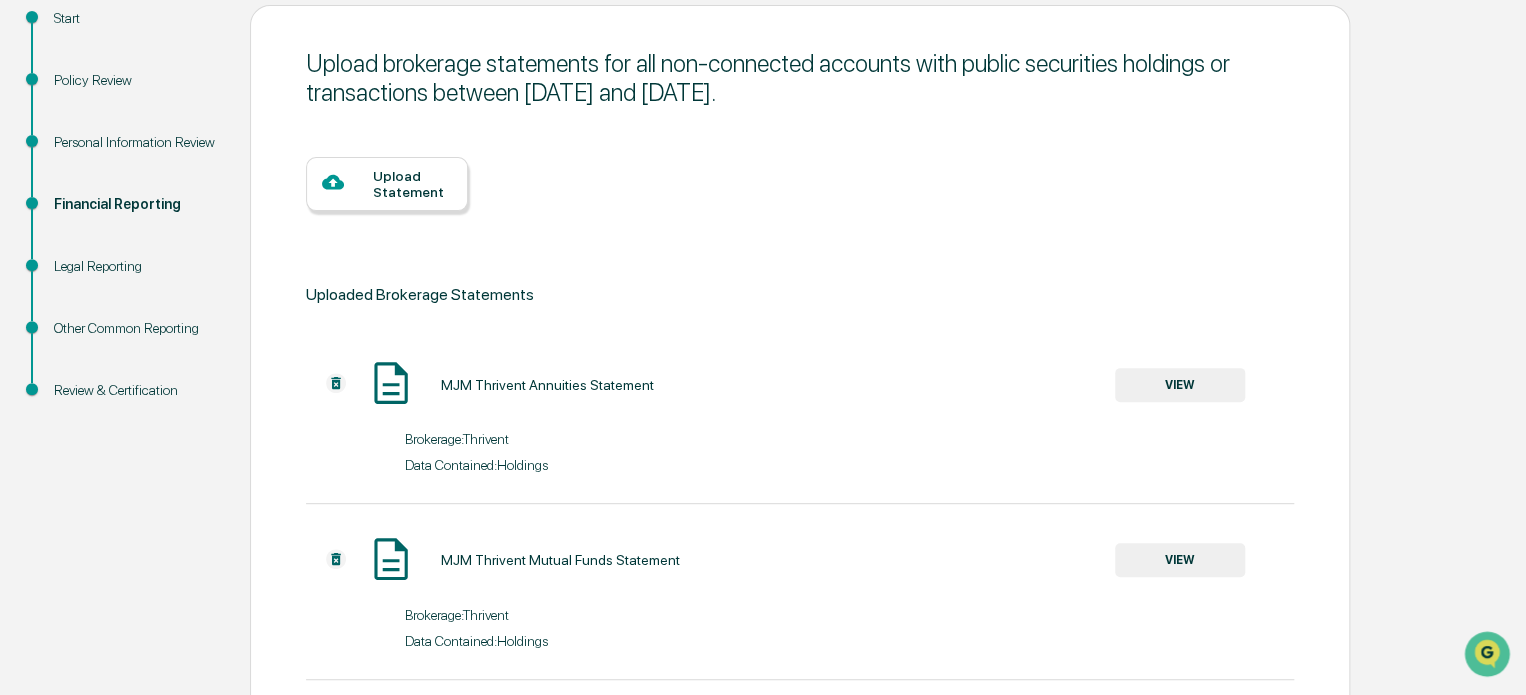 scroll, scrollTop: 104, scrollLeft: 0, axis: vertical 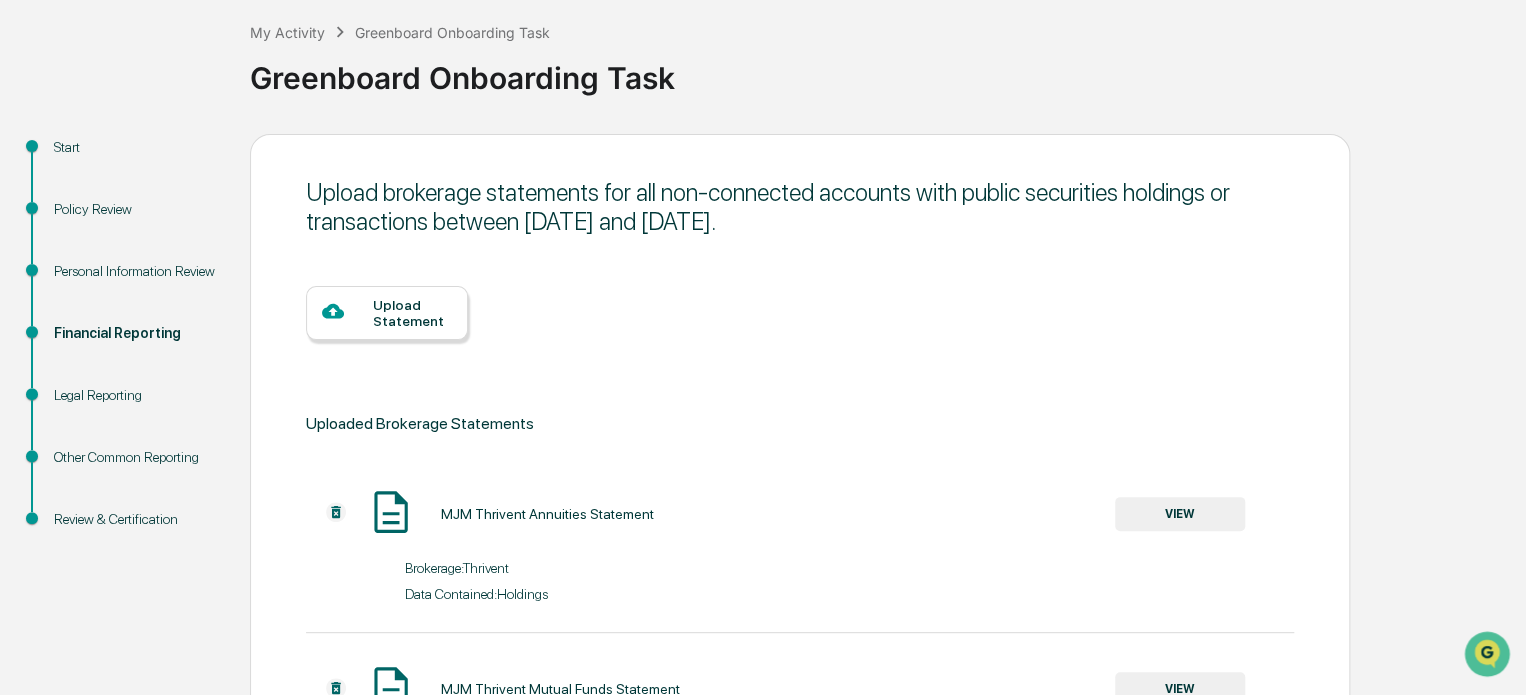 click on "Upload Statement" at bounding box center [412, 313] 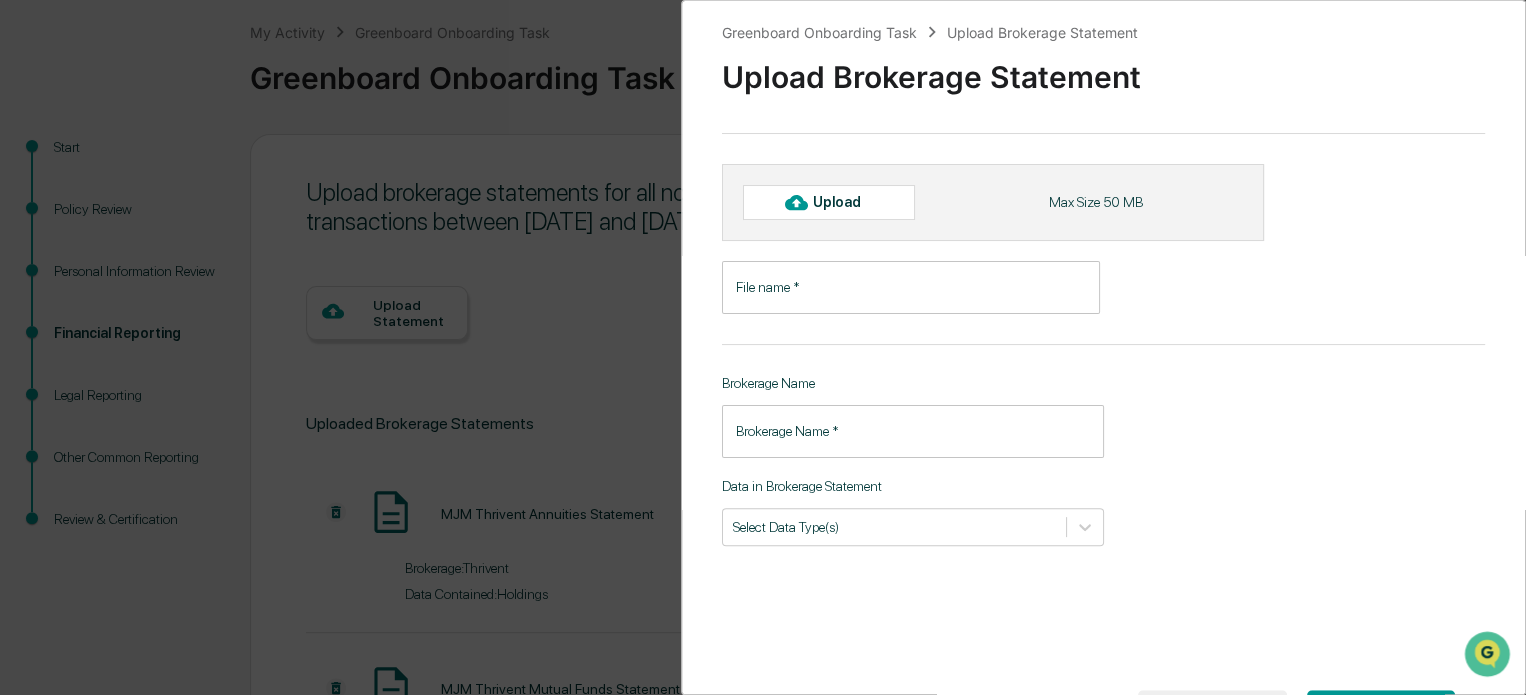 click on "File name   *" at bounding box center (911, 287) 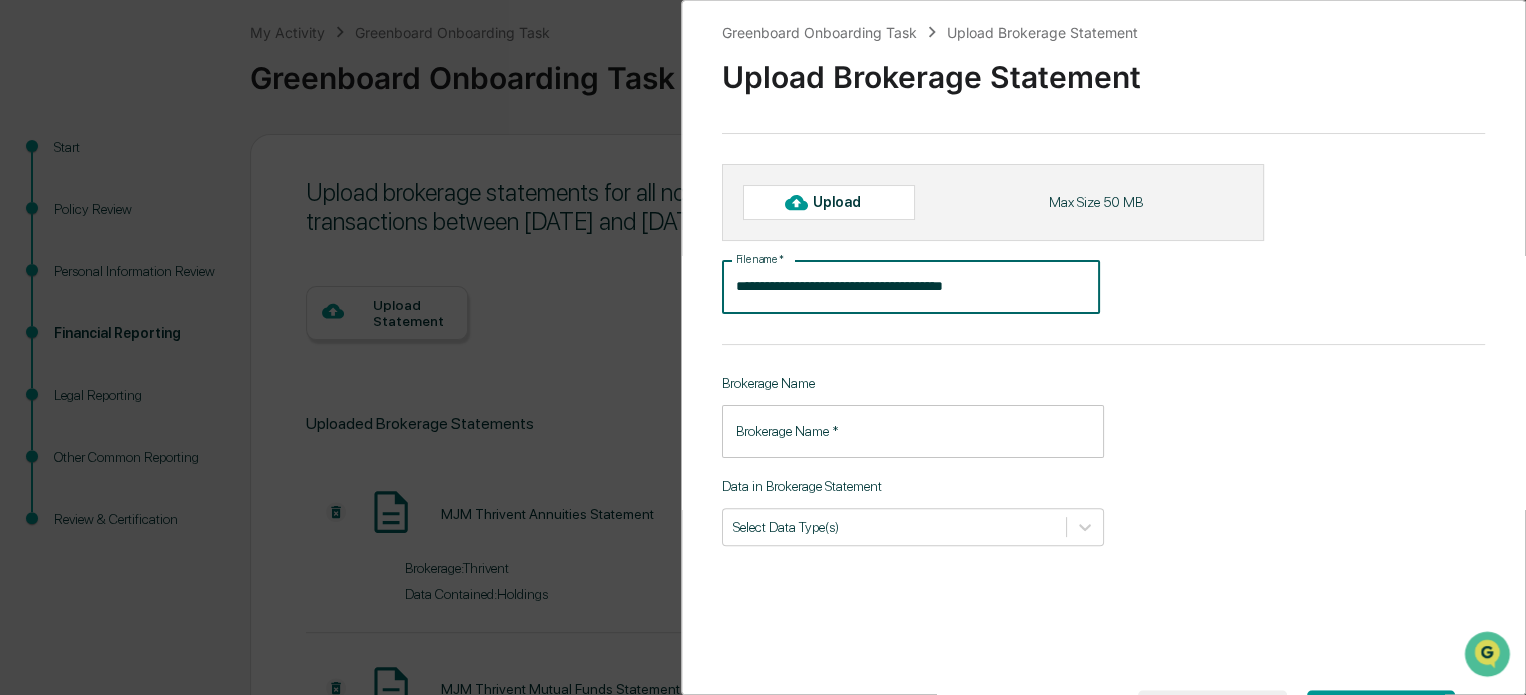 type on "**********" 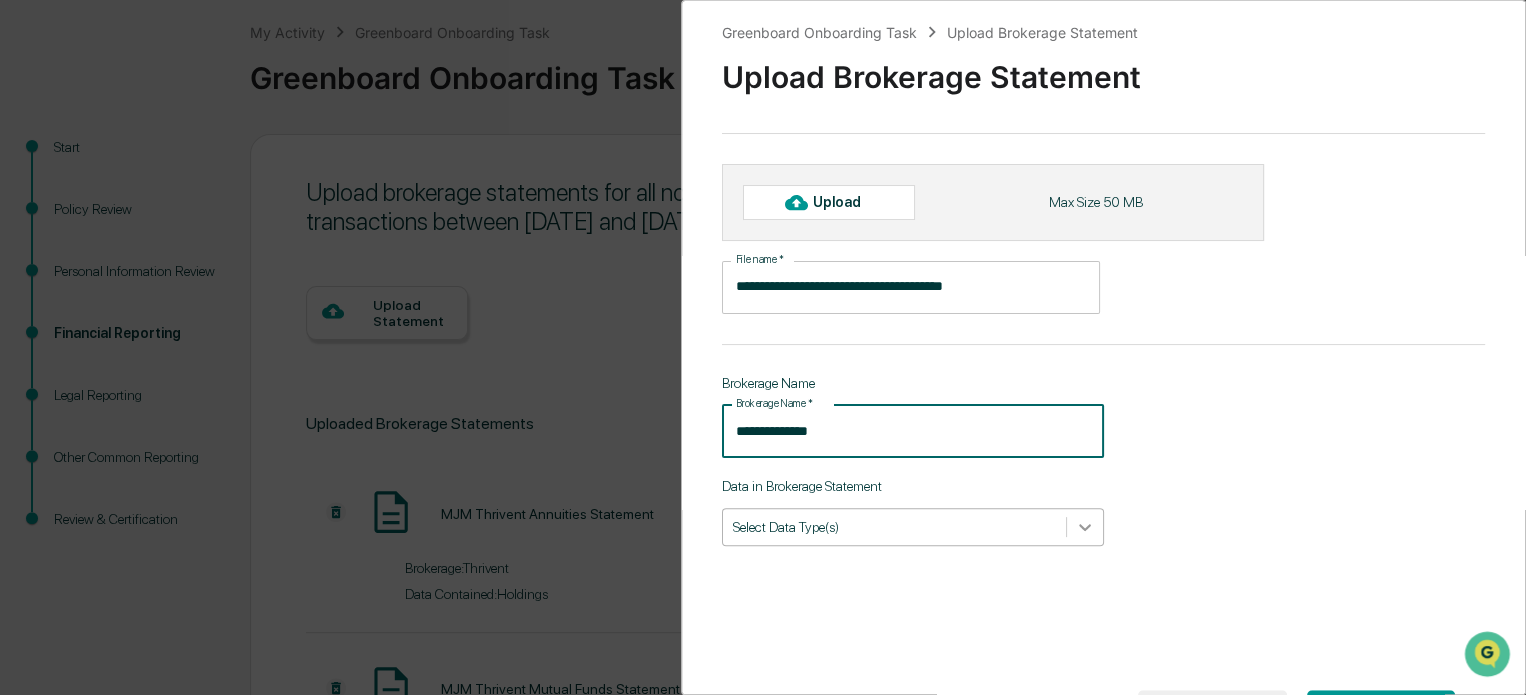 type on "**********" 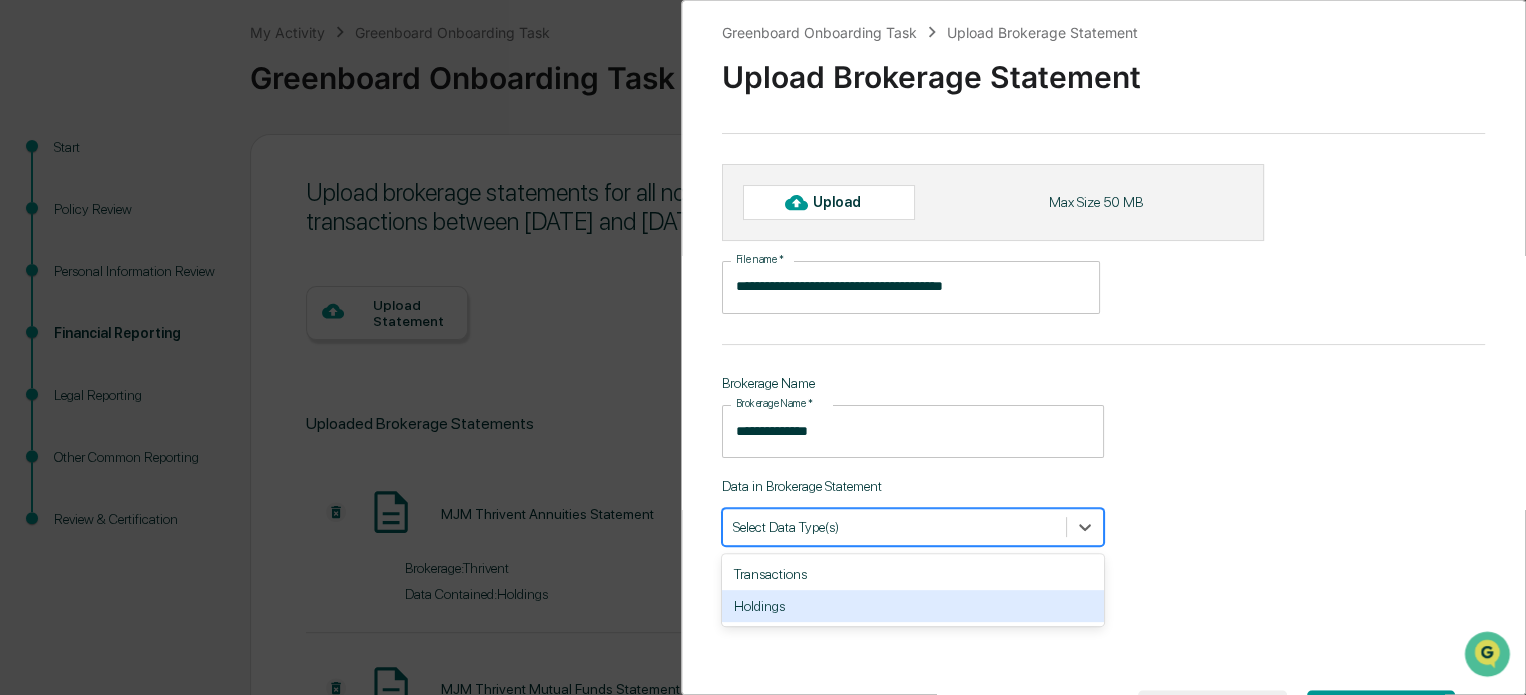 click on "Holdings" at bounding box center [913, 606] 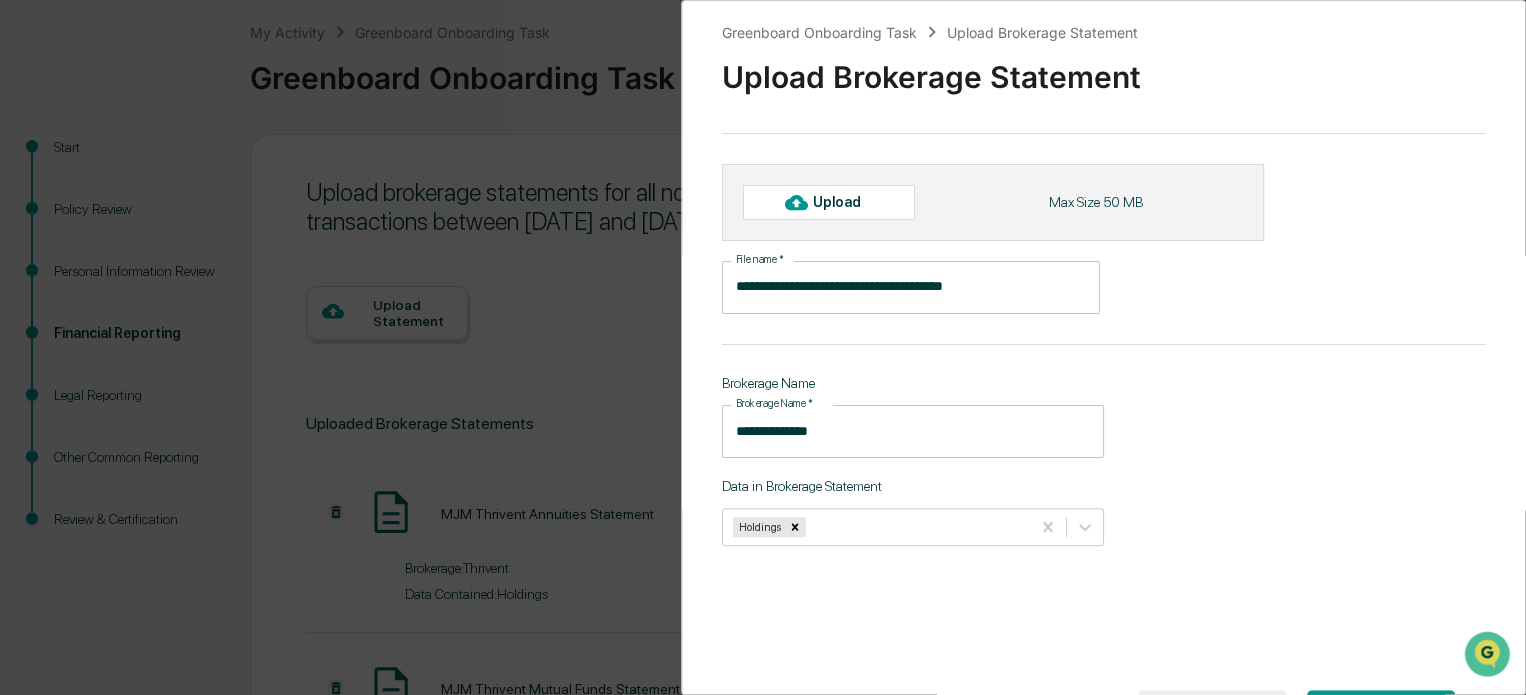 click on "**********" at bounding box center (1103, 347) 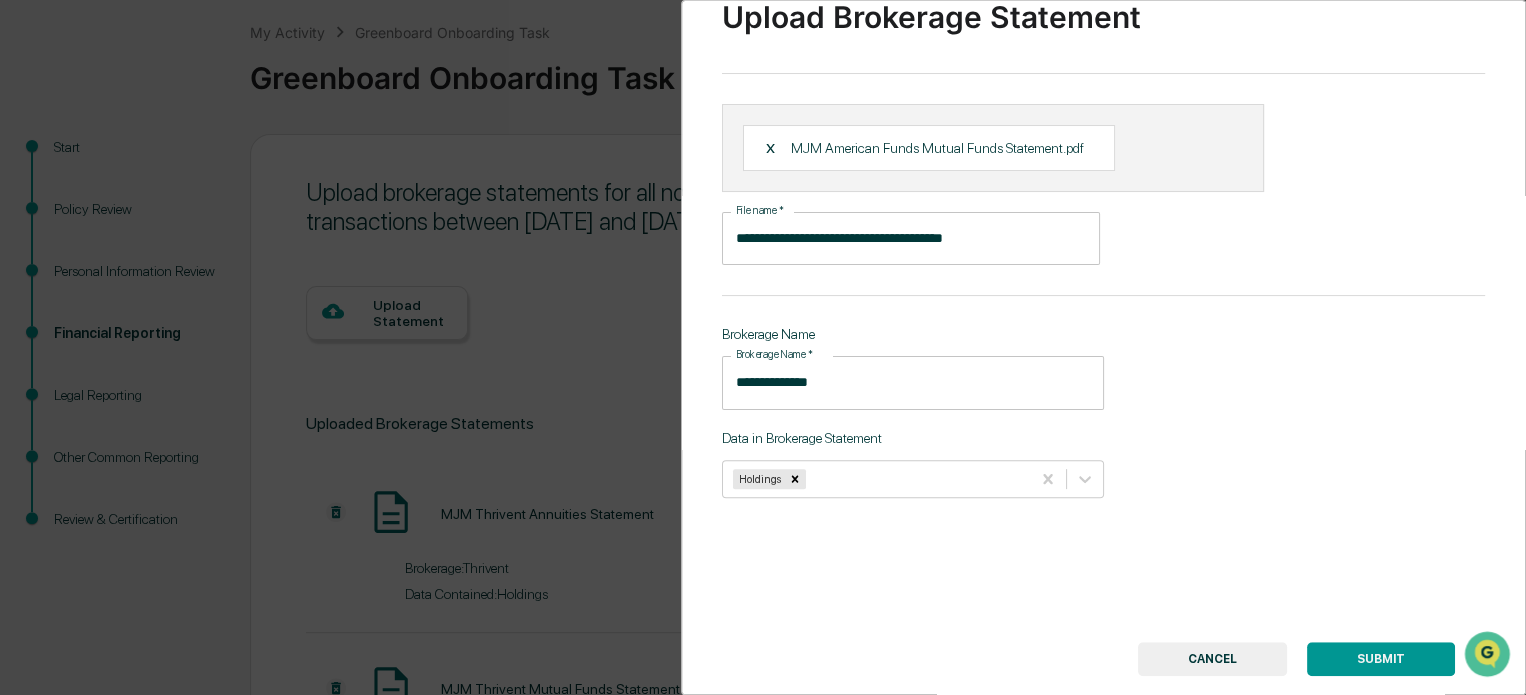 scroll, scrollTop: 114, scrollLeft: 0, axis: vertical 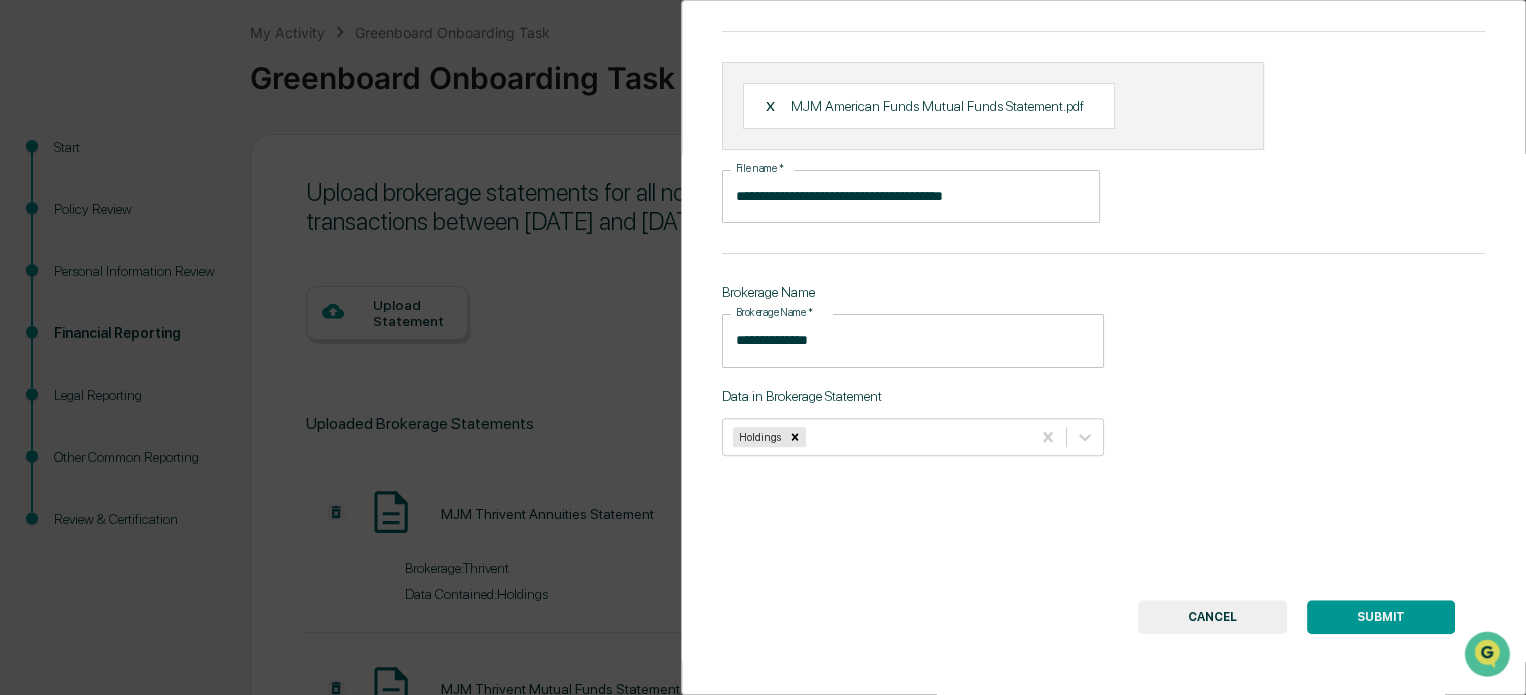 click on "SUBMIT" at bounding box center (1381, 617) 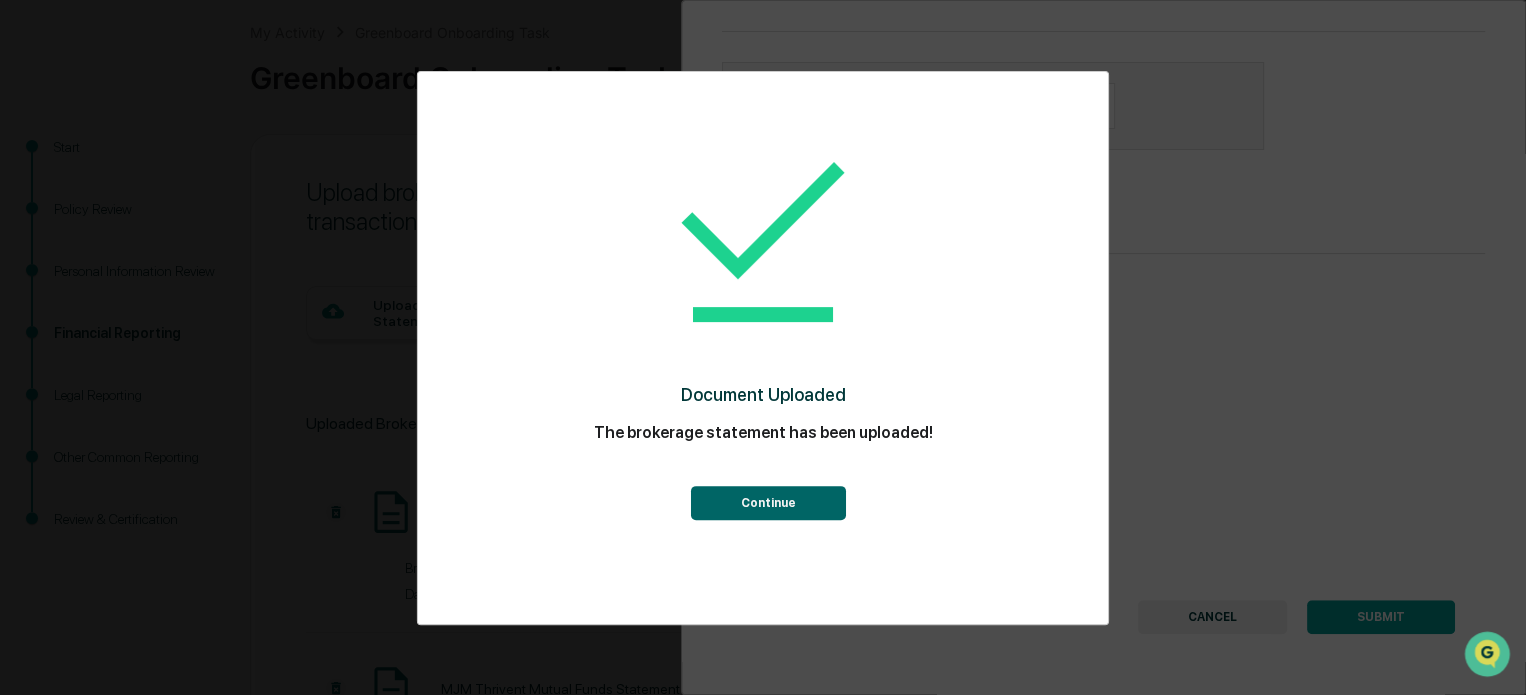 click on "Continue" at bounding box center (767, 503) 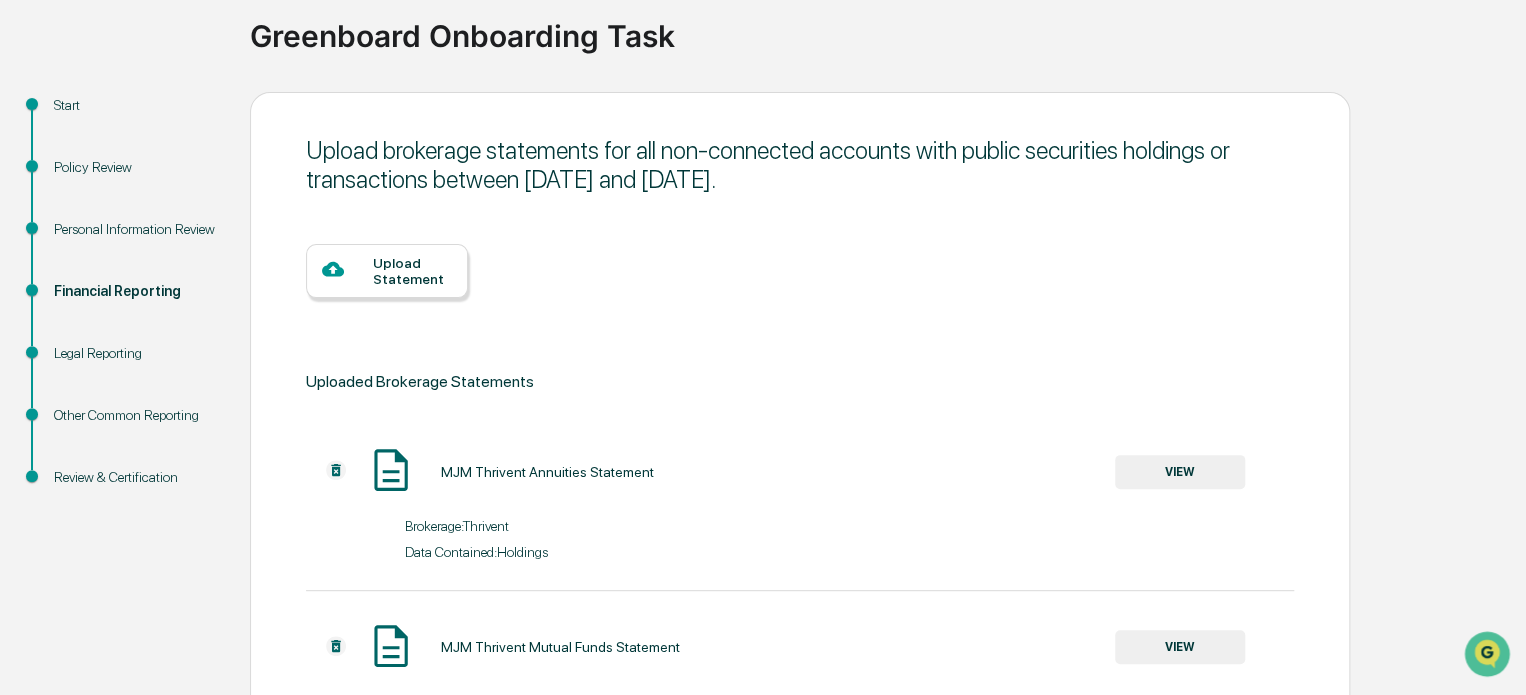 scroll, scrollTop: 0, scrollLeft: 0, axis: both 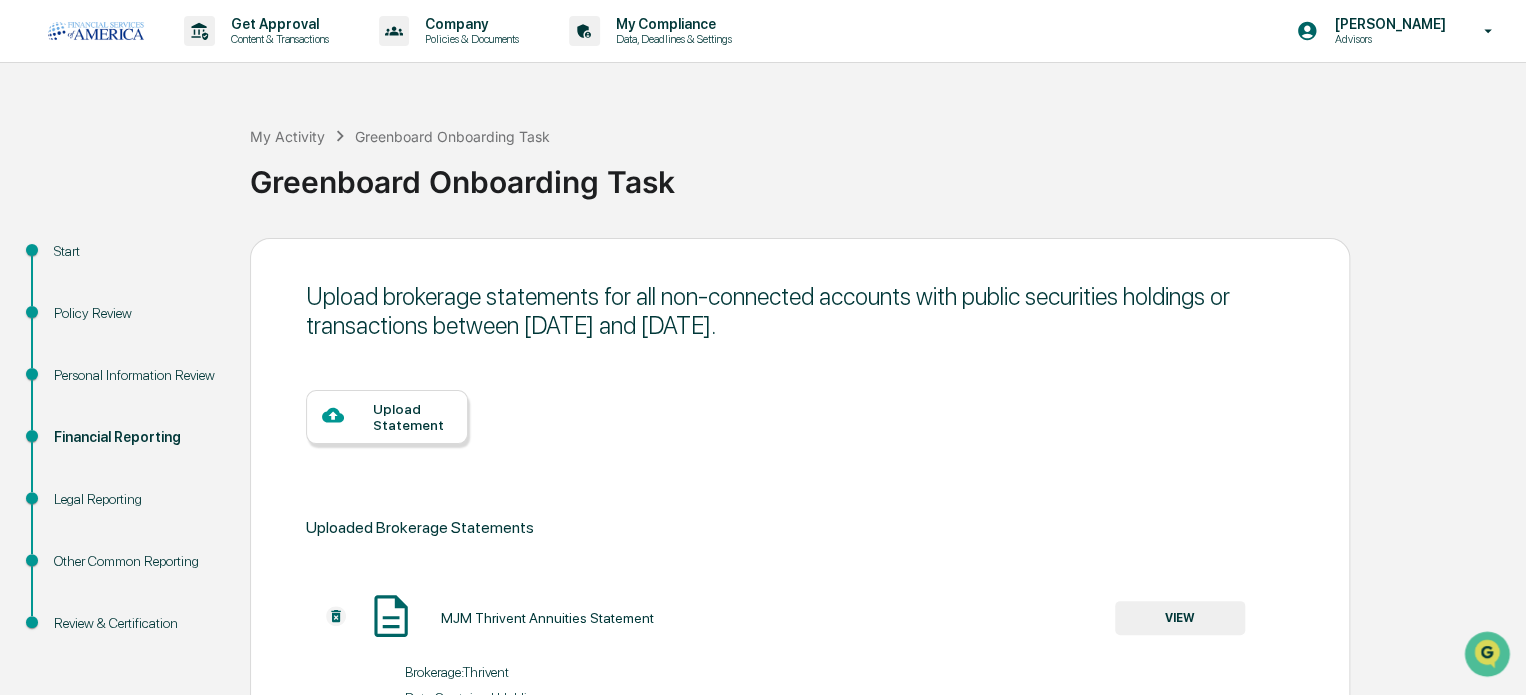 click on "Upload Statement" at bounding box center (412, 417) 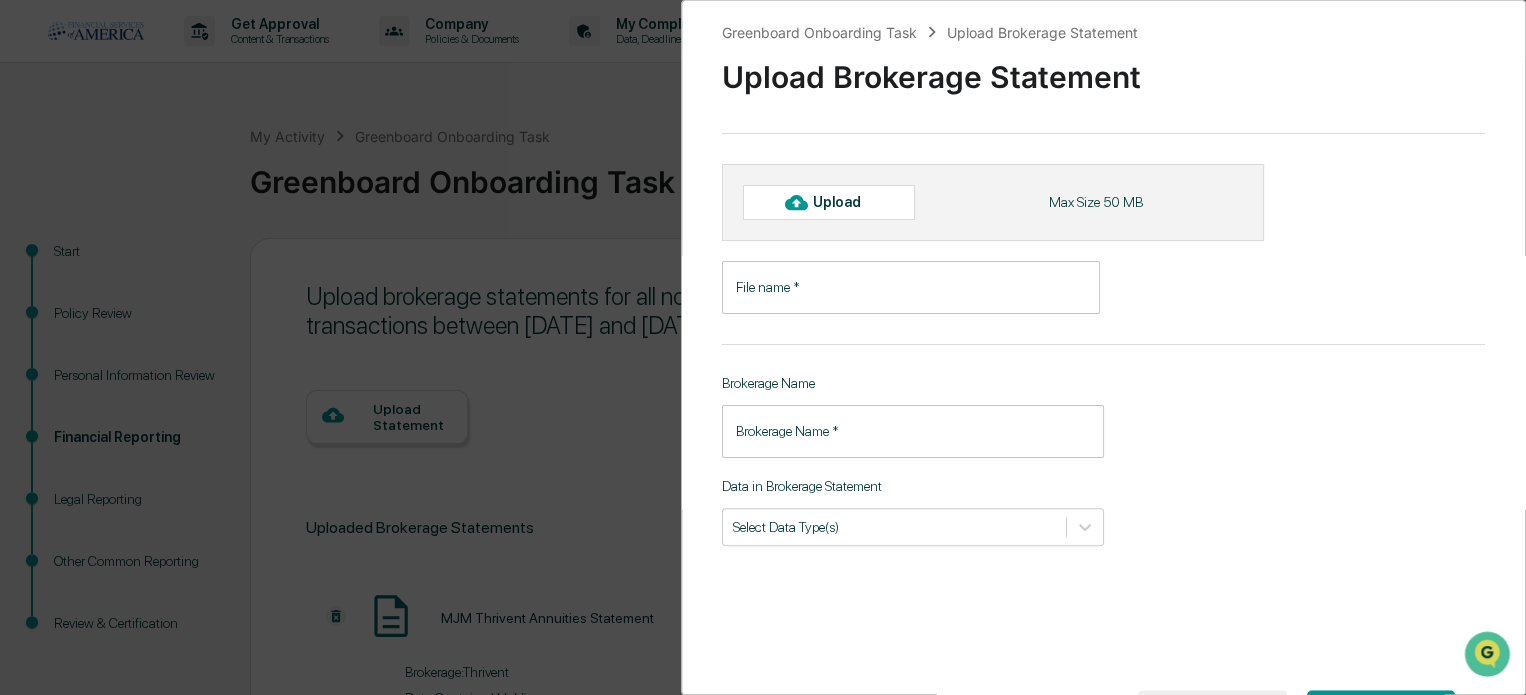 click on "File name   *" at bounding box center [911, 287] 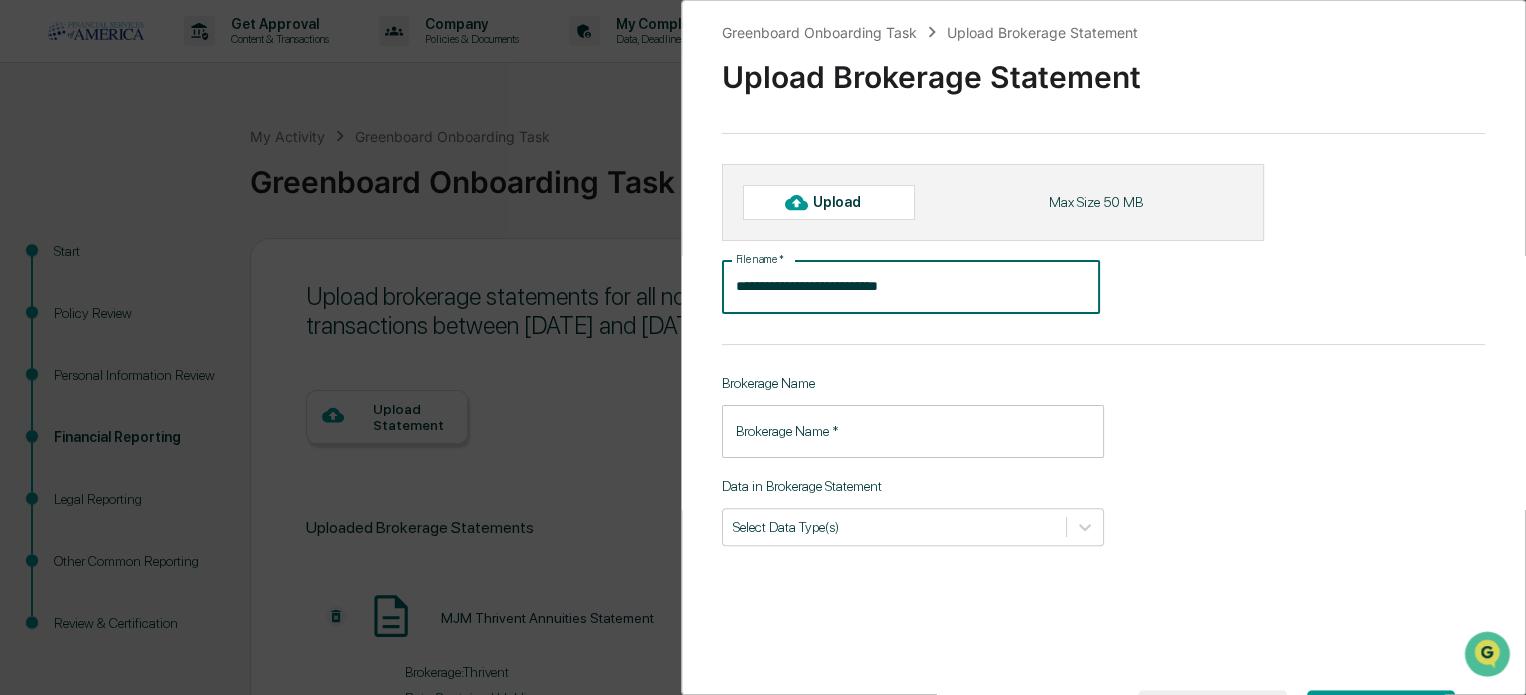 type on "**********" 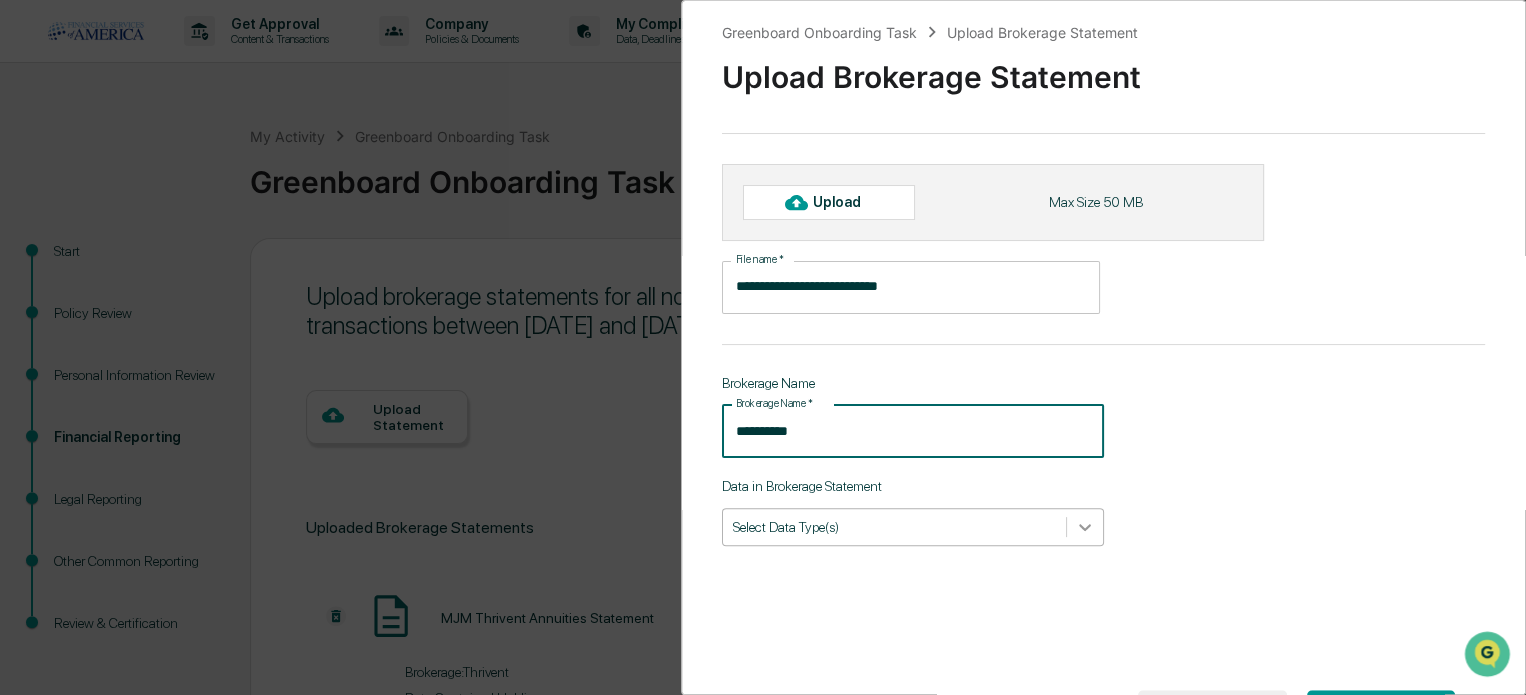 type on "**********" 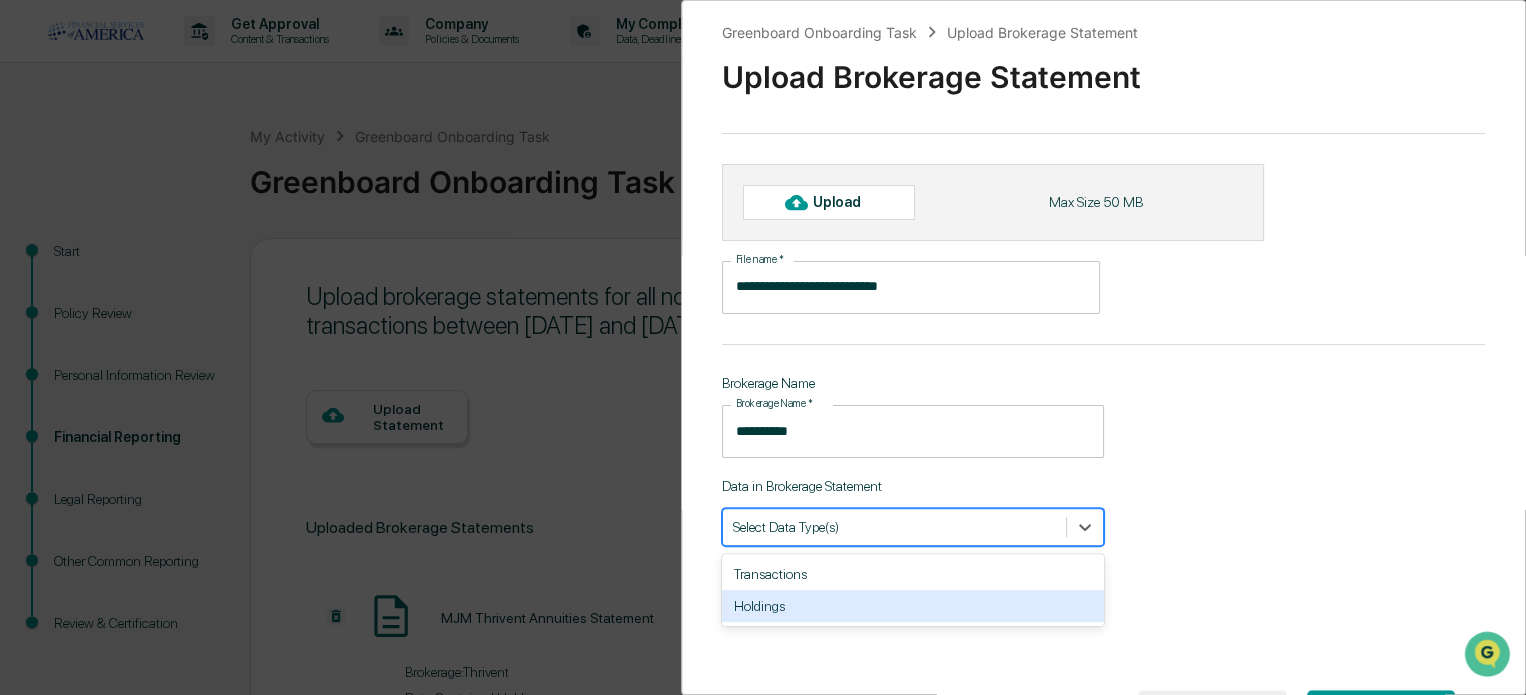 click on "Holdings" at bounding box center (913, 606) 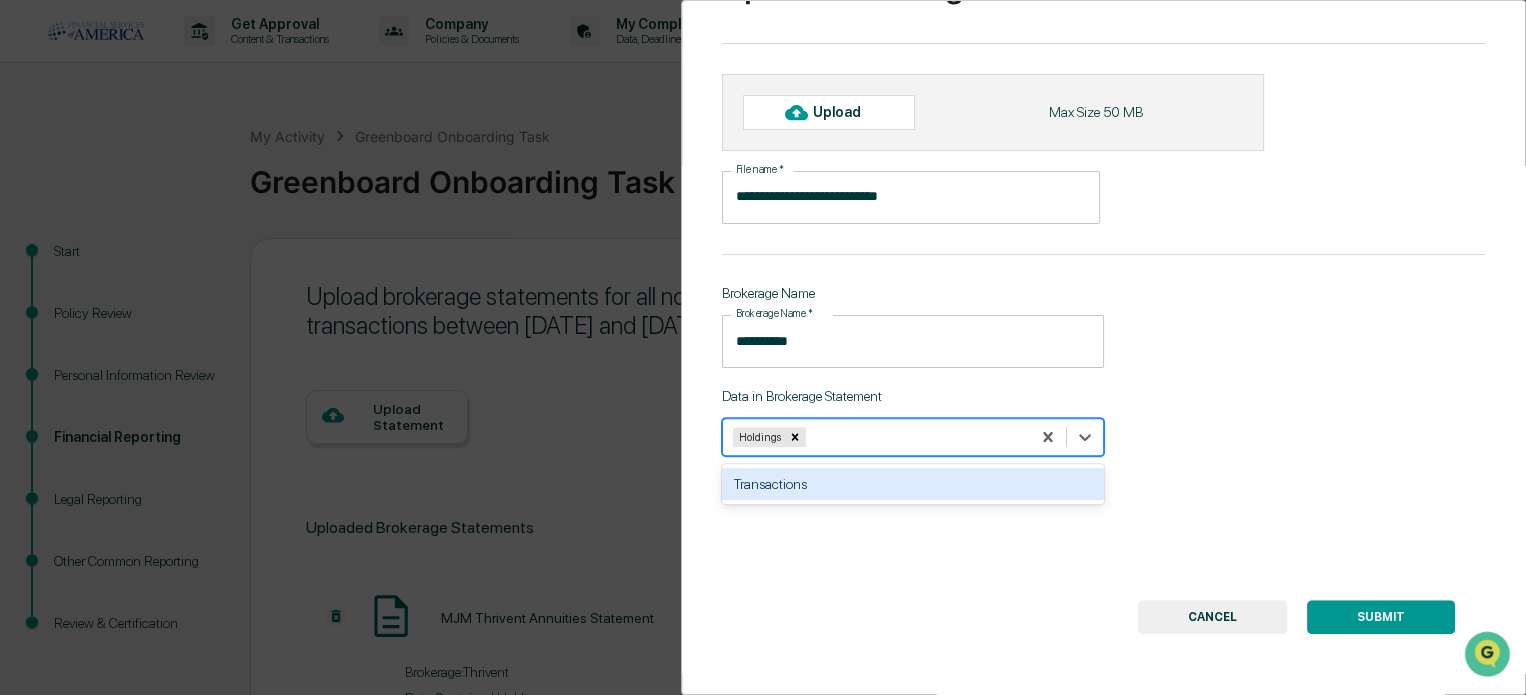 scroll, scrollTop: 102, scrollLeft: 0, axis: vertical 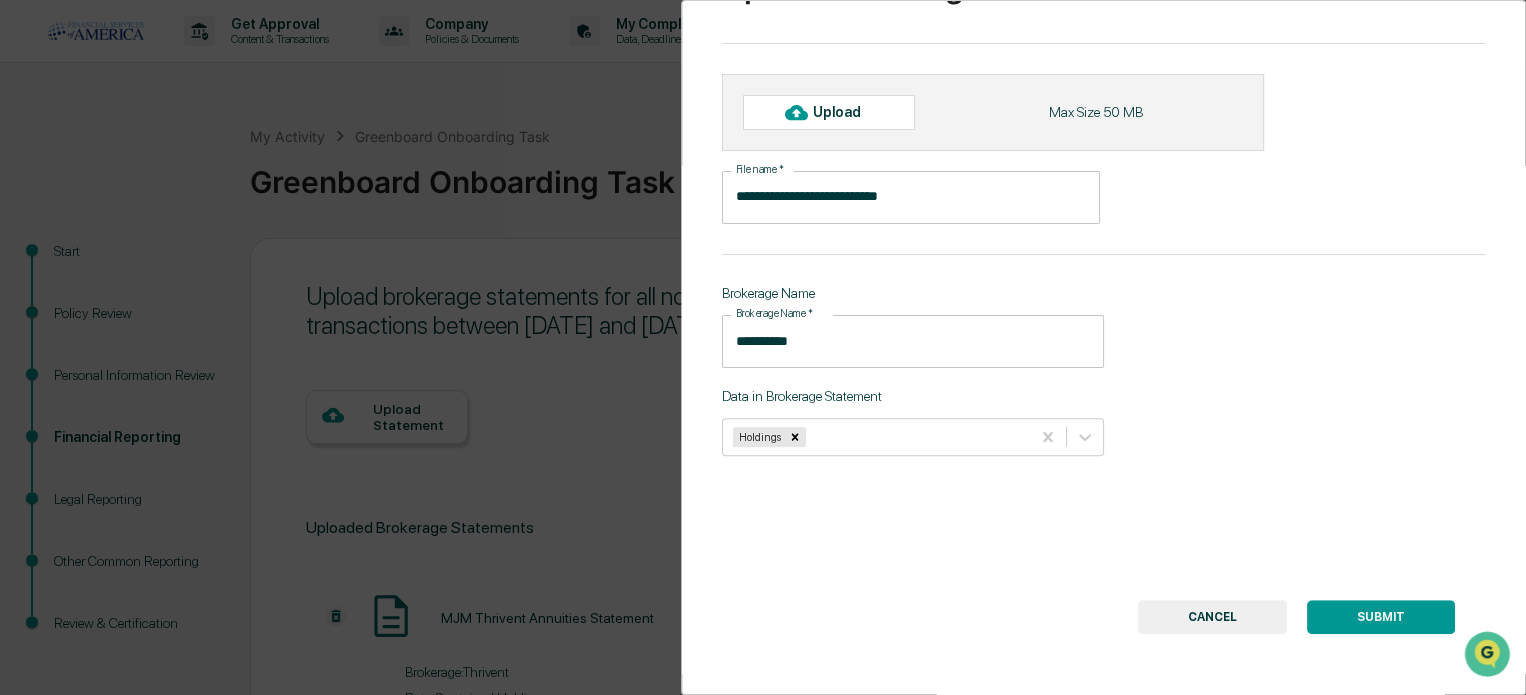 click on "Upload" at bounding box center [845, 112] 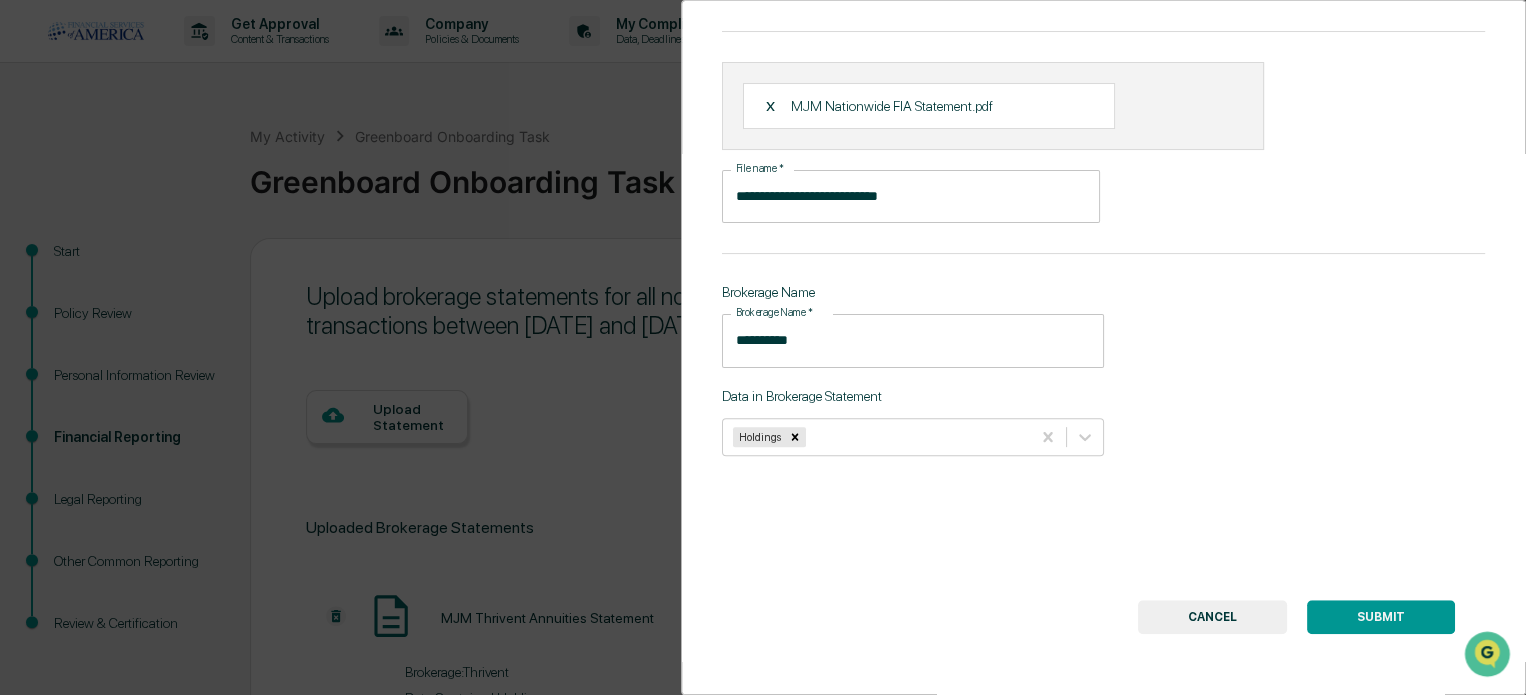 click on "SUBMIT" at bounding box center (1381, 617) 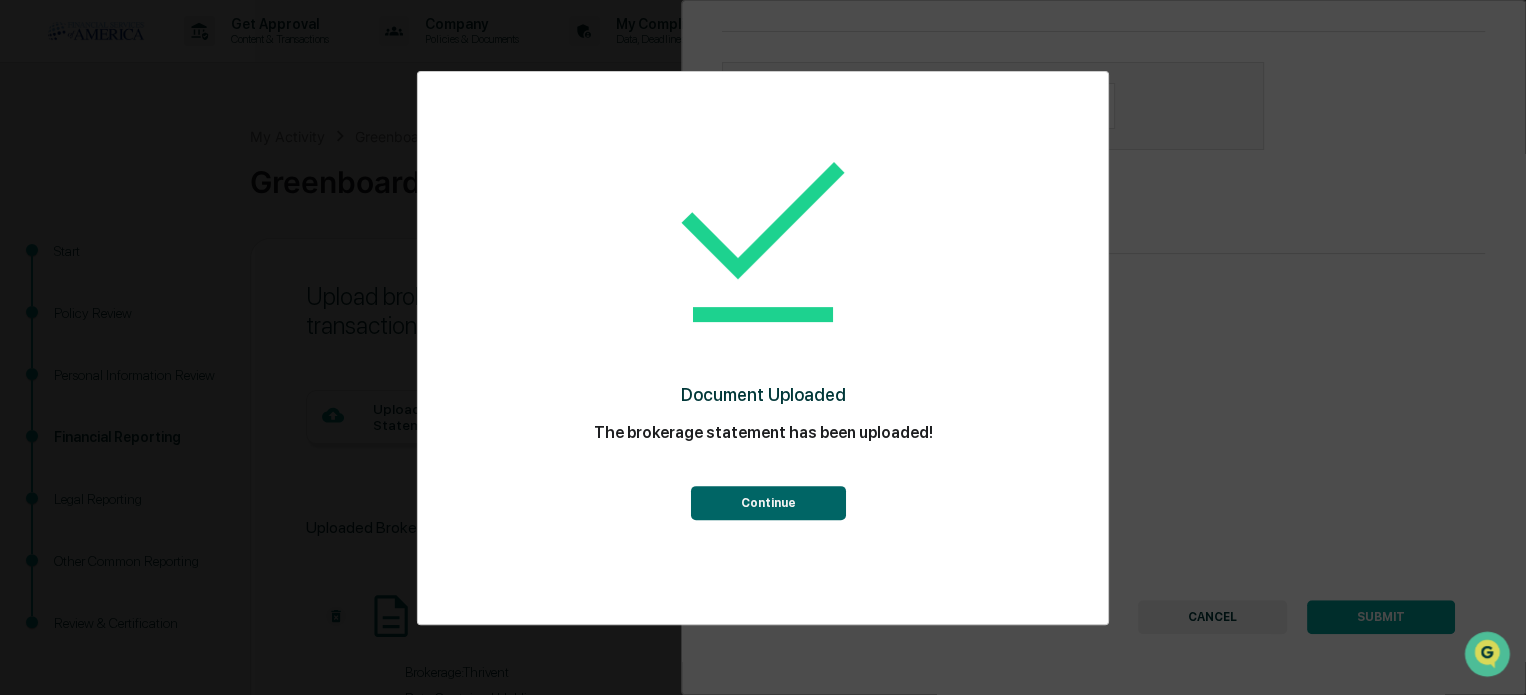 click on "Continue" at bounding box center [767, 503] 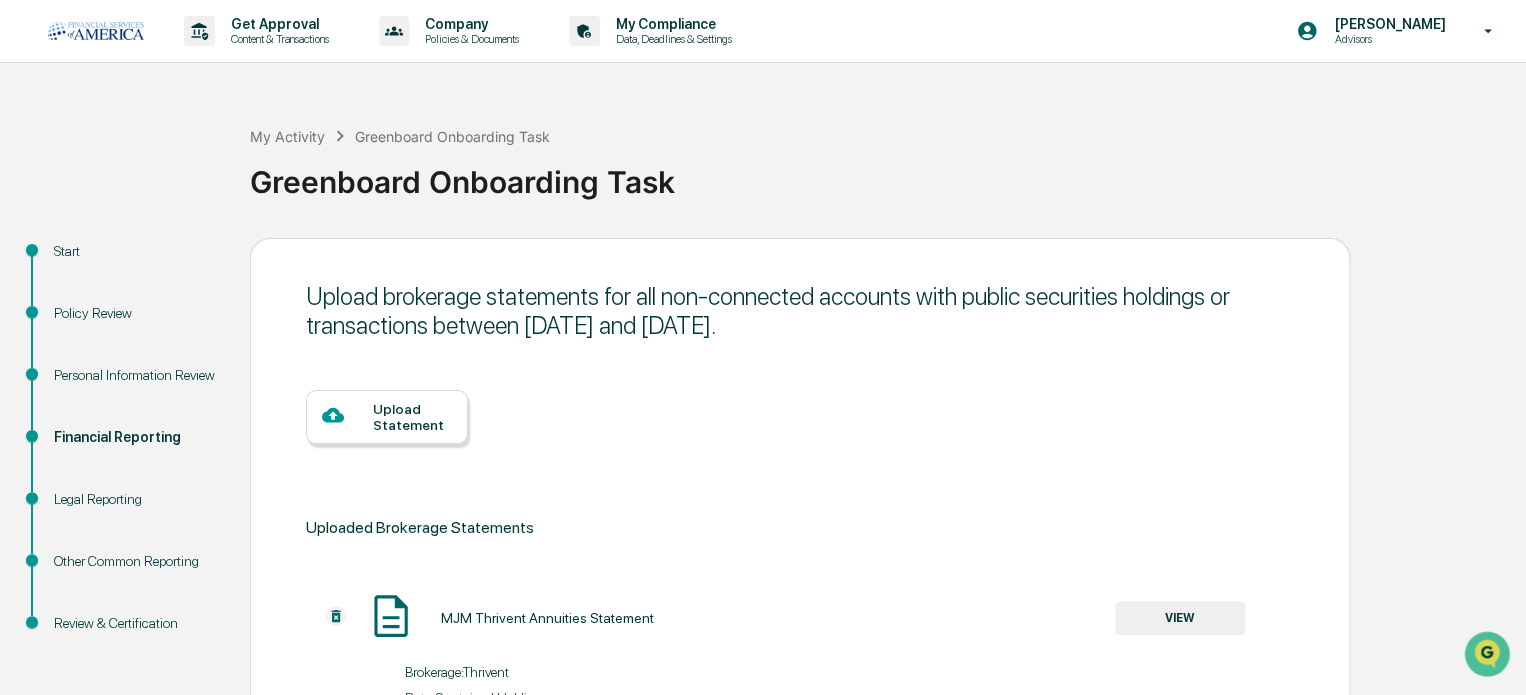 scroll, scrollTop: 0, scrollLeft: 0, axis: both 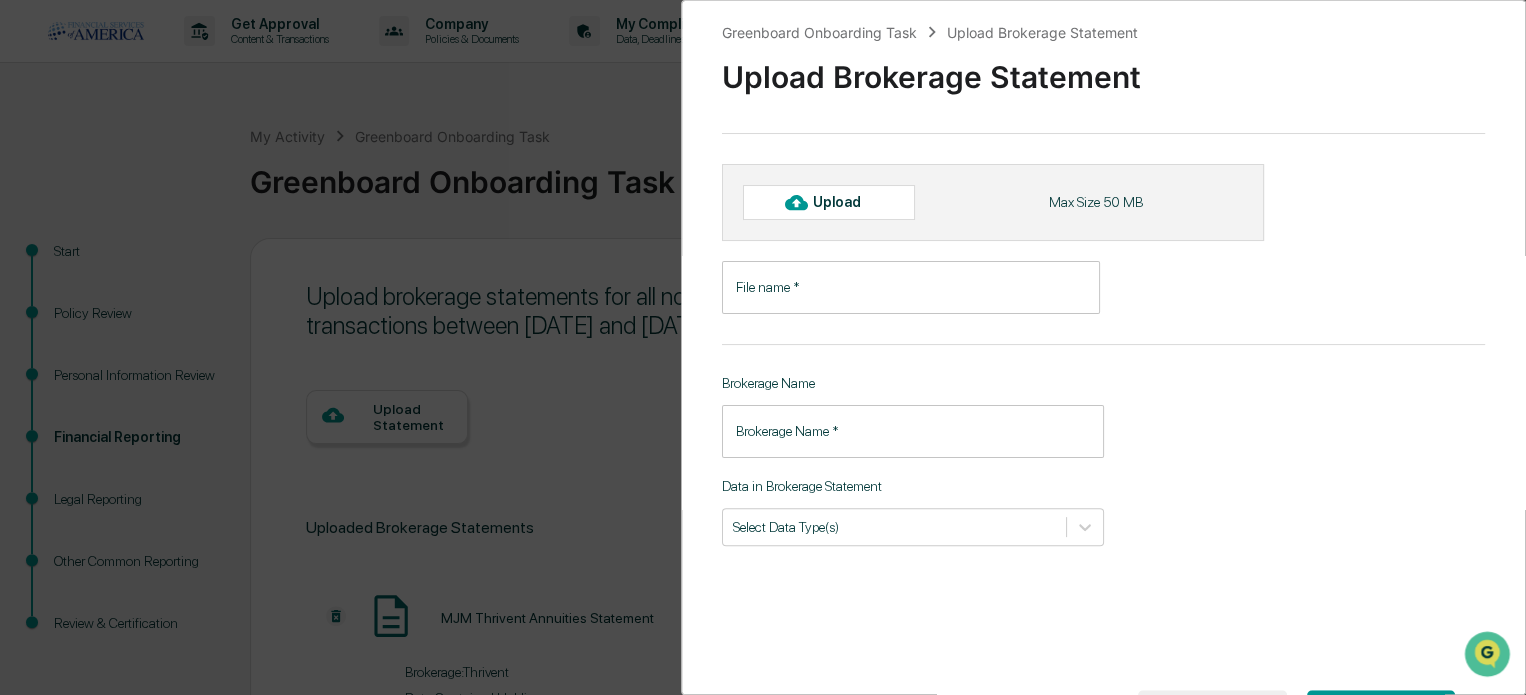 click on "File name   *" at bounding box center [911, 287] 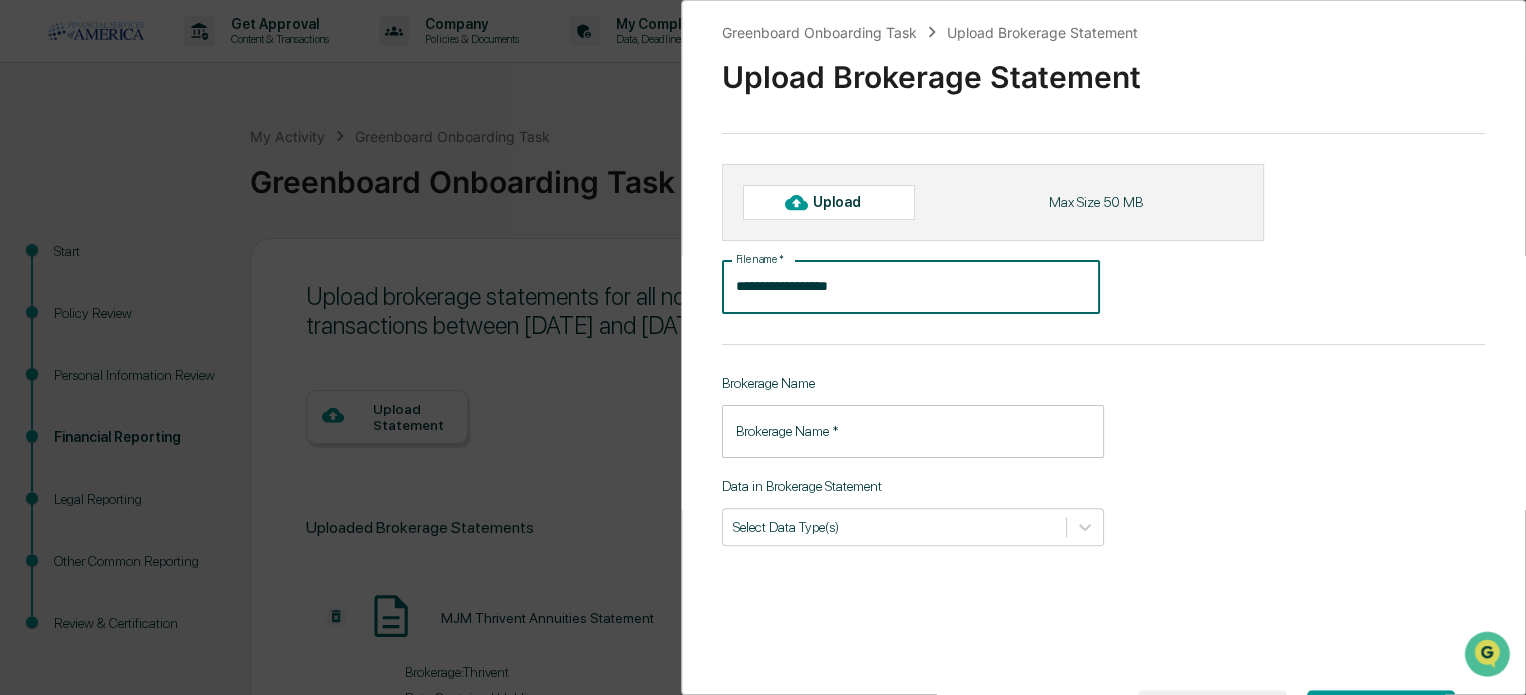 type on "**********" 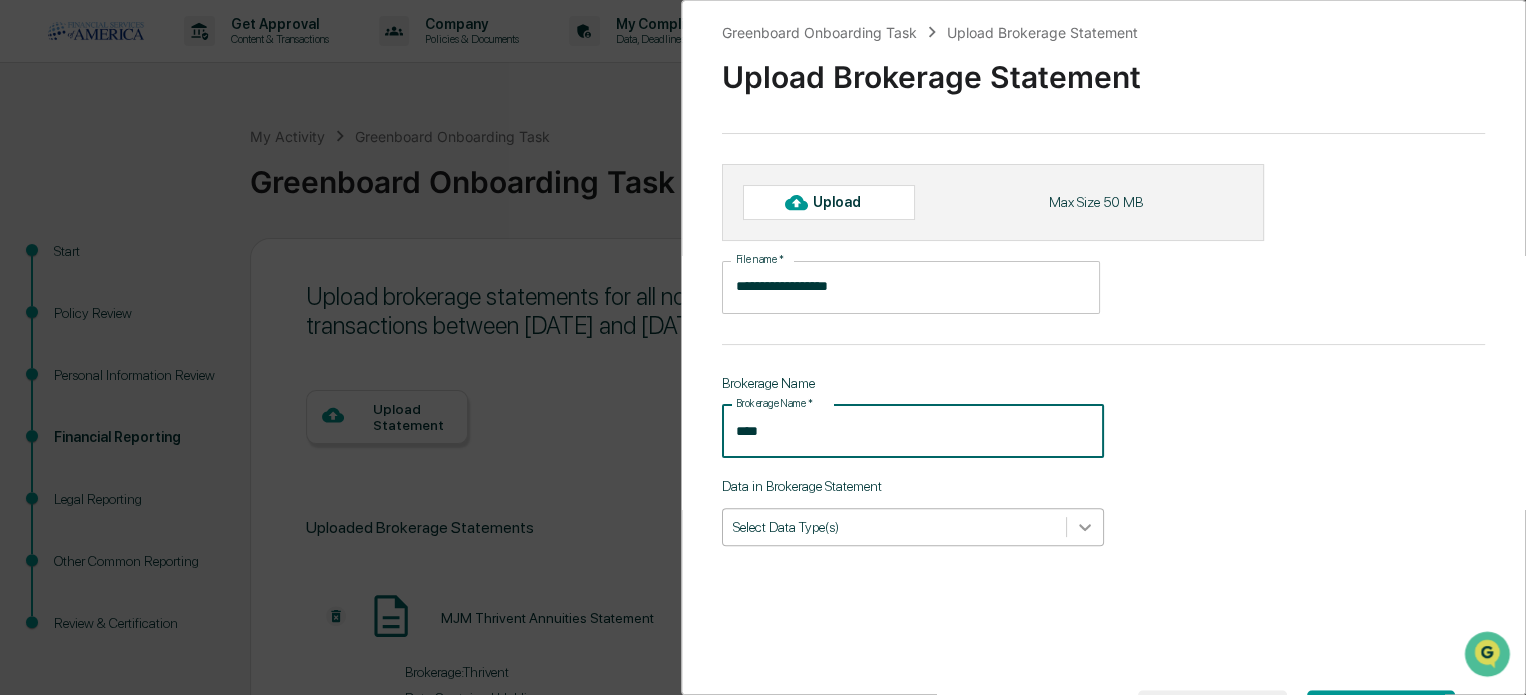 type on "****" 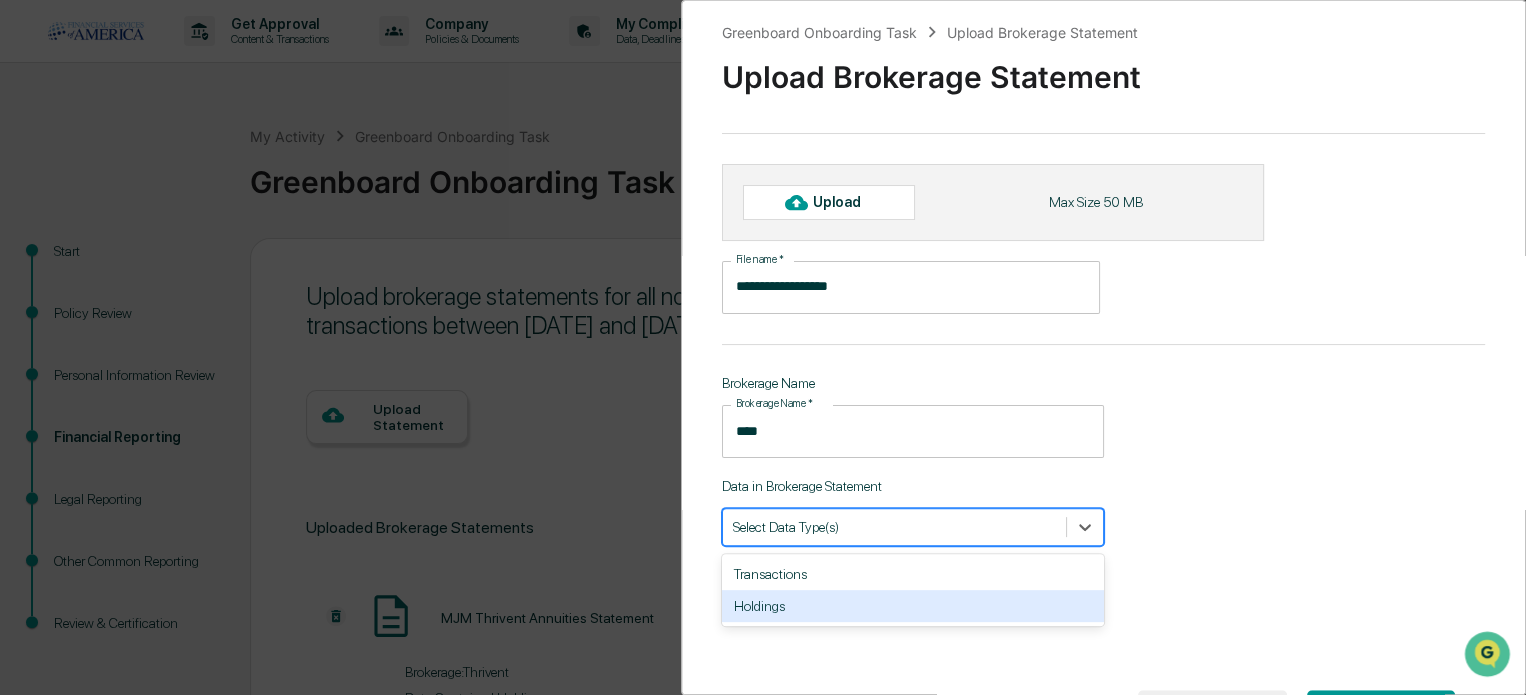 click on "Holdings" at bounding box center (913, 606) 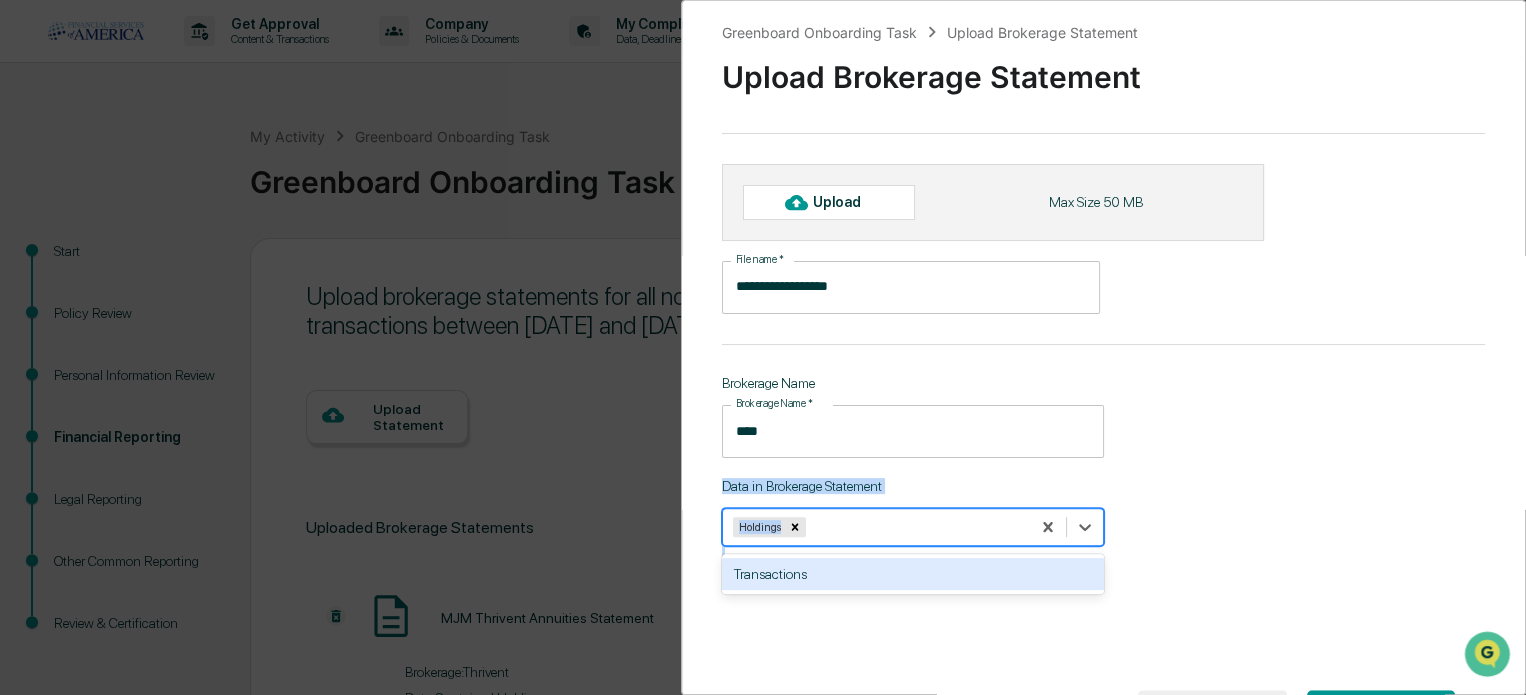 click on "**********" at bounding box center (1103, 347) 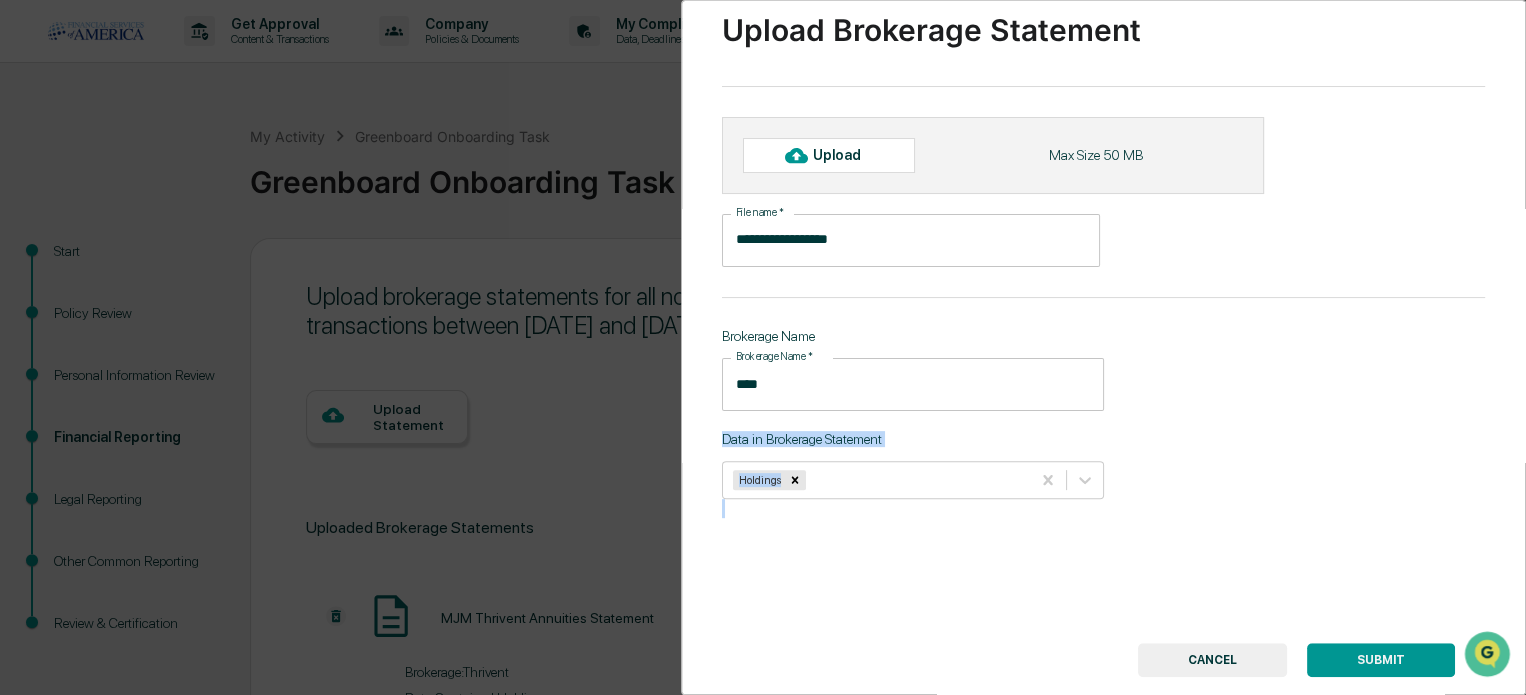 scroll, scrollTop: 0, scrollLeft: 0, axis: both 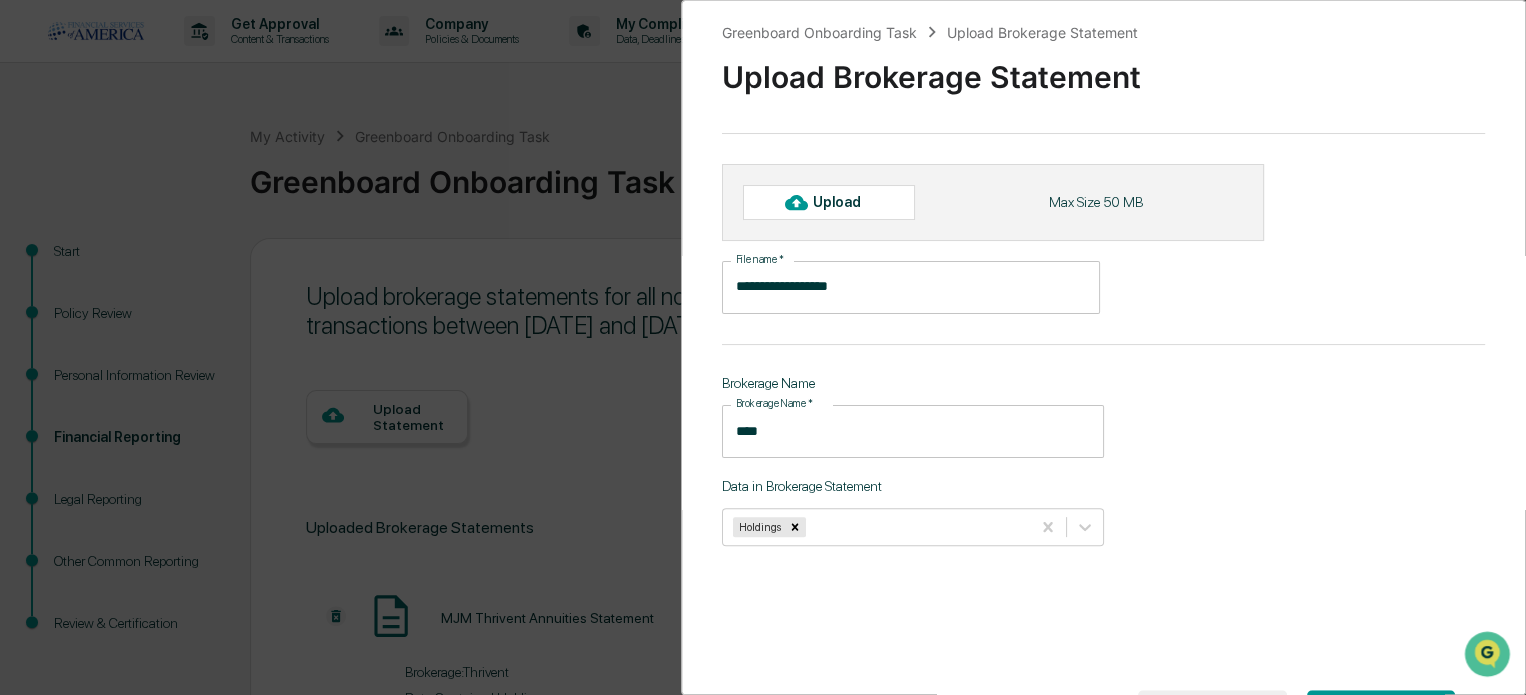 click on "Upload" at bounding box center [845, 202] 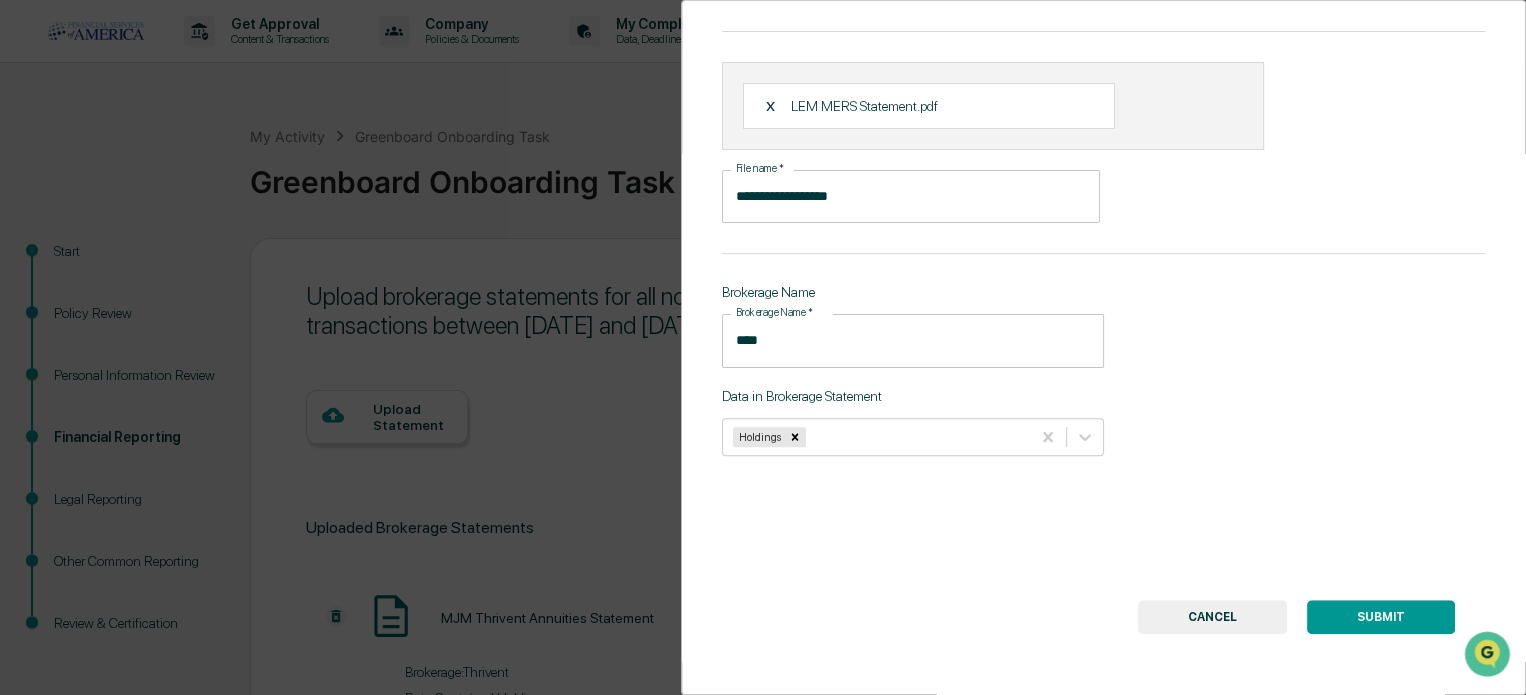 scroll, scrollTop: 114, scrollLeft: 0, axis: vertical 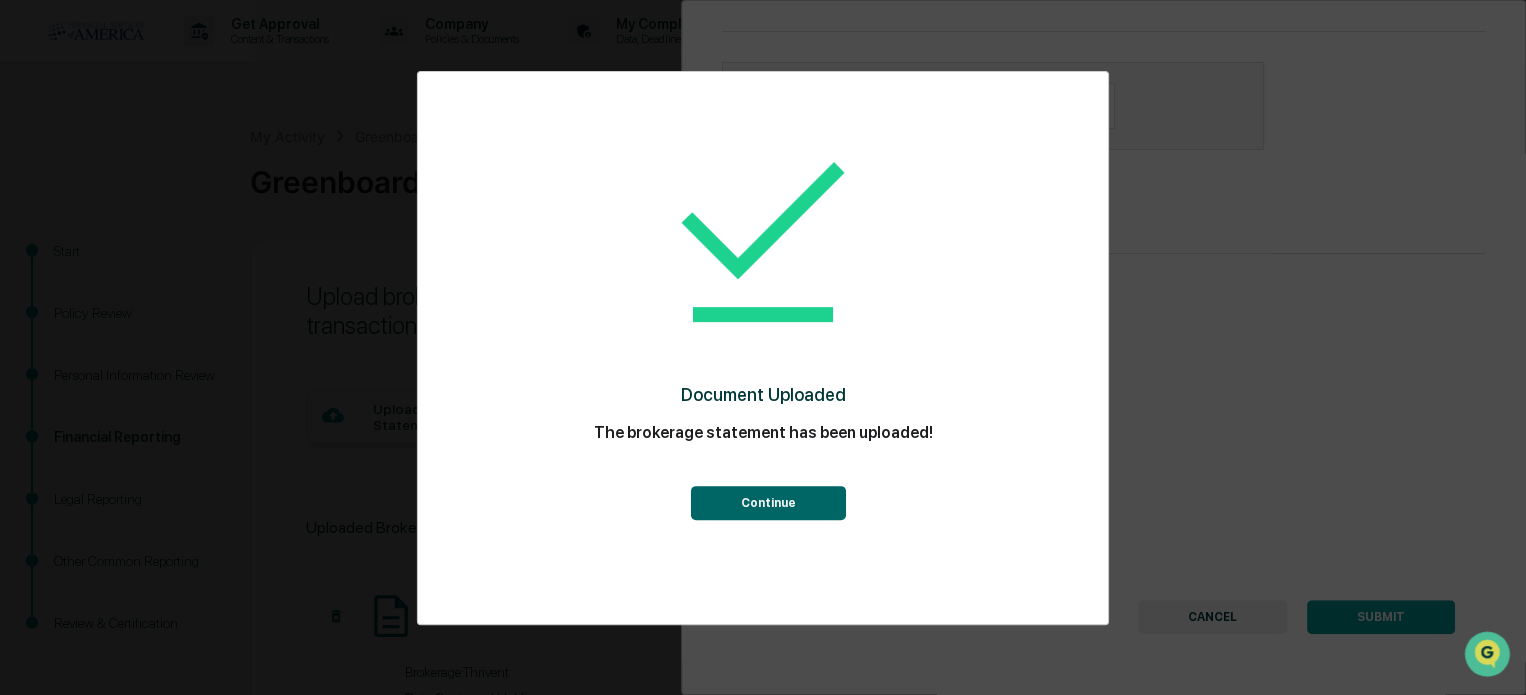 click on "Continue" at bounding box center (767, 503) 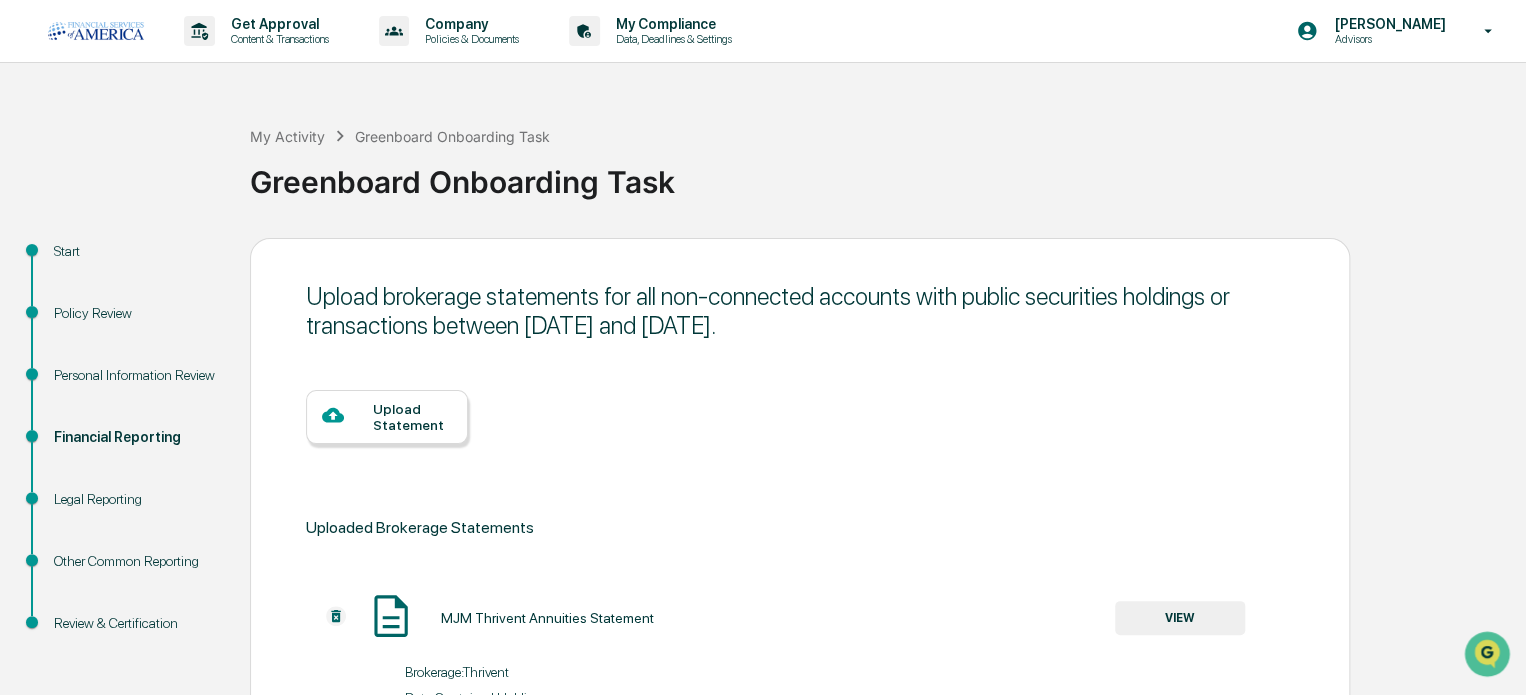 scroll, scrollTop: 102, scrollLeft: 0, axis: vertical 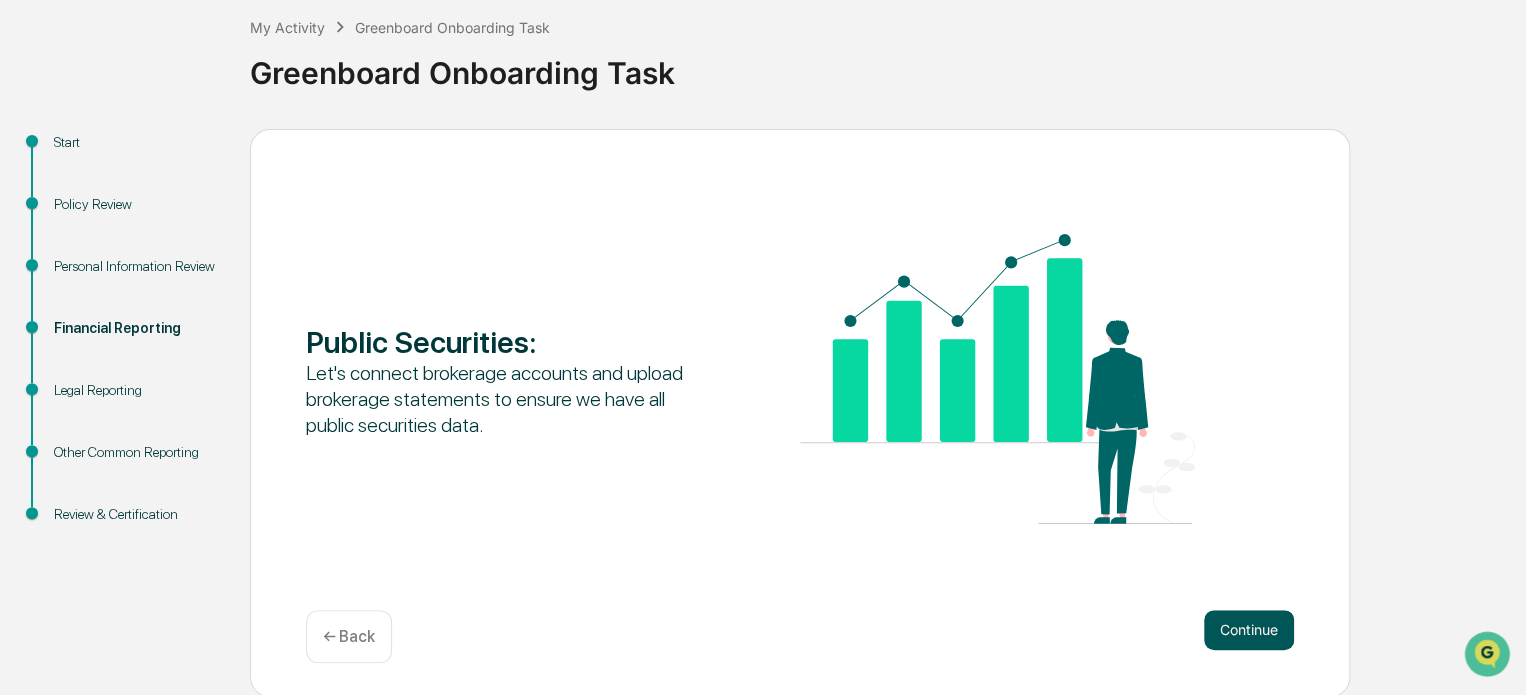 click on "Continue" at bounding box center (1249, 630) 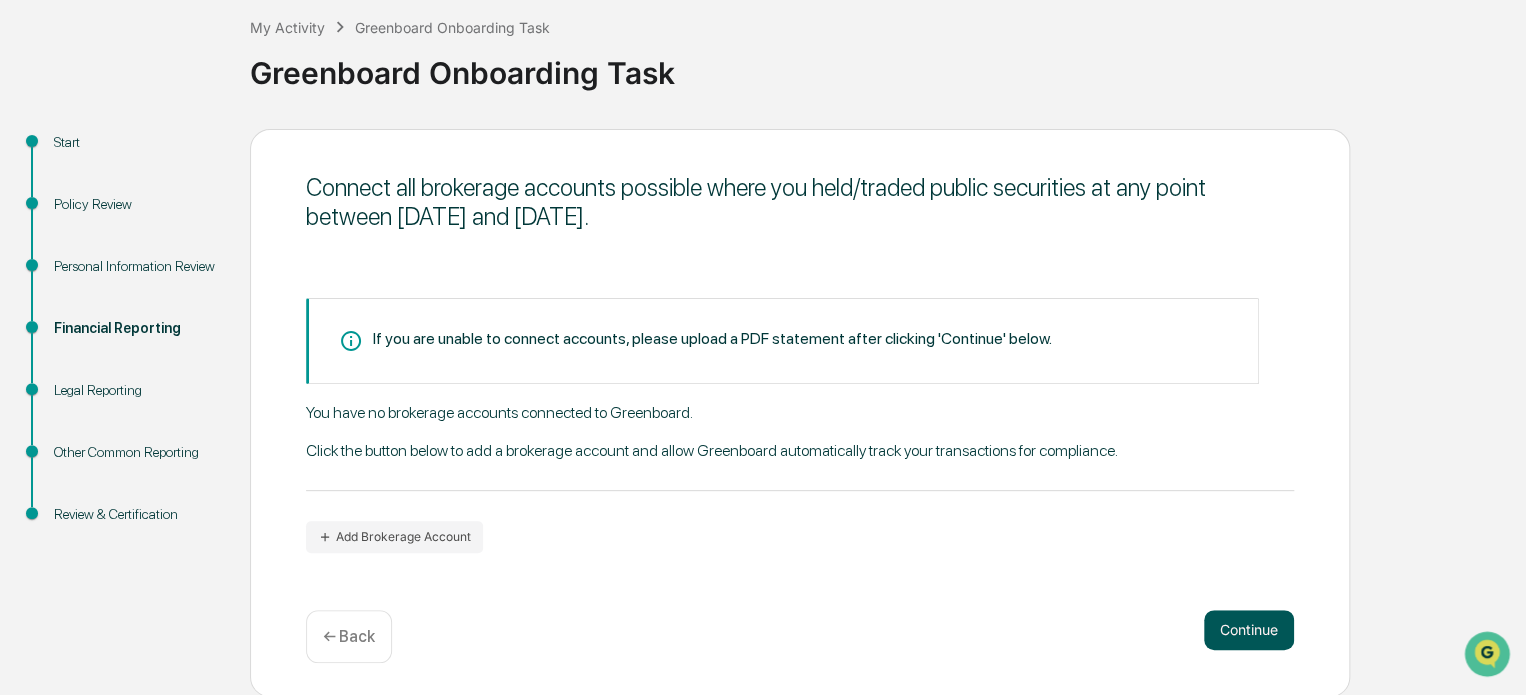 click on "Continue" at bounding box center [1249, 630] 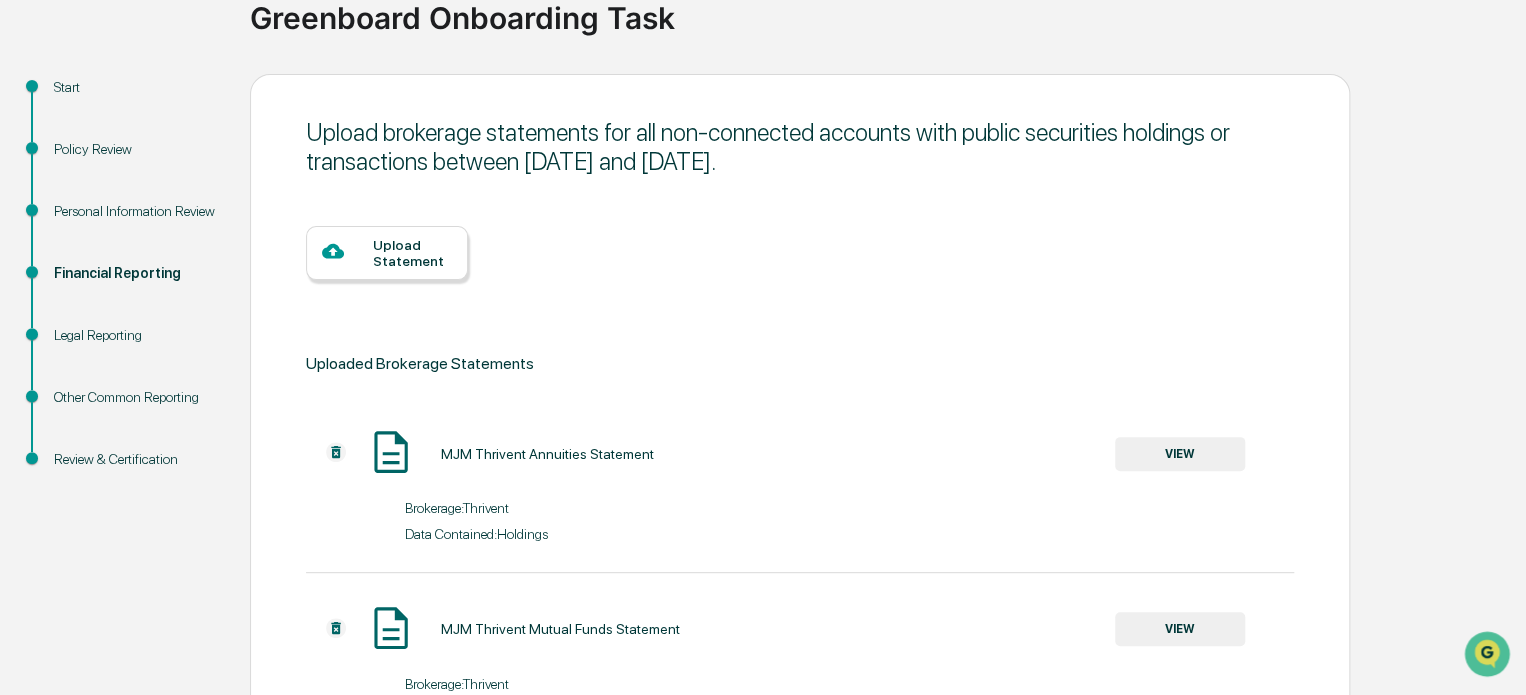 scroll, scrollTop: 209, scrollLeft: 0, axis: vertical 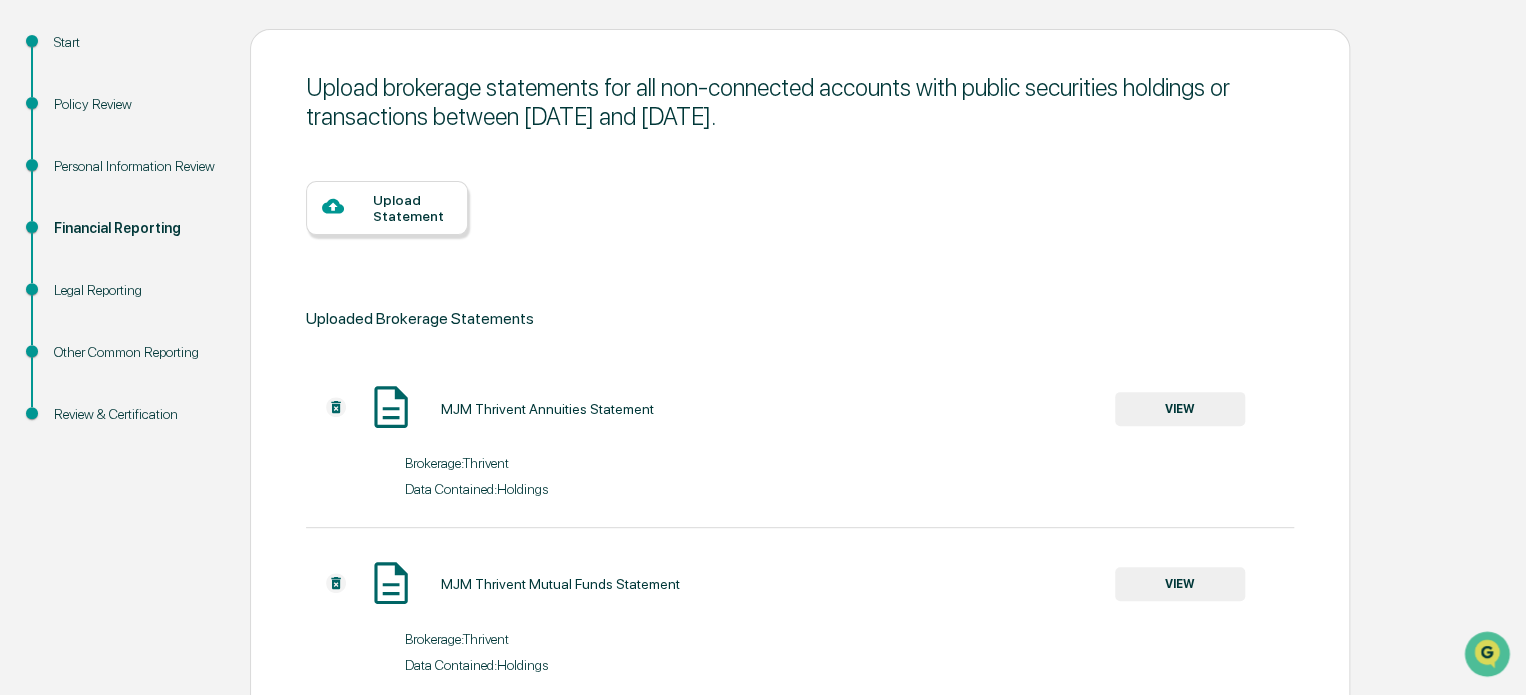 click on "VIEW" at bounding box center (1180, 409) 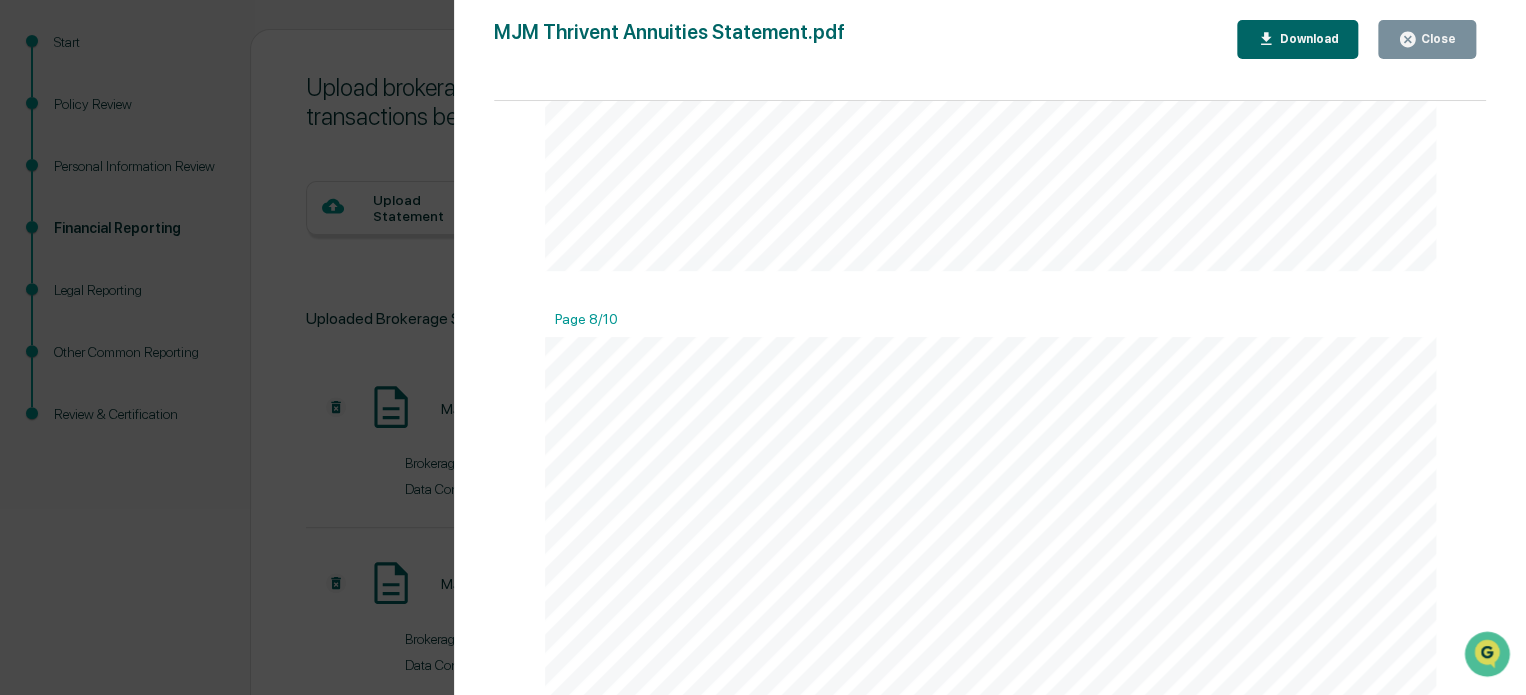 scroll, scrollTop: 5062, scrollLeft: 0, axis: vertical 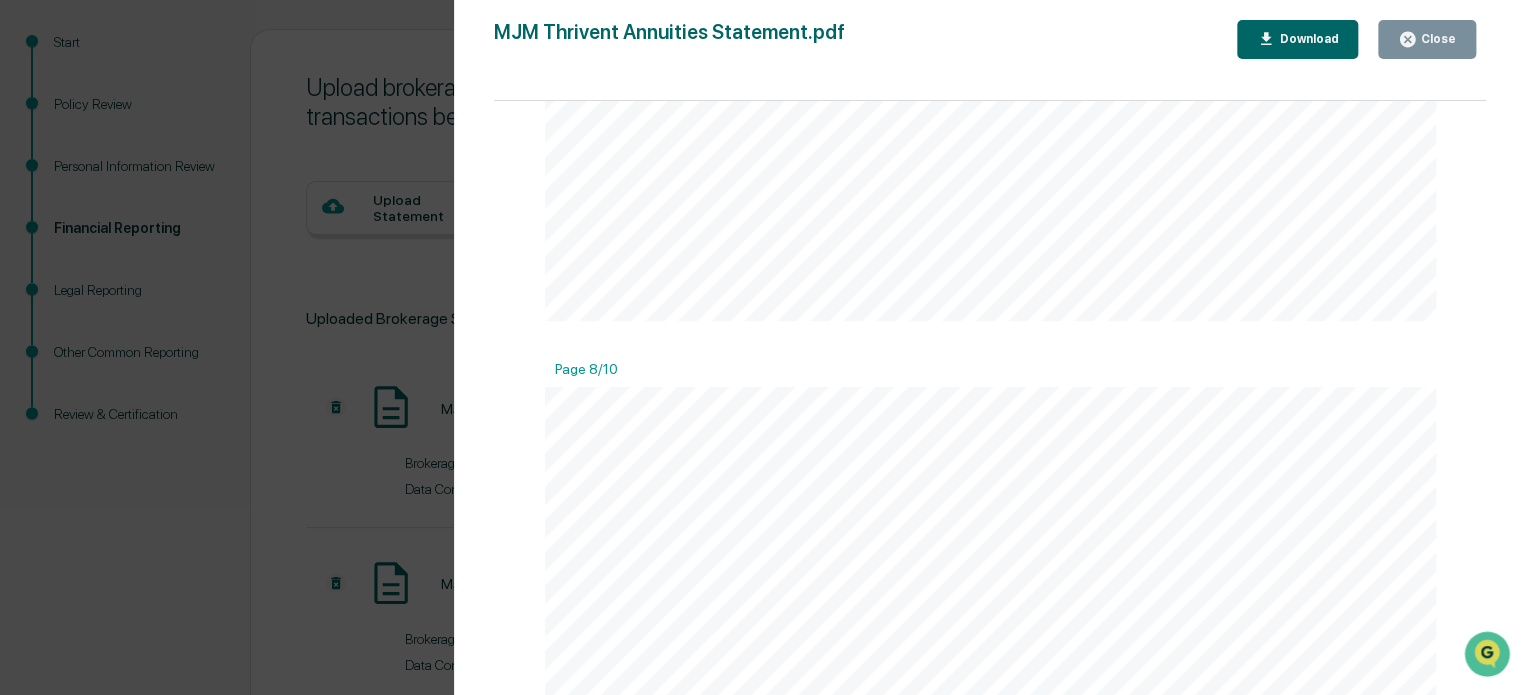 click on "Close" at bounding box center (1436, 39) 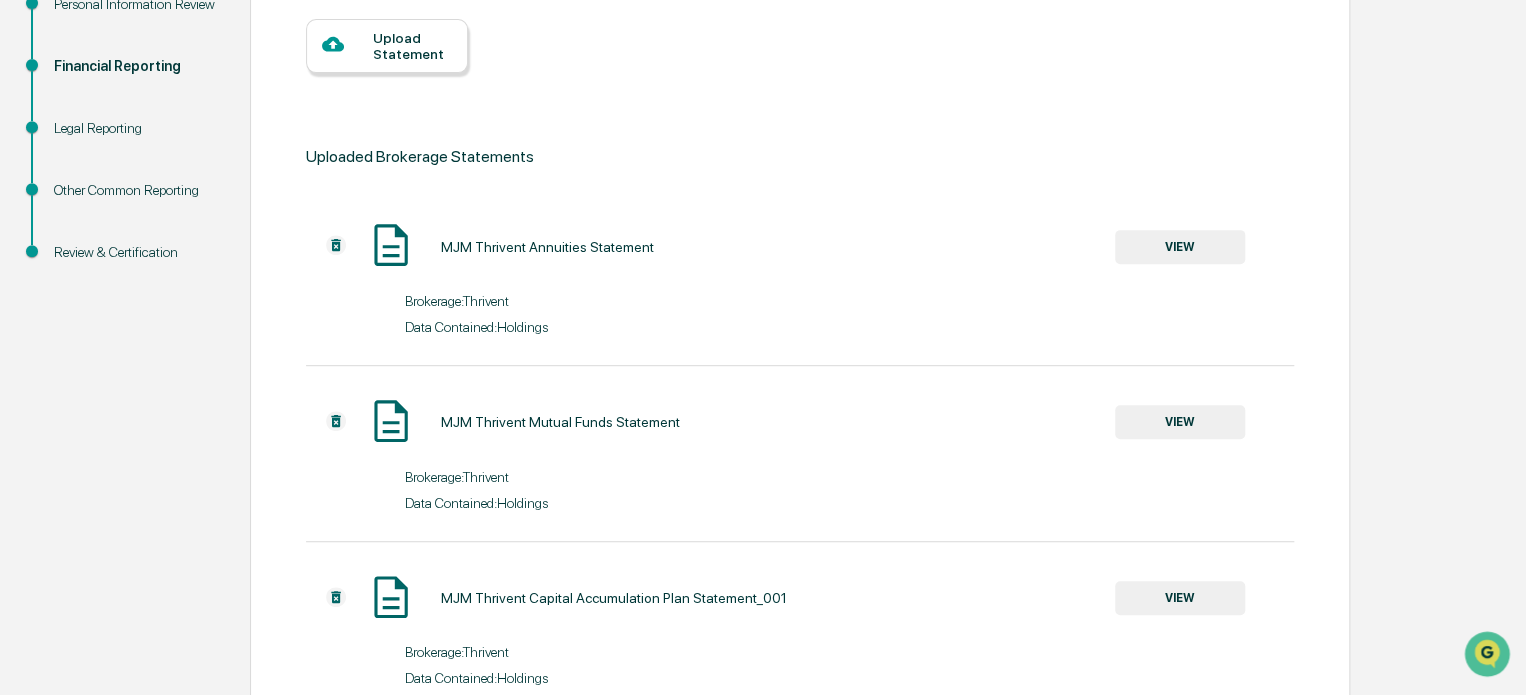 scroll, scrollTop: 409, scrollLeft: 0, axis: vertical 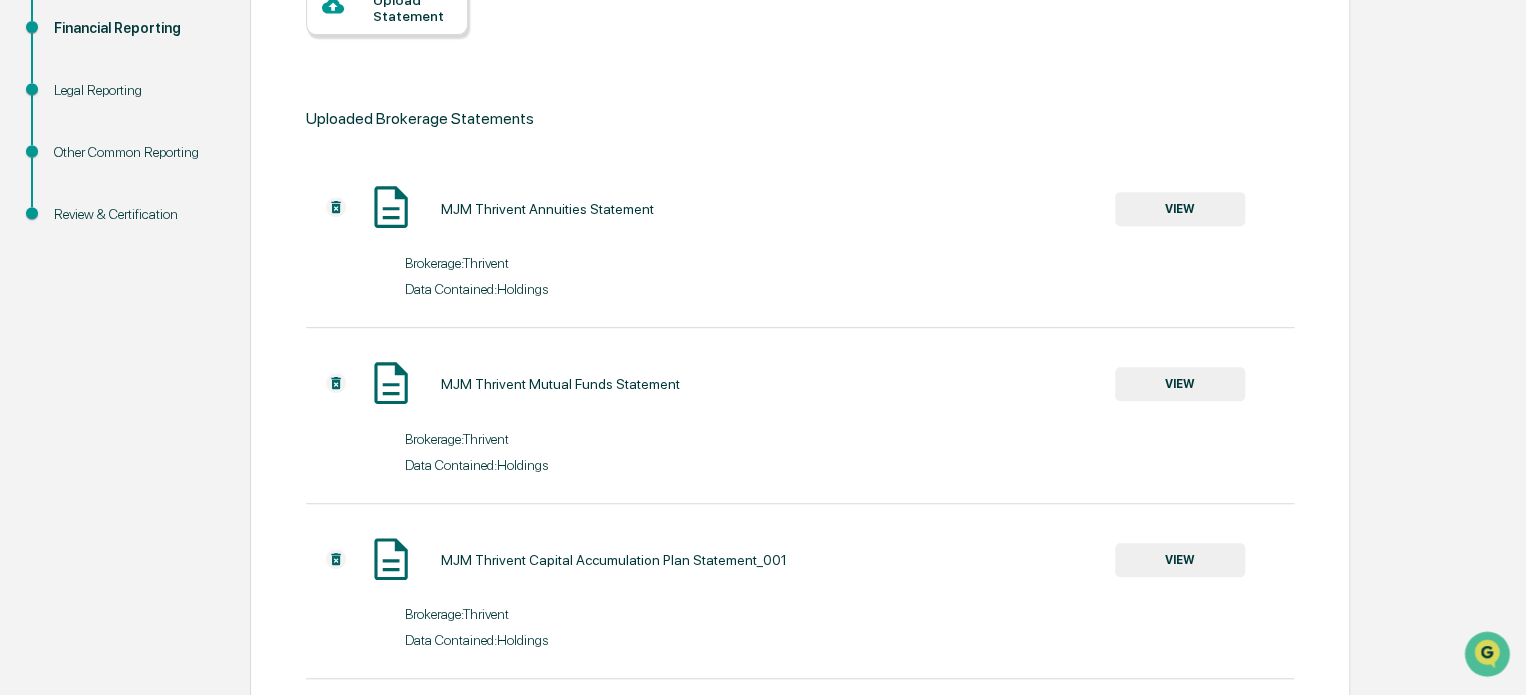 click on "VIEW" at bounding box center [1180, 384] 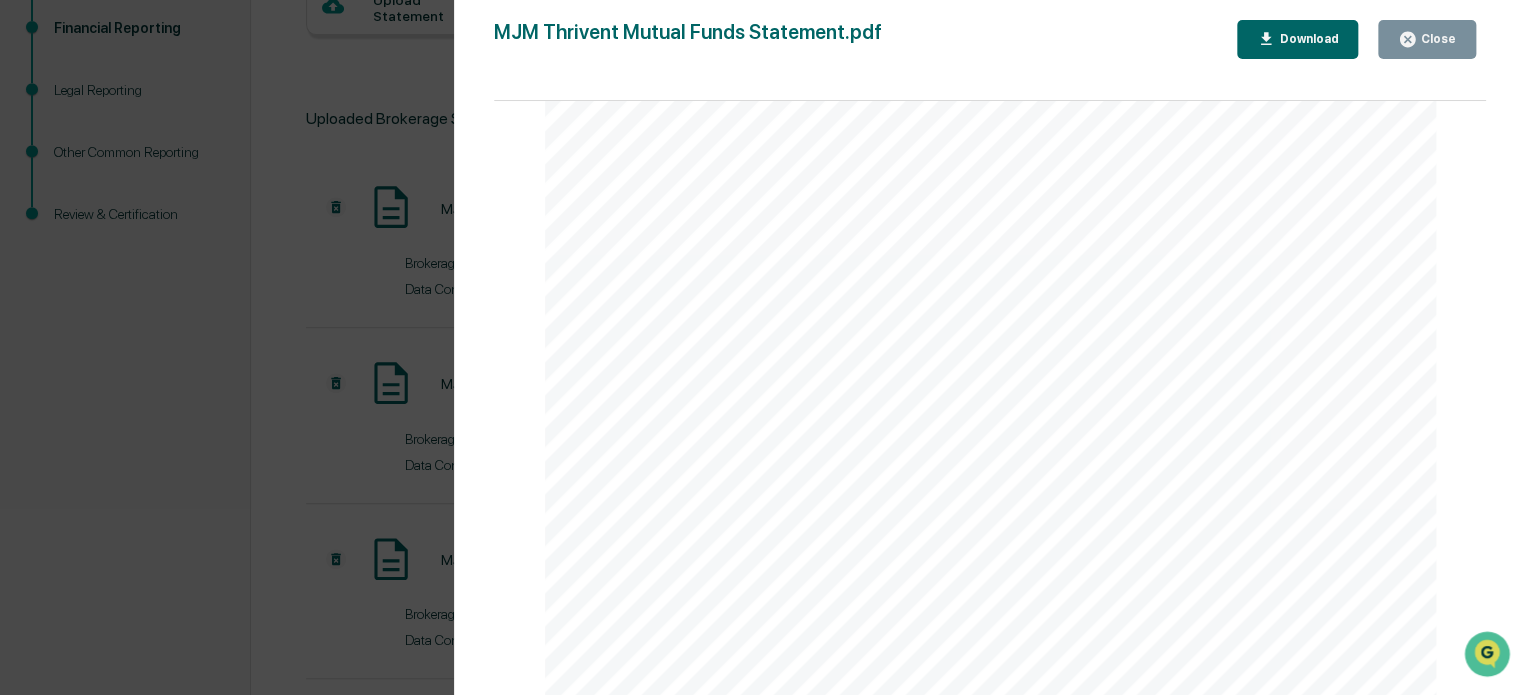 scroll, scrollTop: 11436, scrollLeft: 0, axis: vertical 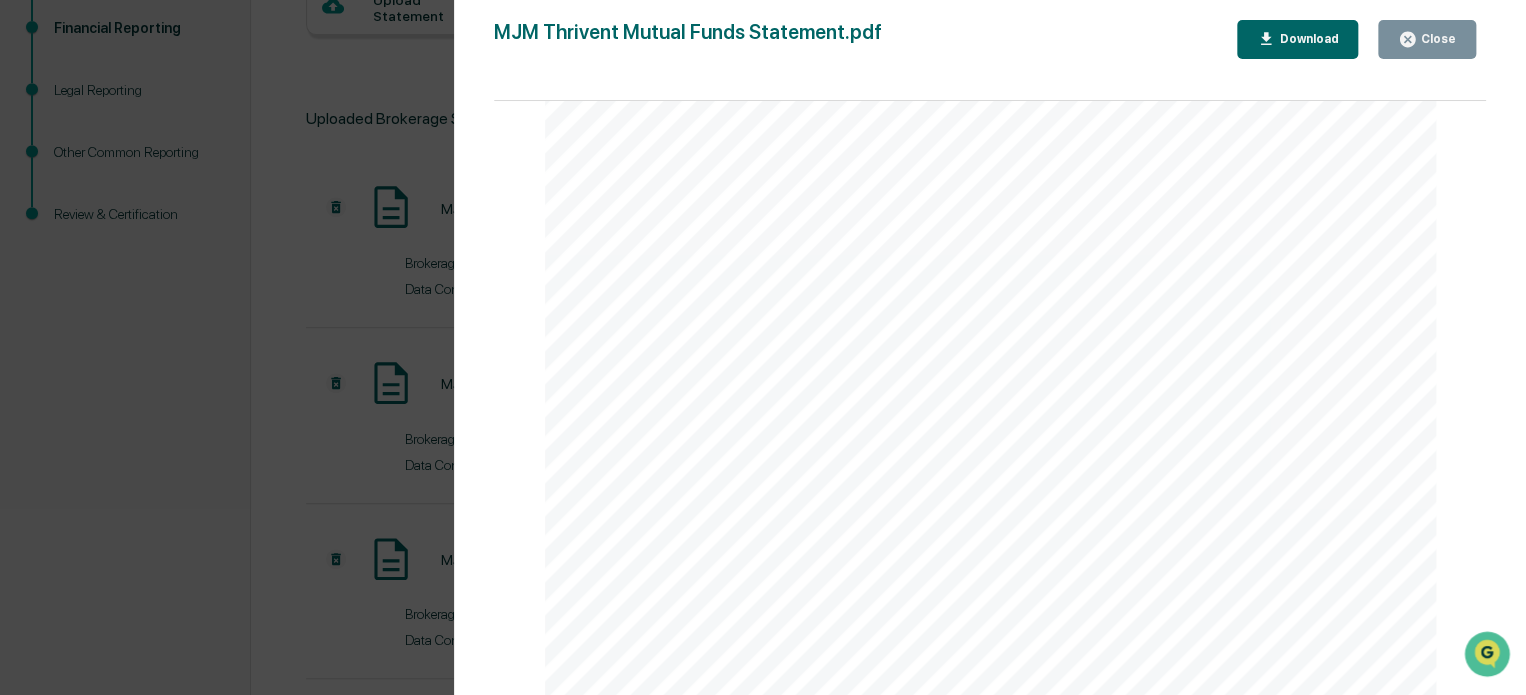 click on "Close" at bounding box center [1436, 39] 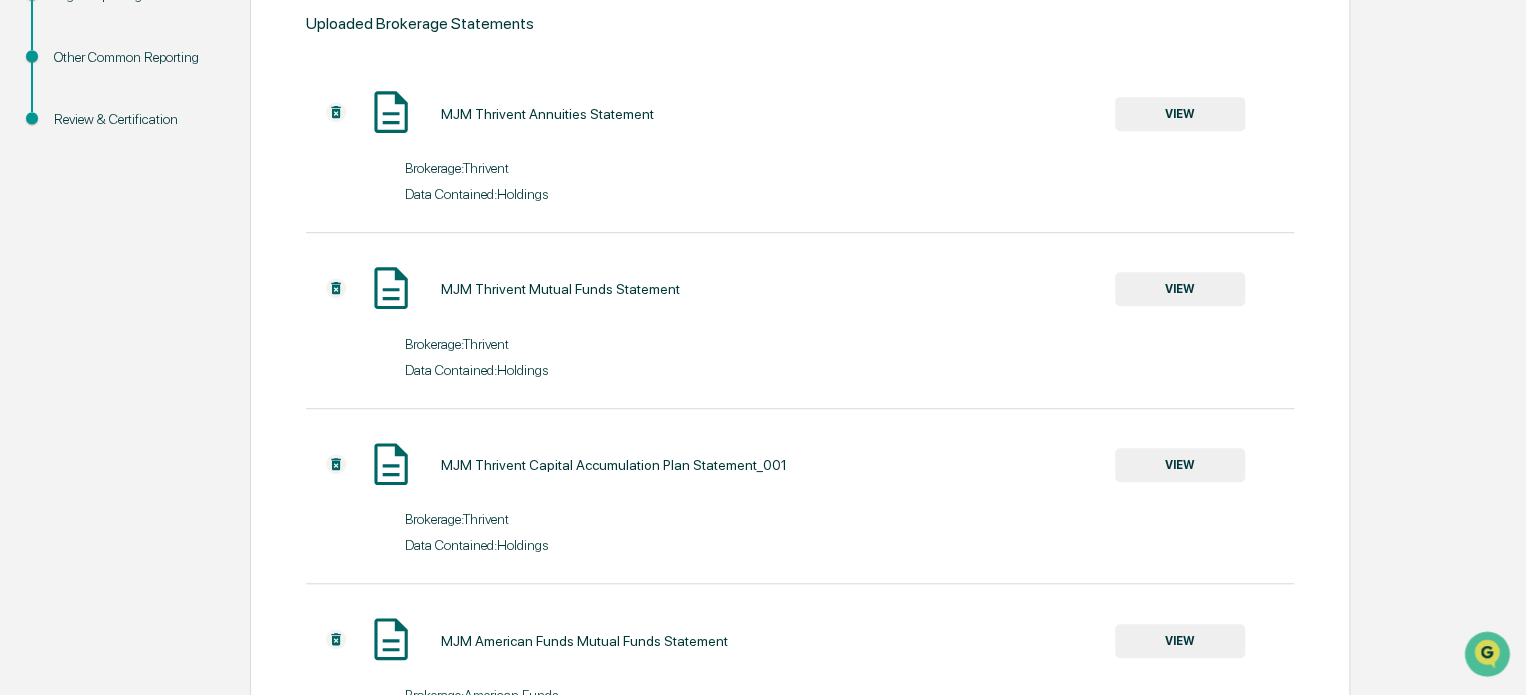 scroll, scrollTop: 709, scrollLeft: 0, axis: vertical 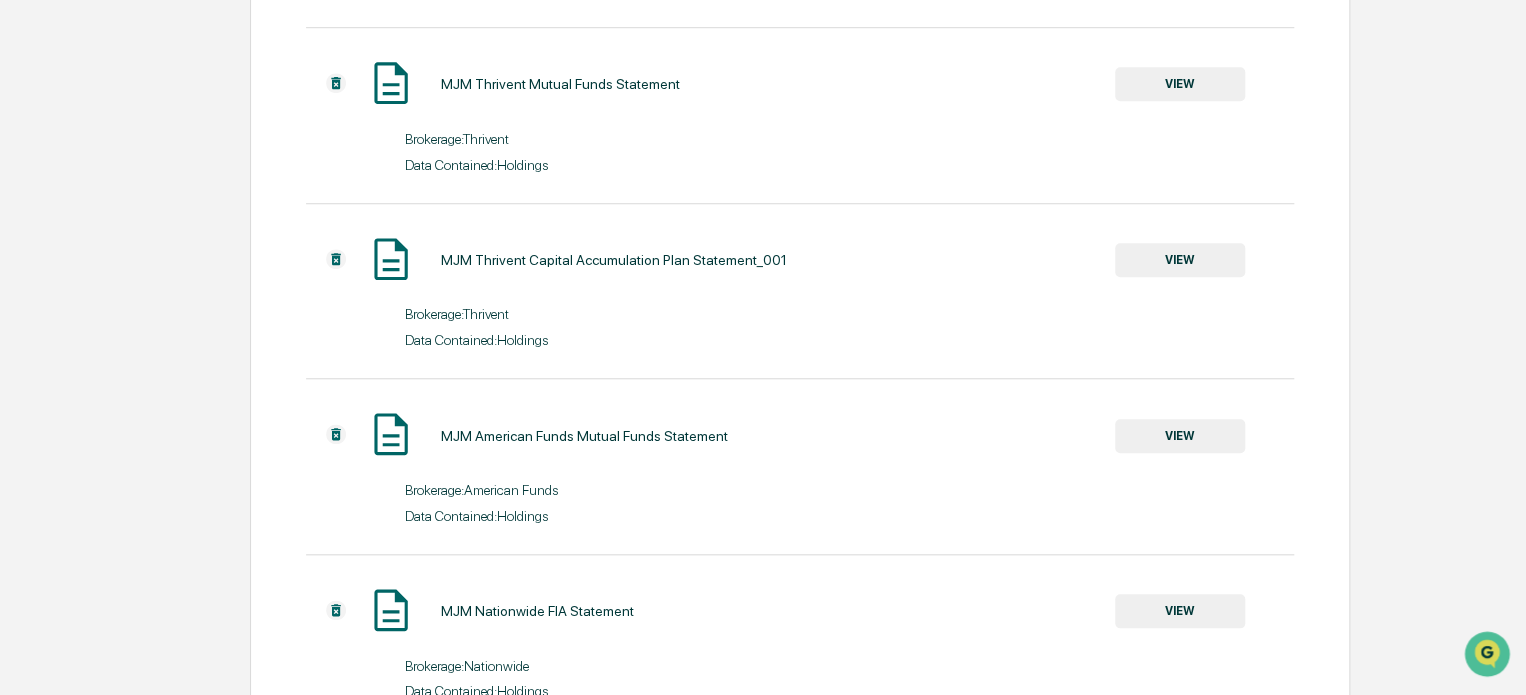 click on "VIEW" at bounding box center (1180, 260) 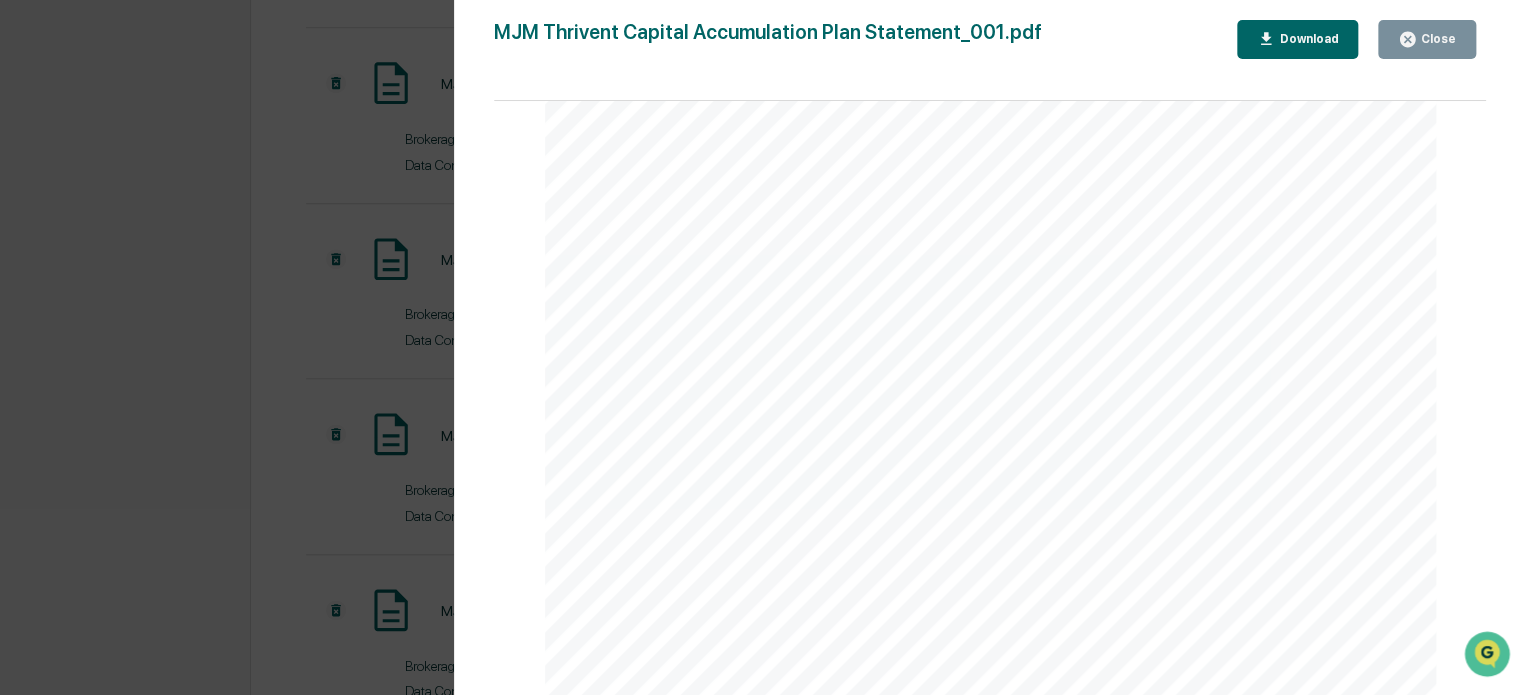 scroll, scrollTop: 0, scrollLeft: 0, axis: both 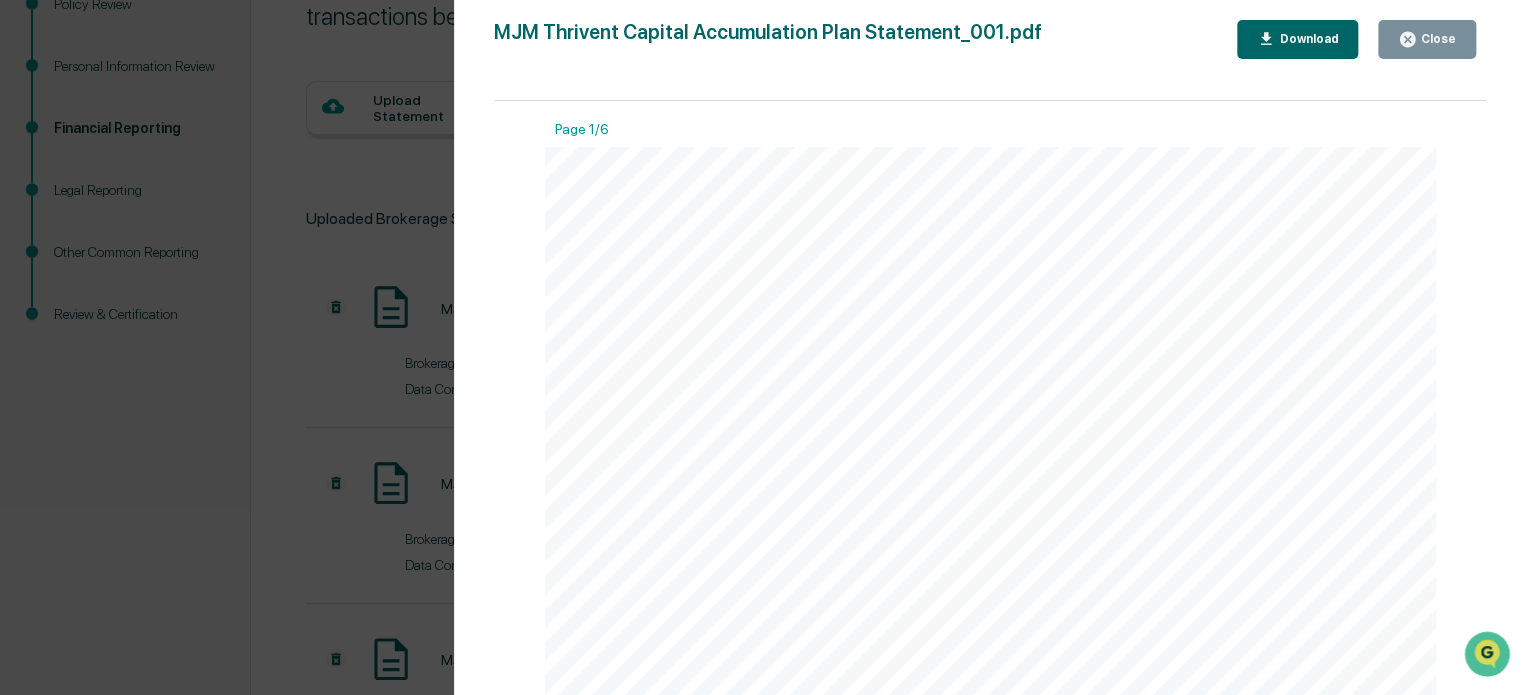 click on "Close" at bounding box center [1427, 39] 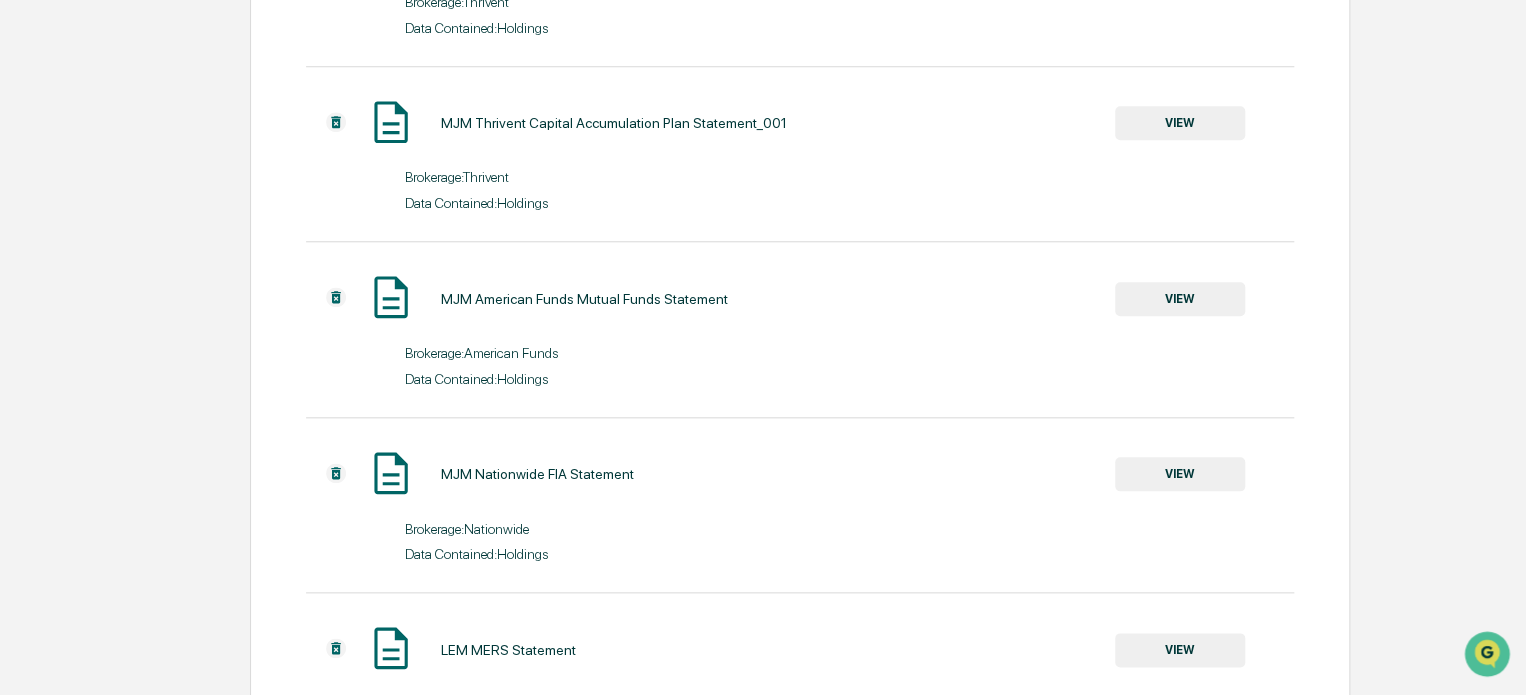 scroll, scrollTop: 909, scrollLeft: 0, axis: vertical 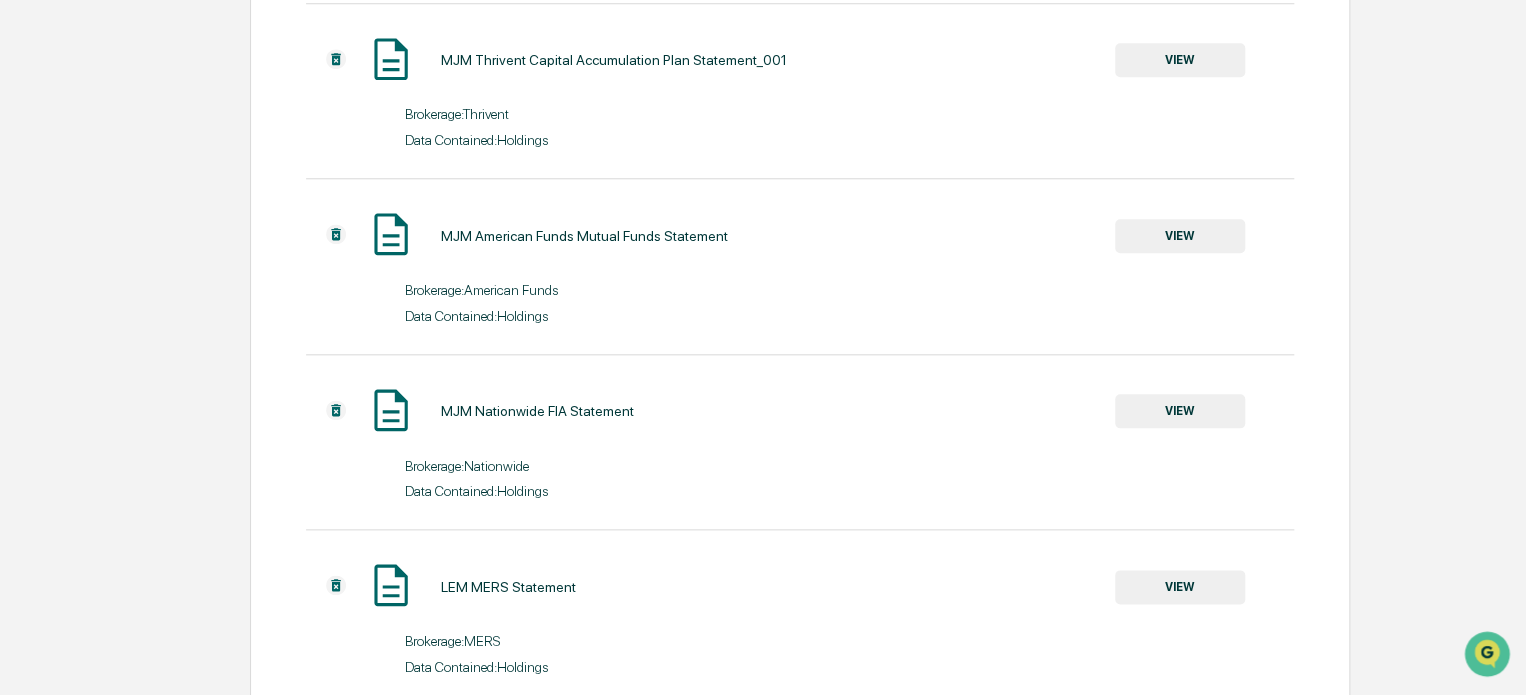 click on "VIEW" at bounding box center (1180, 236) 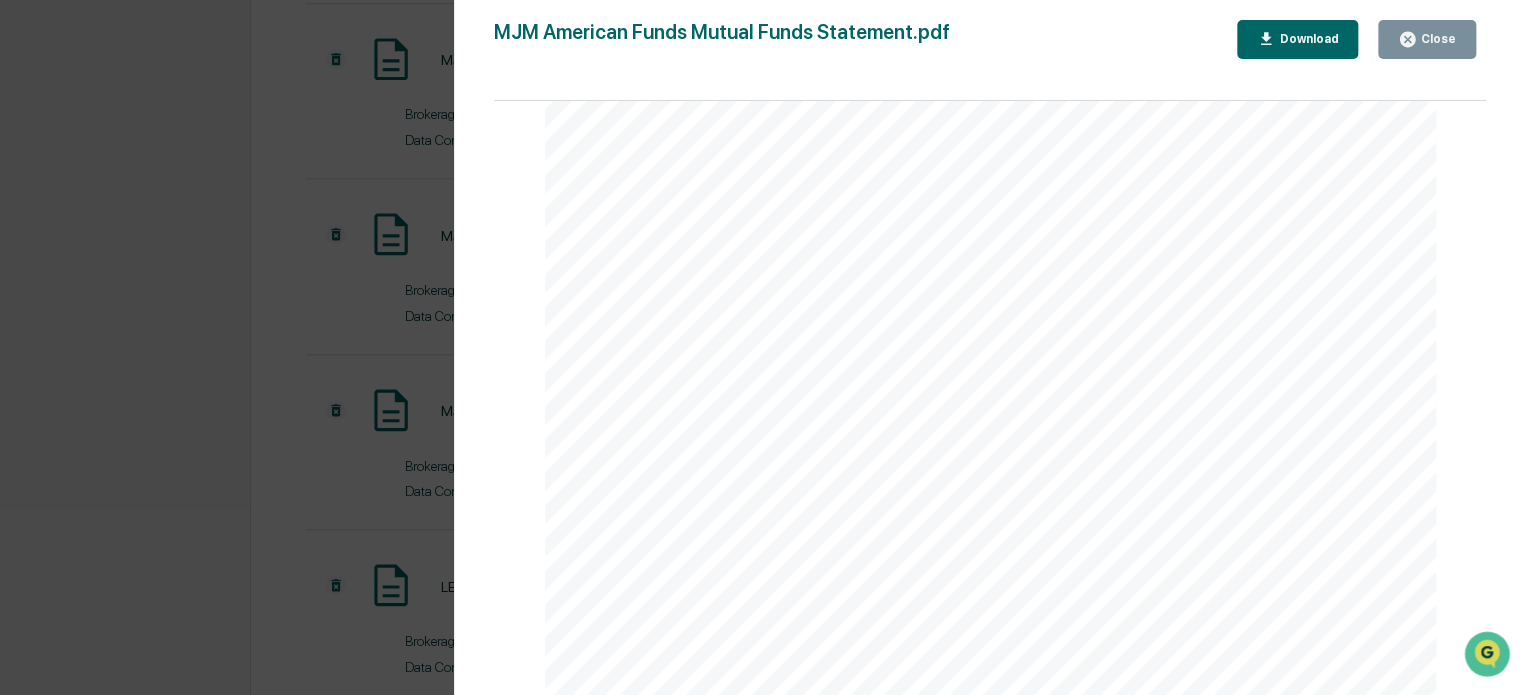 scroll, scrollTop: 4204, scrollLeft: 0, axis: vertical 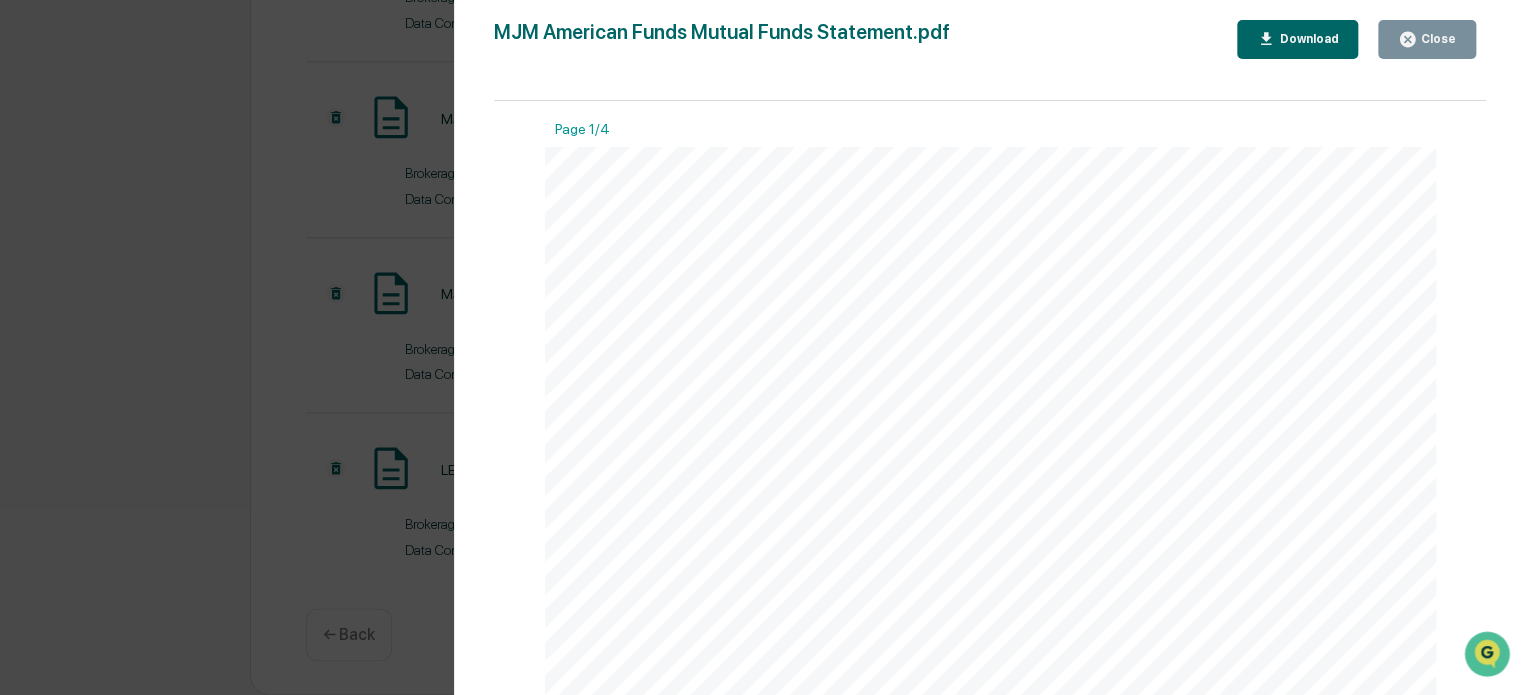 click on "Close" at bounding box center [1436, 39] 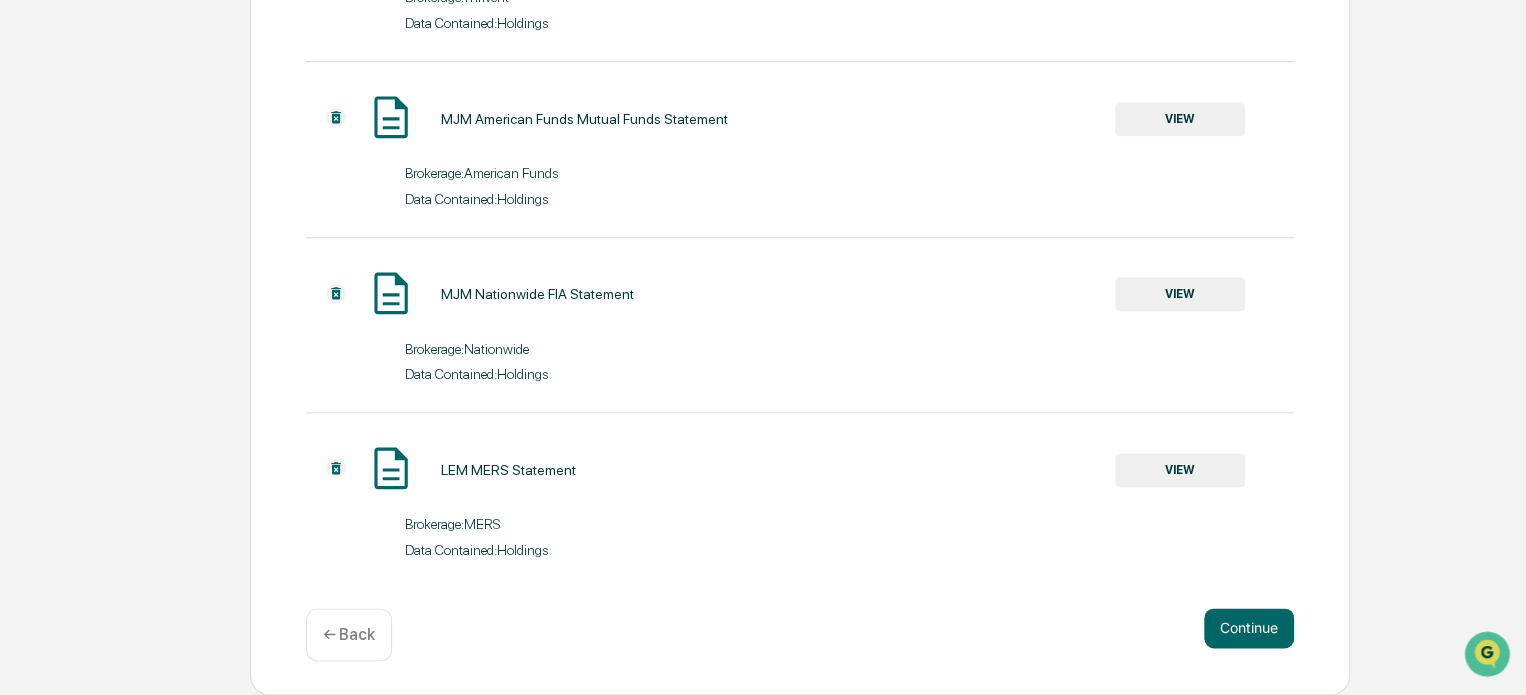 click on "VIEW" at bounding box center (1180, 294) 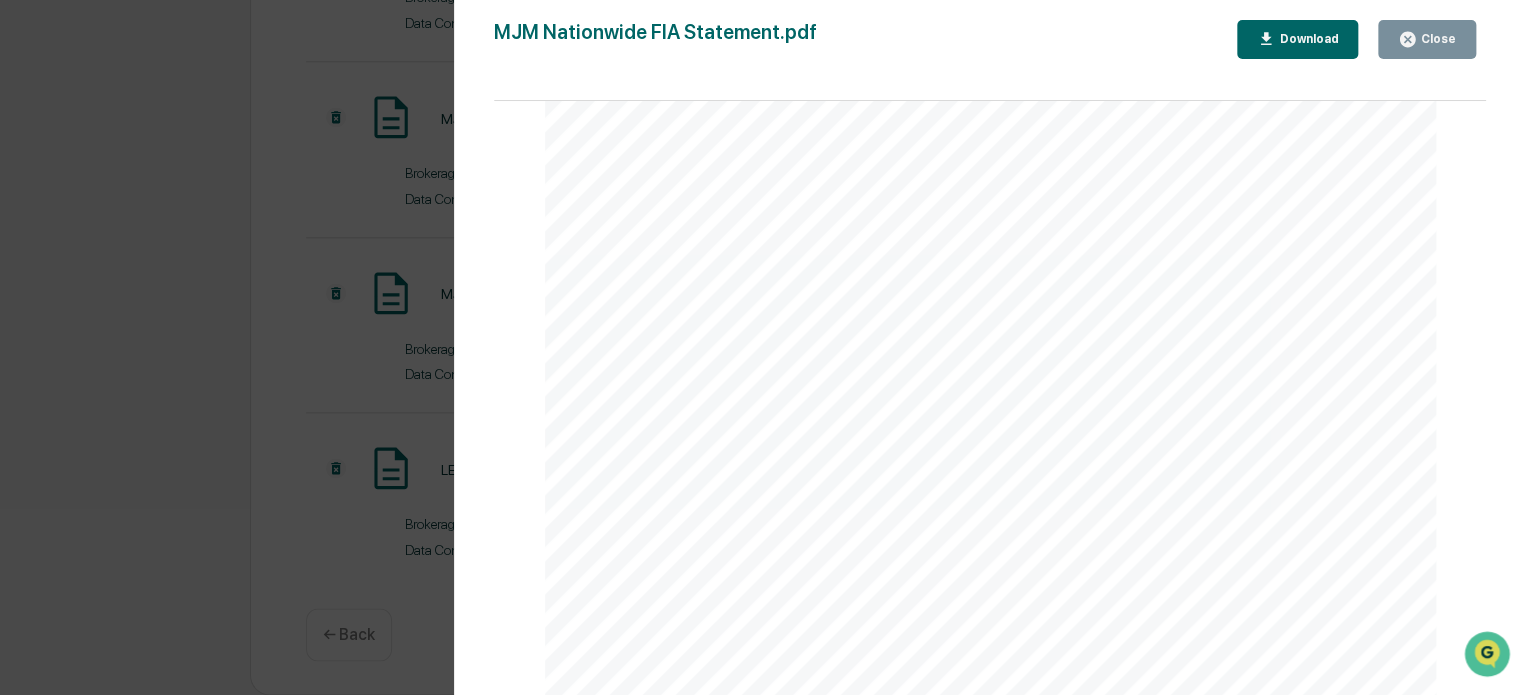 scroll, scrollTop: 6636, scrollLeft: 0, axis: vertical 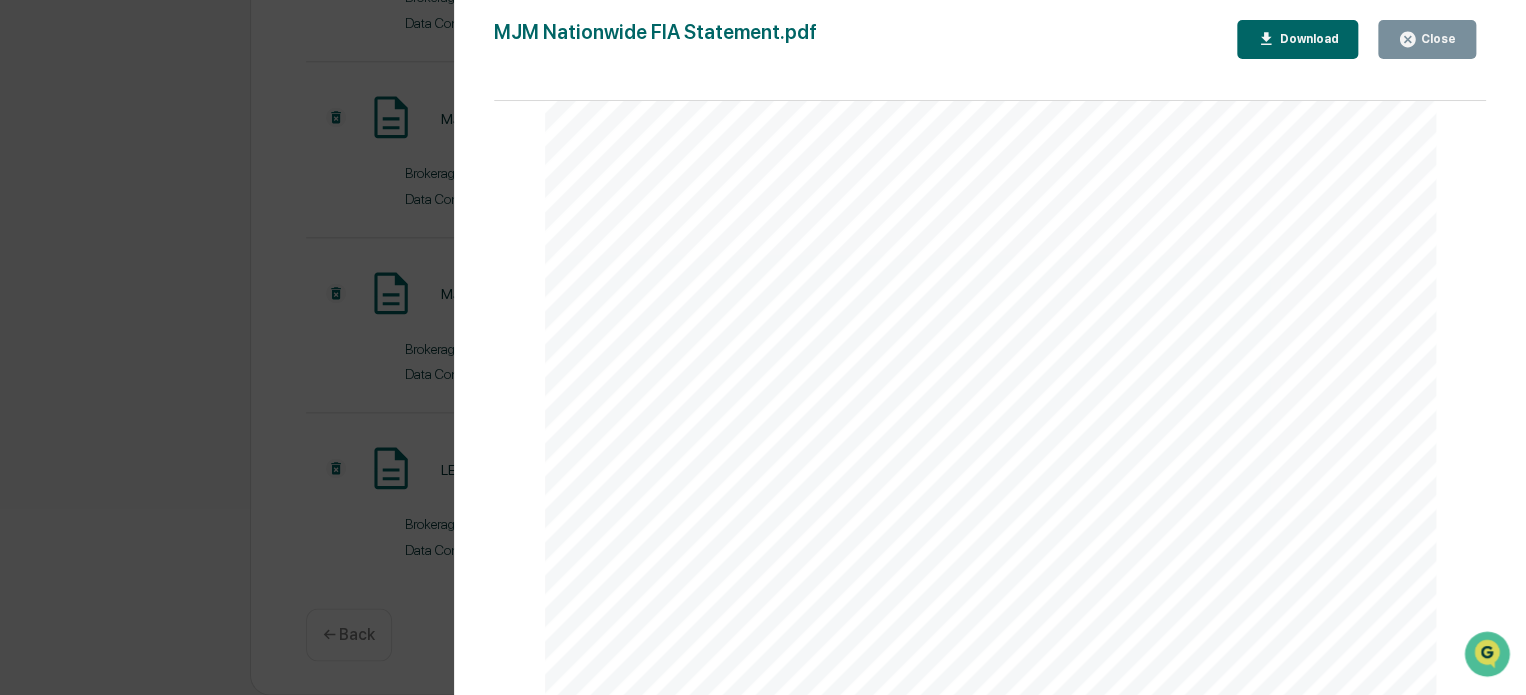 click on "Close" at bounding box center (1436, 39) 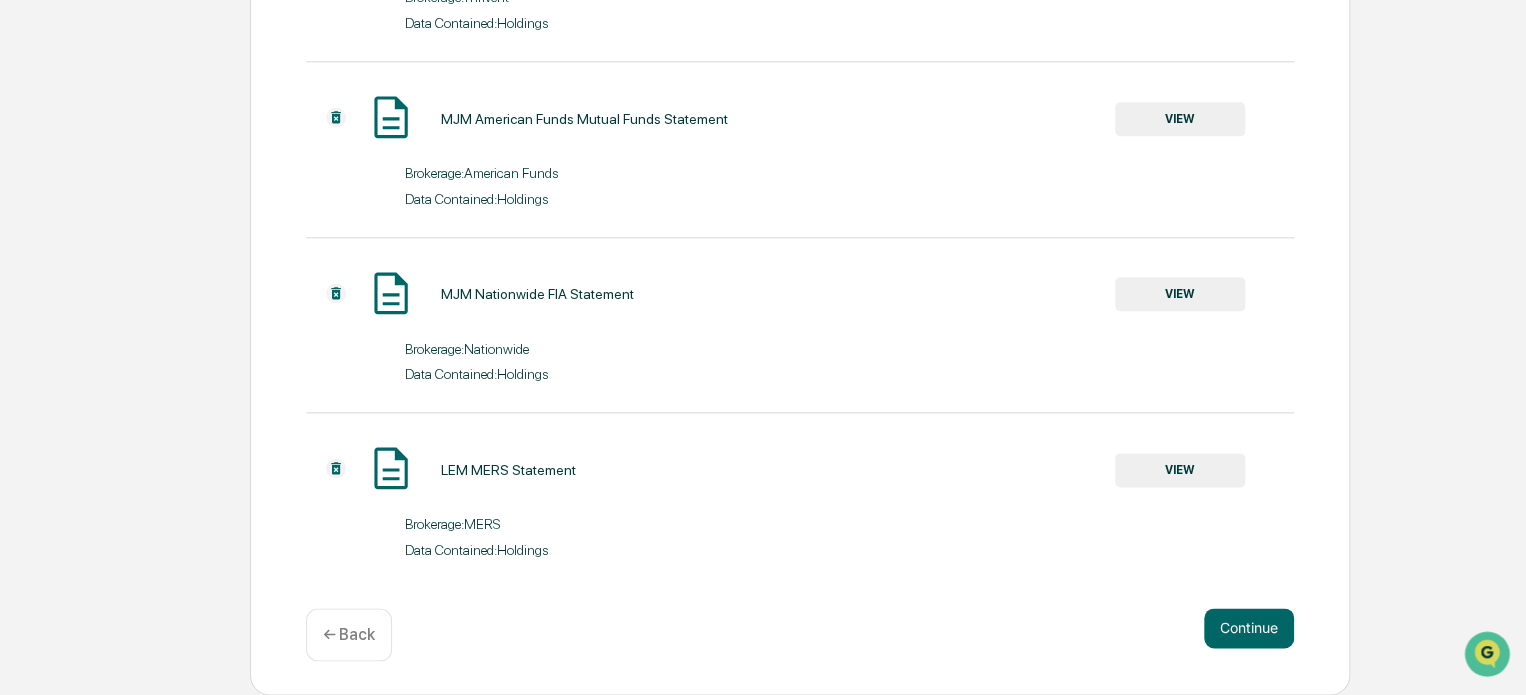 click on "VIEW" at bounding box center [1180, 470] 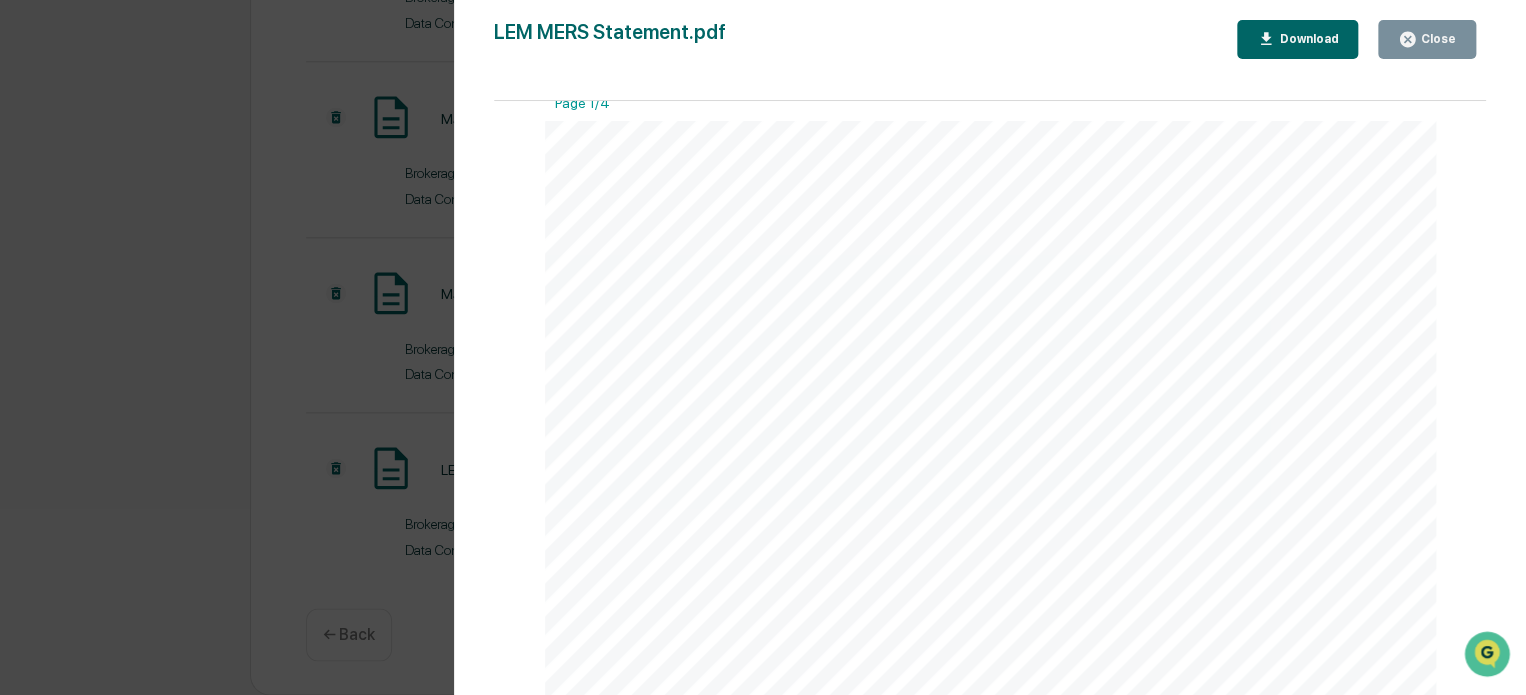 scroll, scrollTop: 0, scrollLeft: 0, axis: both 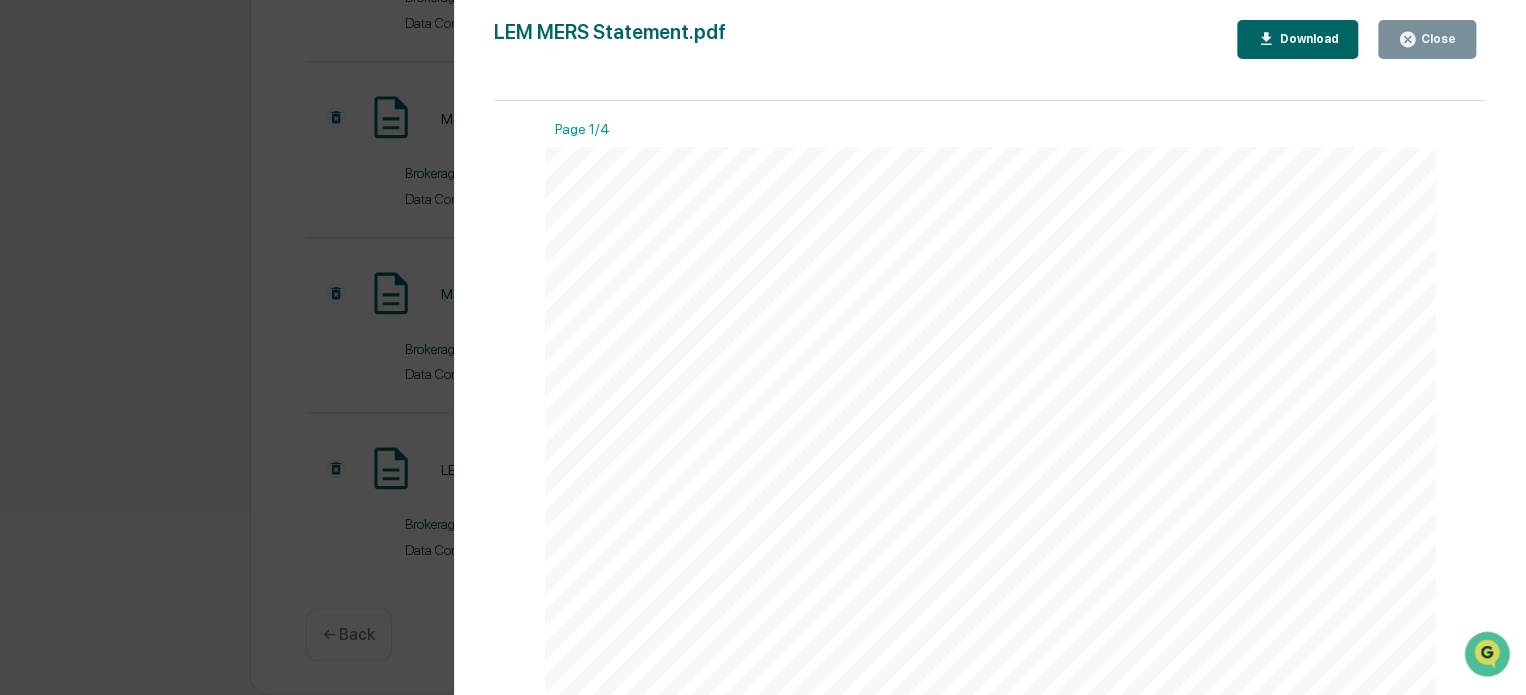 click 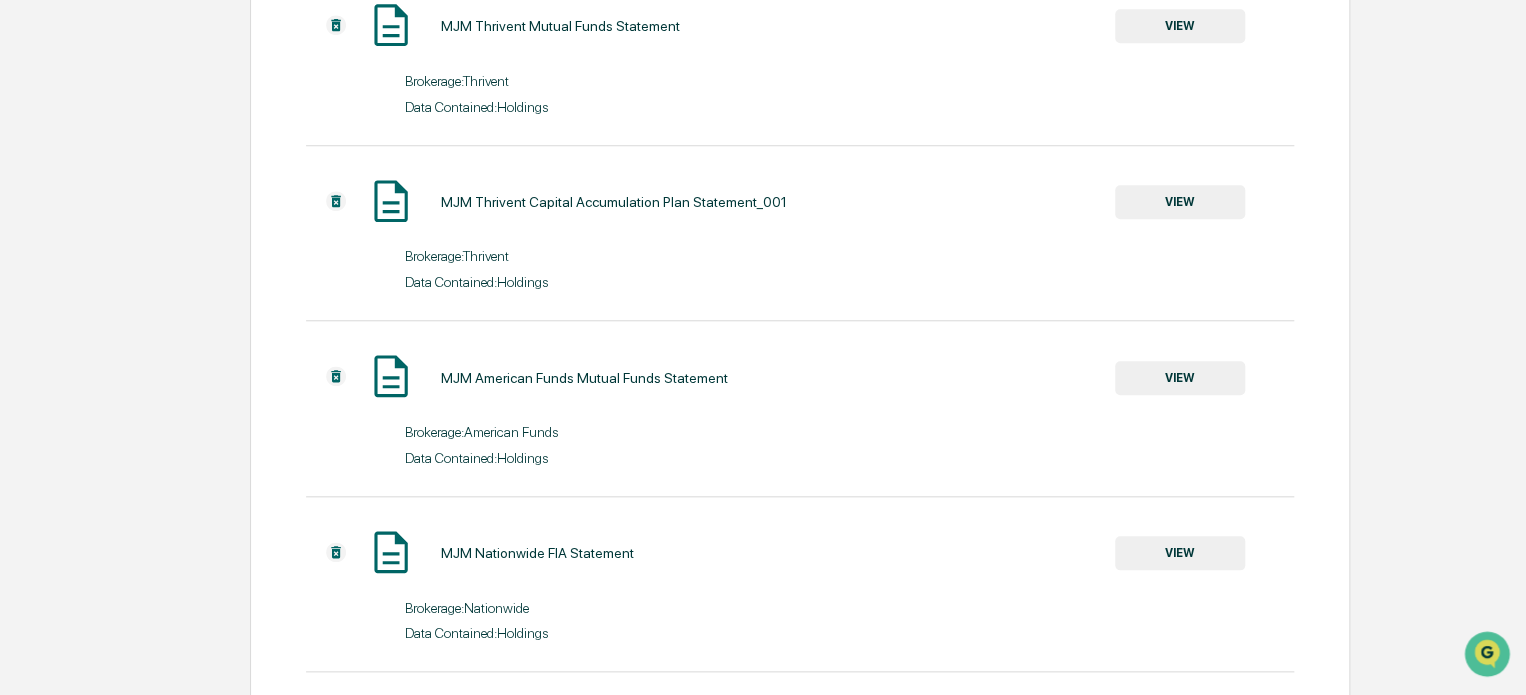 scroll, scrollTop: 1036, scrollLeft: 0, axis: vertical 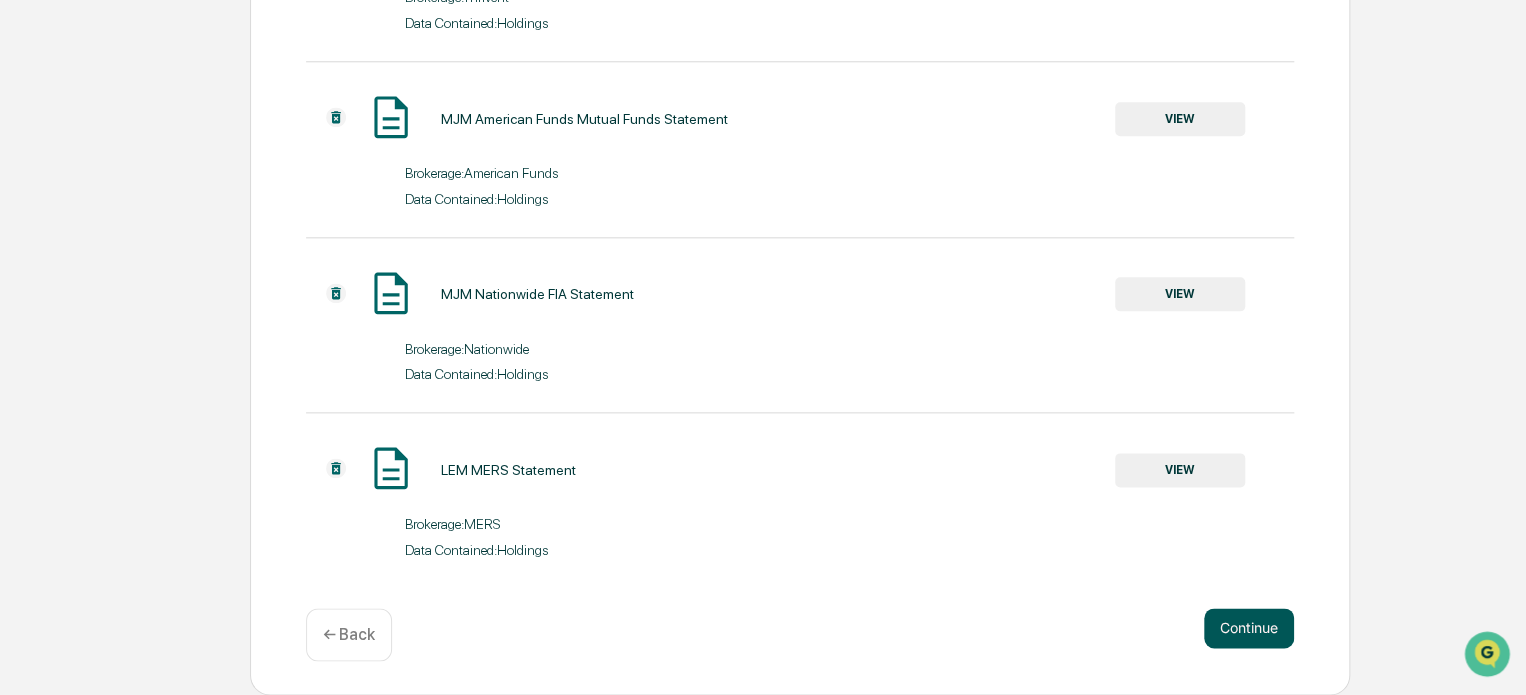 click on "Continue" at bounding box center (1249, 628) 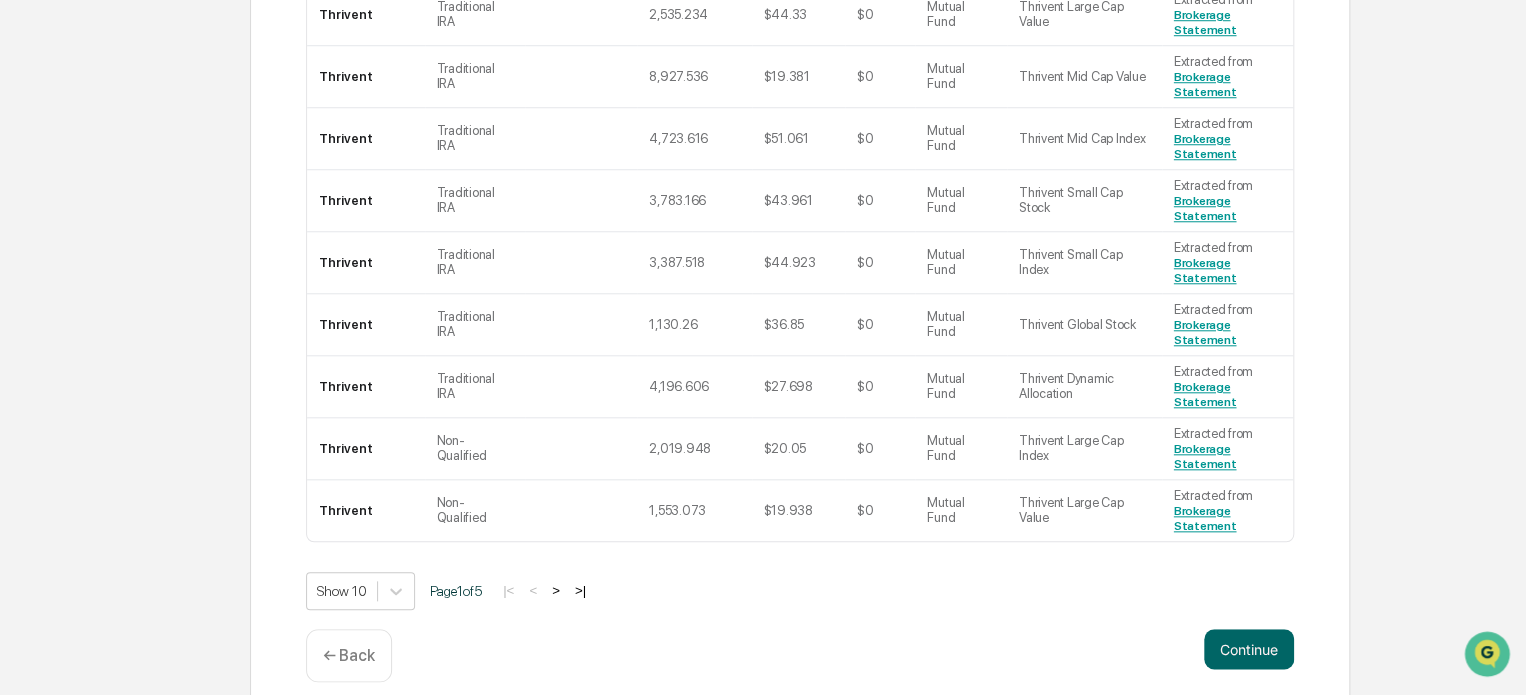 scroll, scrollTop: 814, scrollLeft: 0, axis: vertical 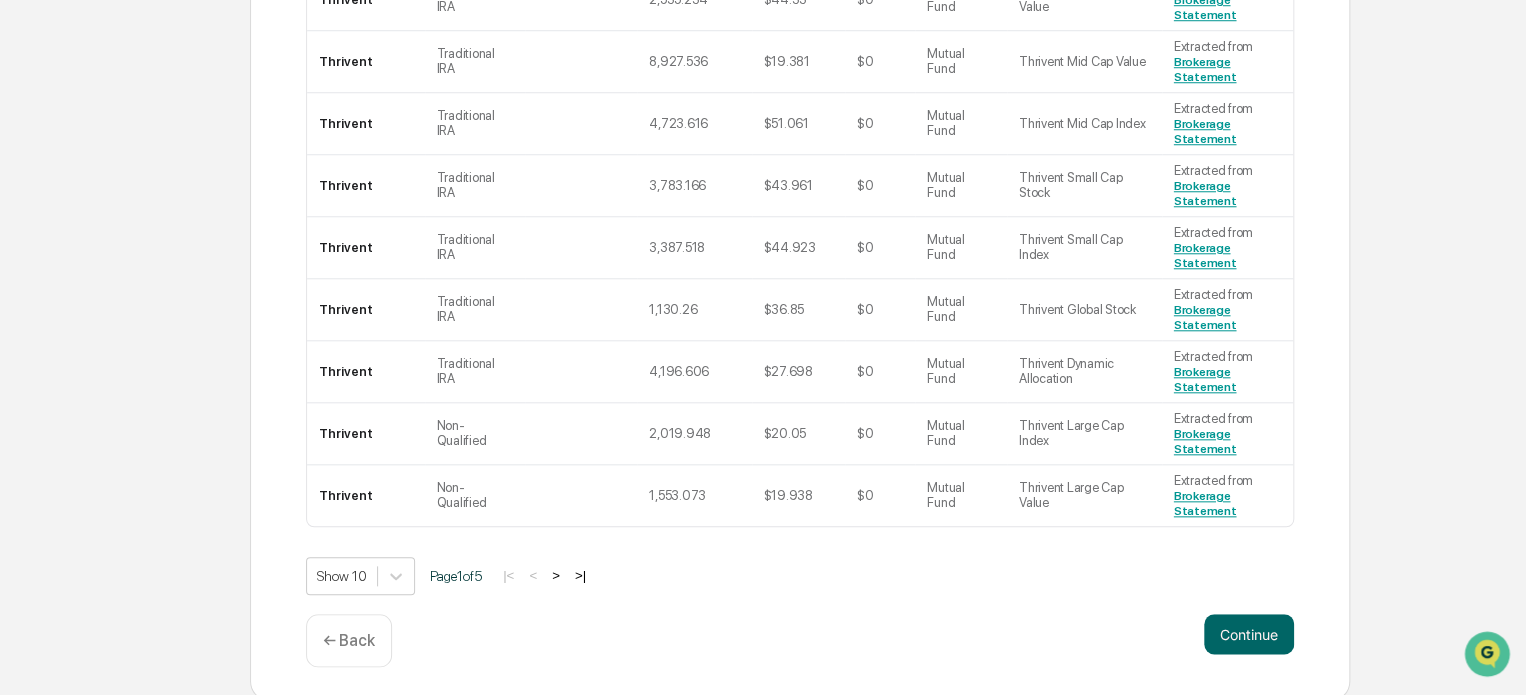 click on ">" at bounding box center (556, 575) 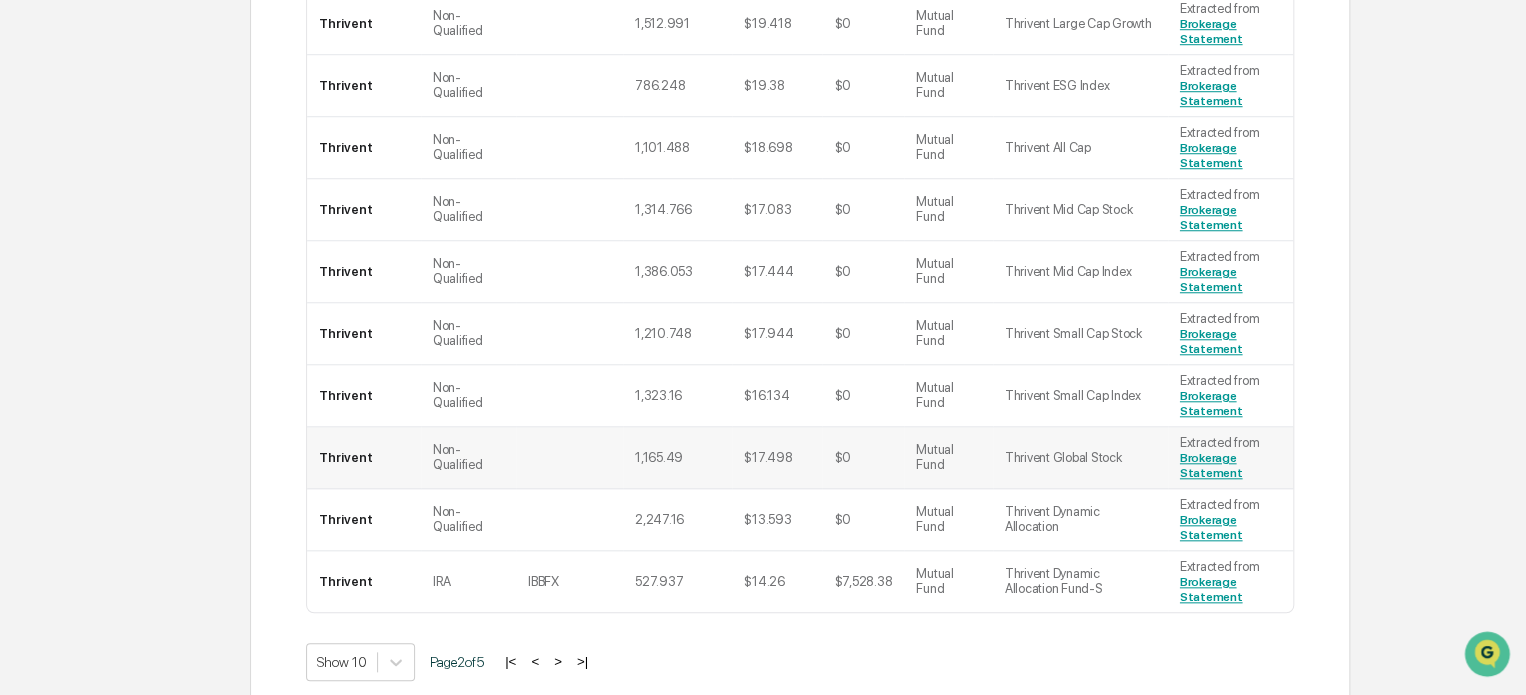 scroll, scrollTop: 828, scrollLeft: 0, axis: vertical 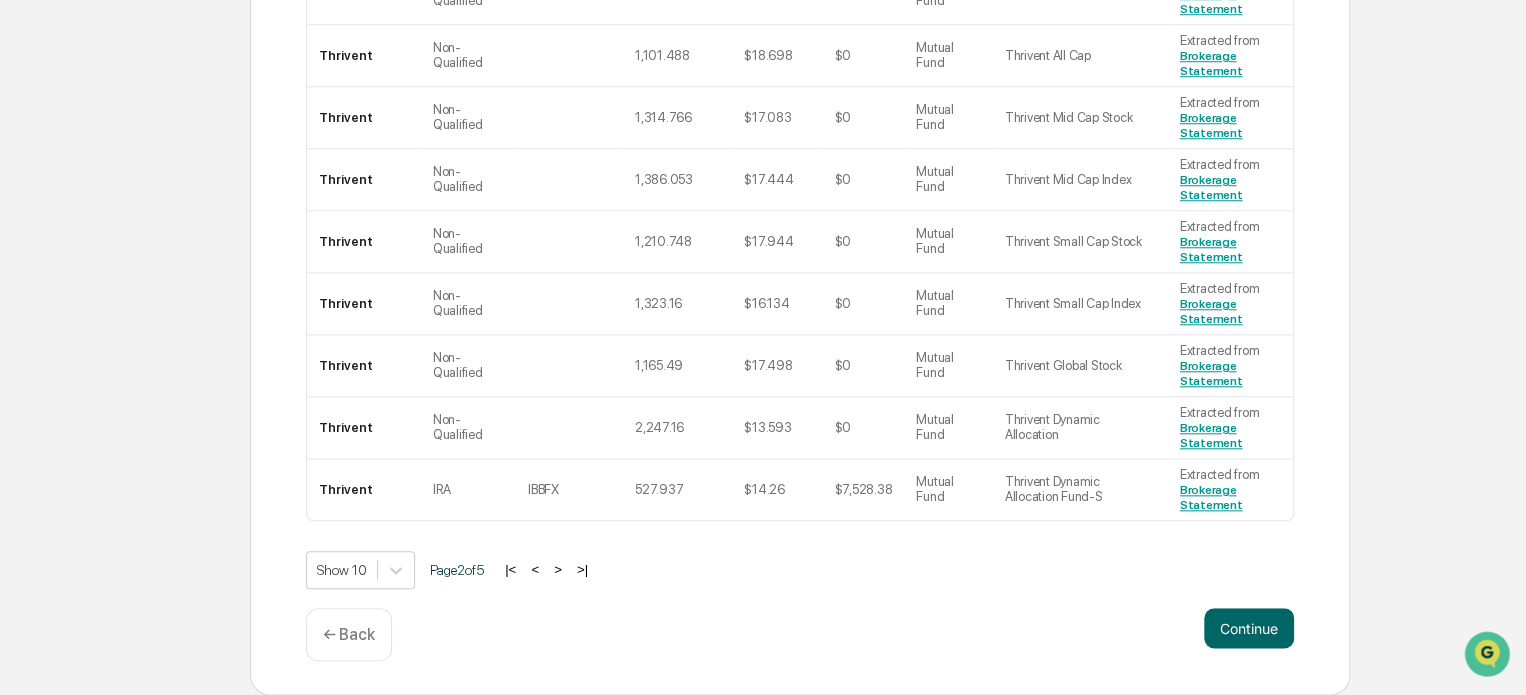 click on ">" at bounding box center (558, 569) 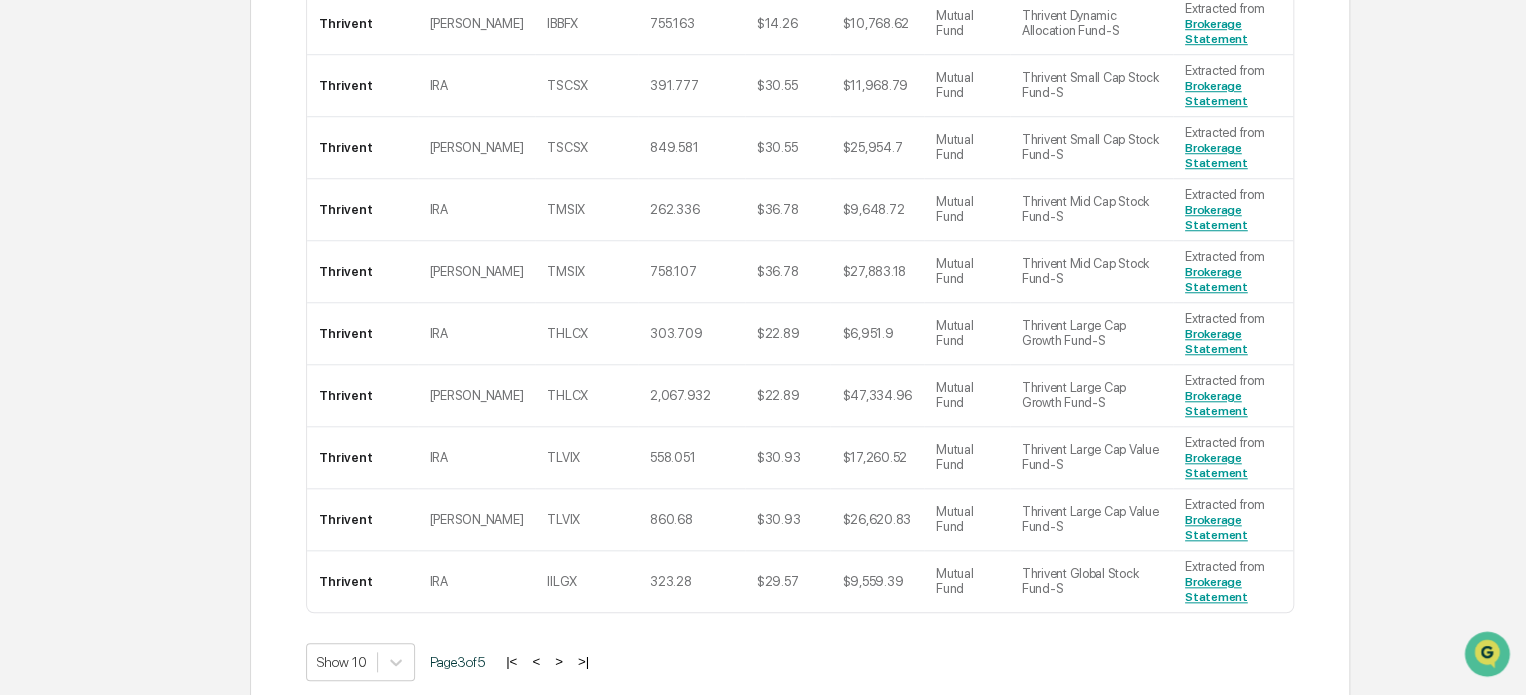 scroll, scrollTop: 828, scrollLeft: 0, axis: vertical 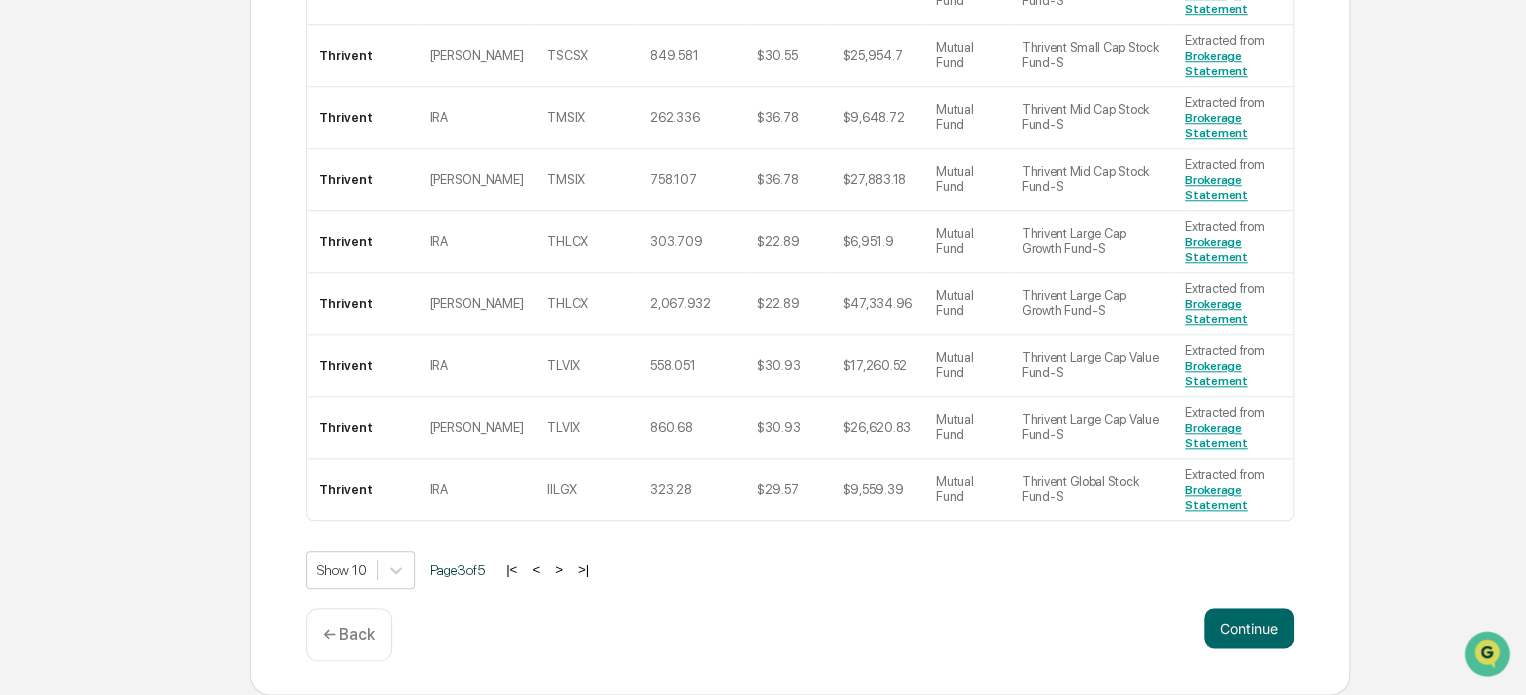 click on ">" at bounding box center (559, 569) 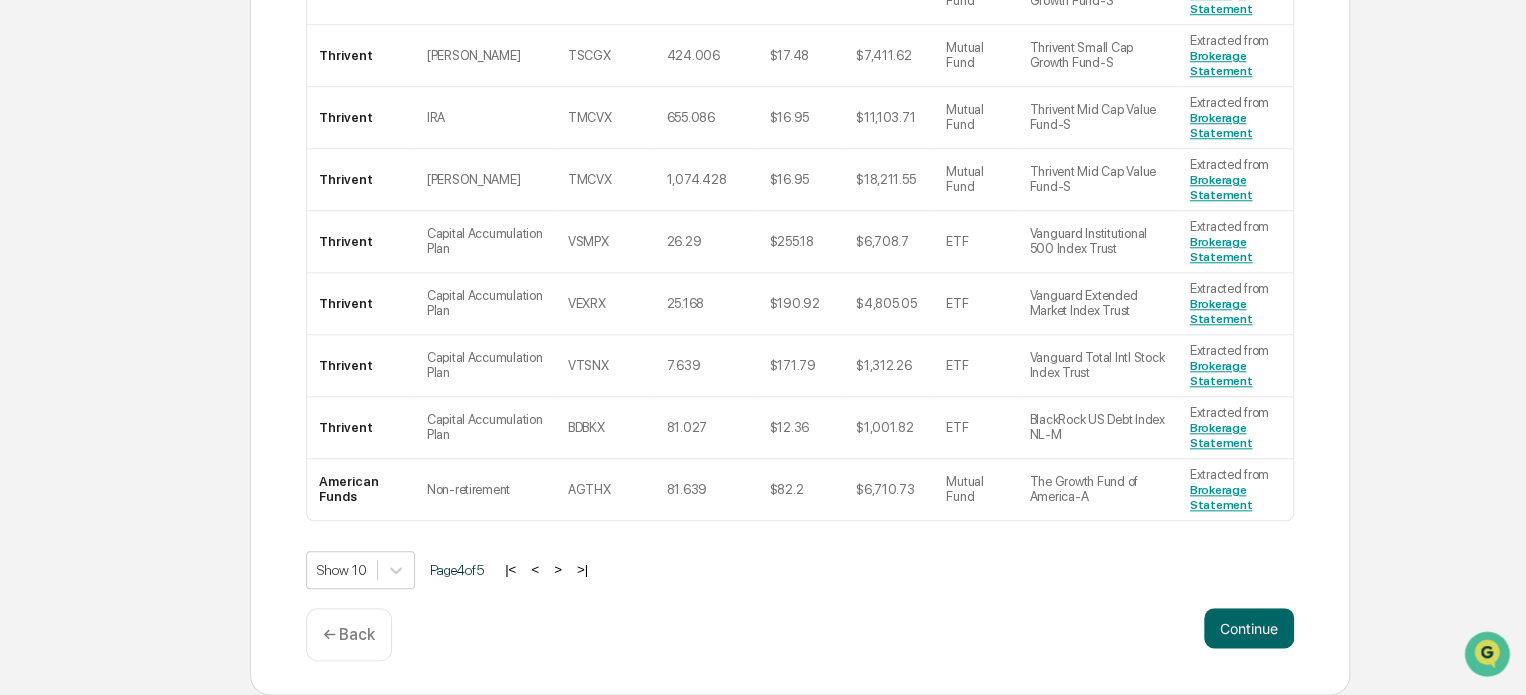 click on ">" at bounding box center [558, 569] 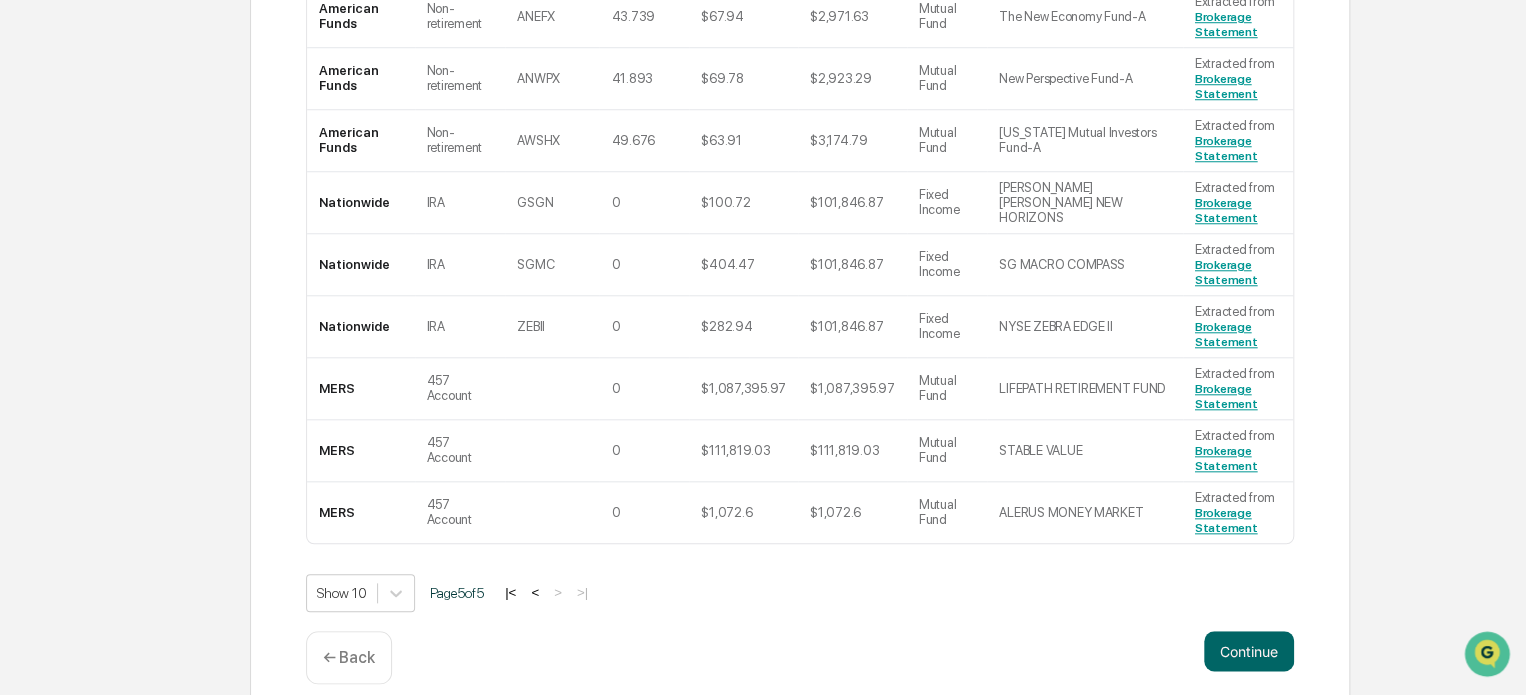 scroll, scrollTop: 828, scrollLeft: 0, axis: vertical 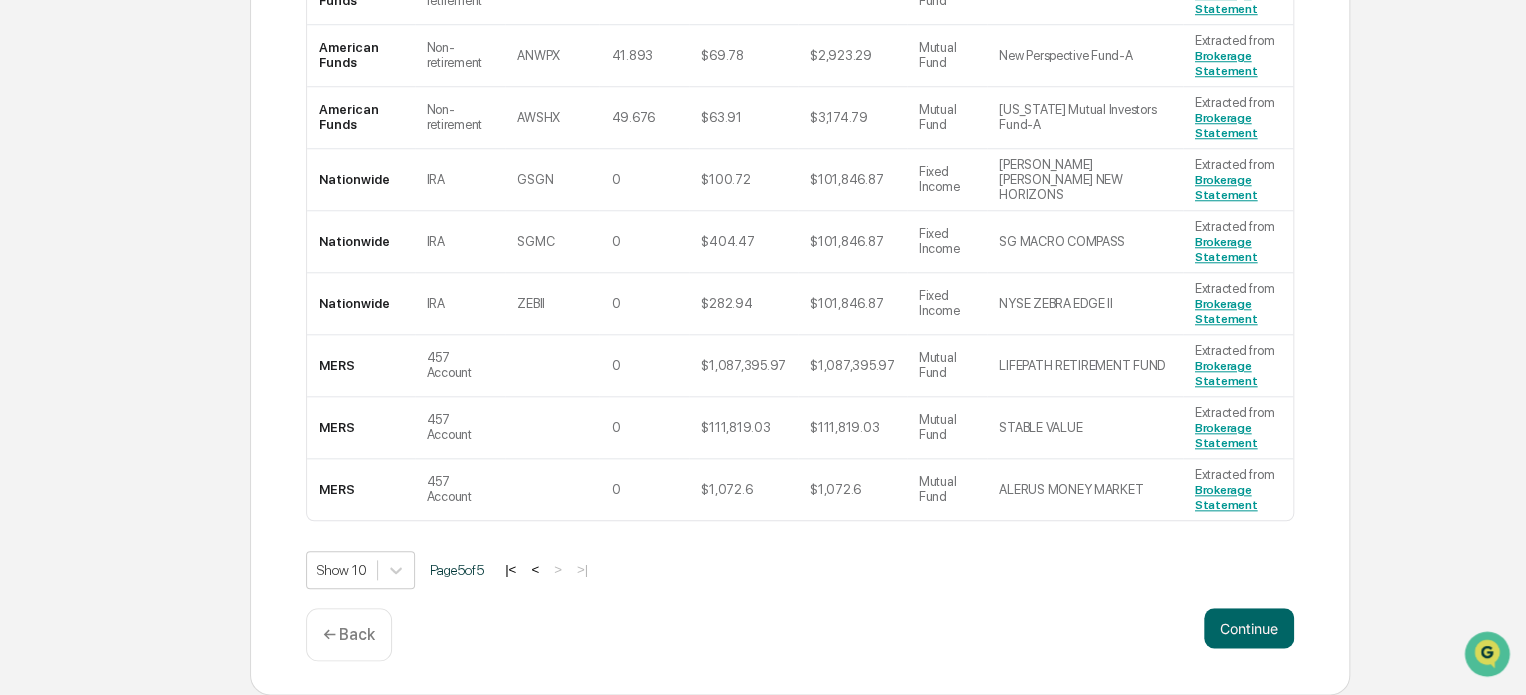 click on "|<" at bounding box center [510, 569] 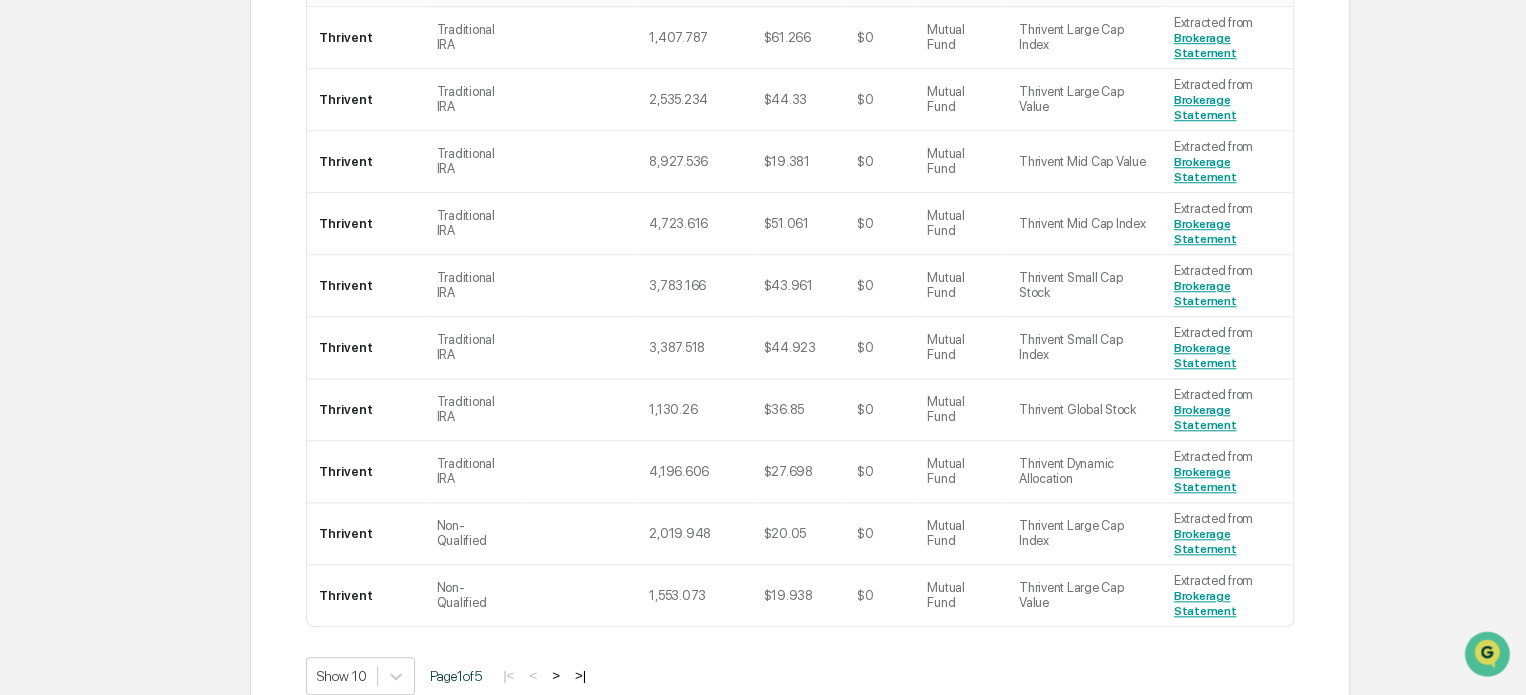 scroll, scrollTop: 814, scrollLeft: 0, axis: vertical 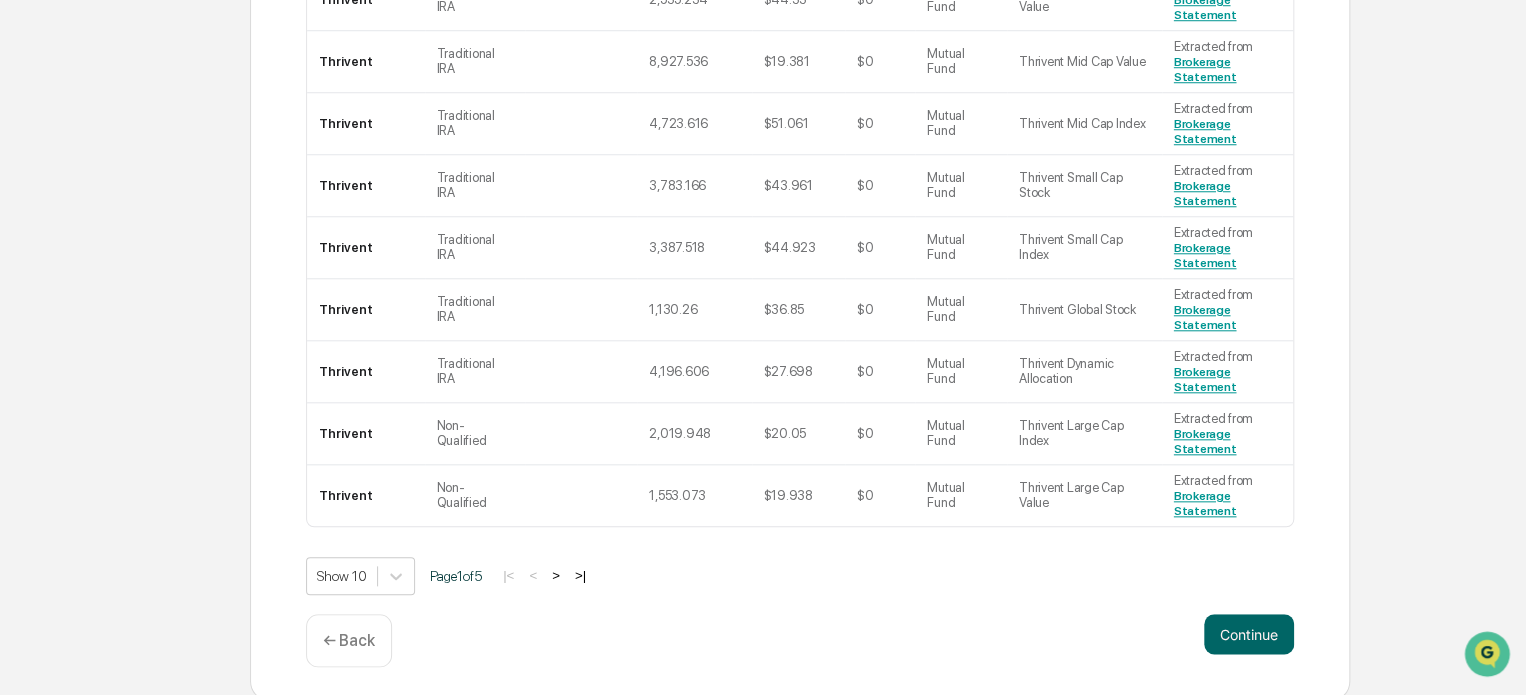 click on ">" at bounding box center (556, 575) 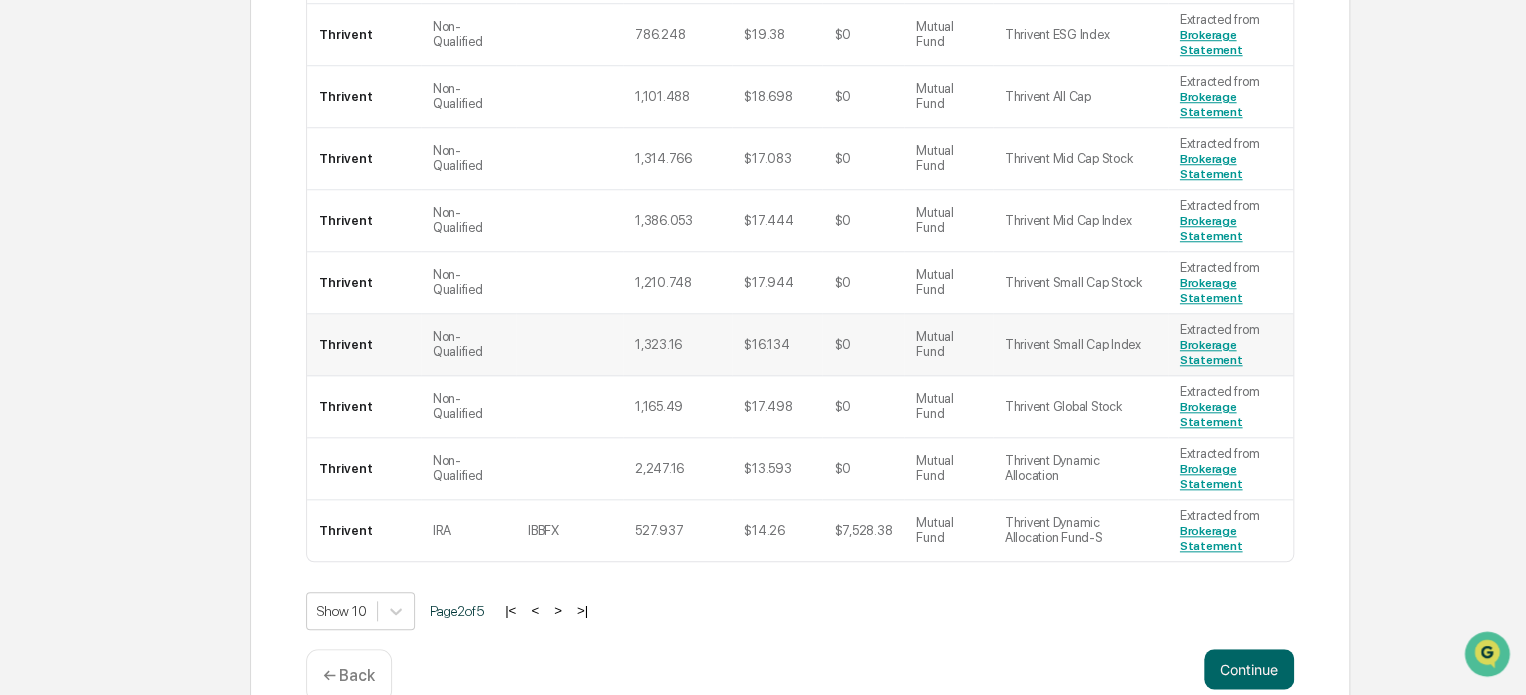 scroll, scrollTop: 828, scrollLeft: 0, axis: vertical 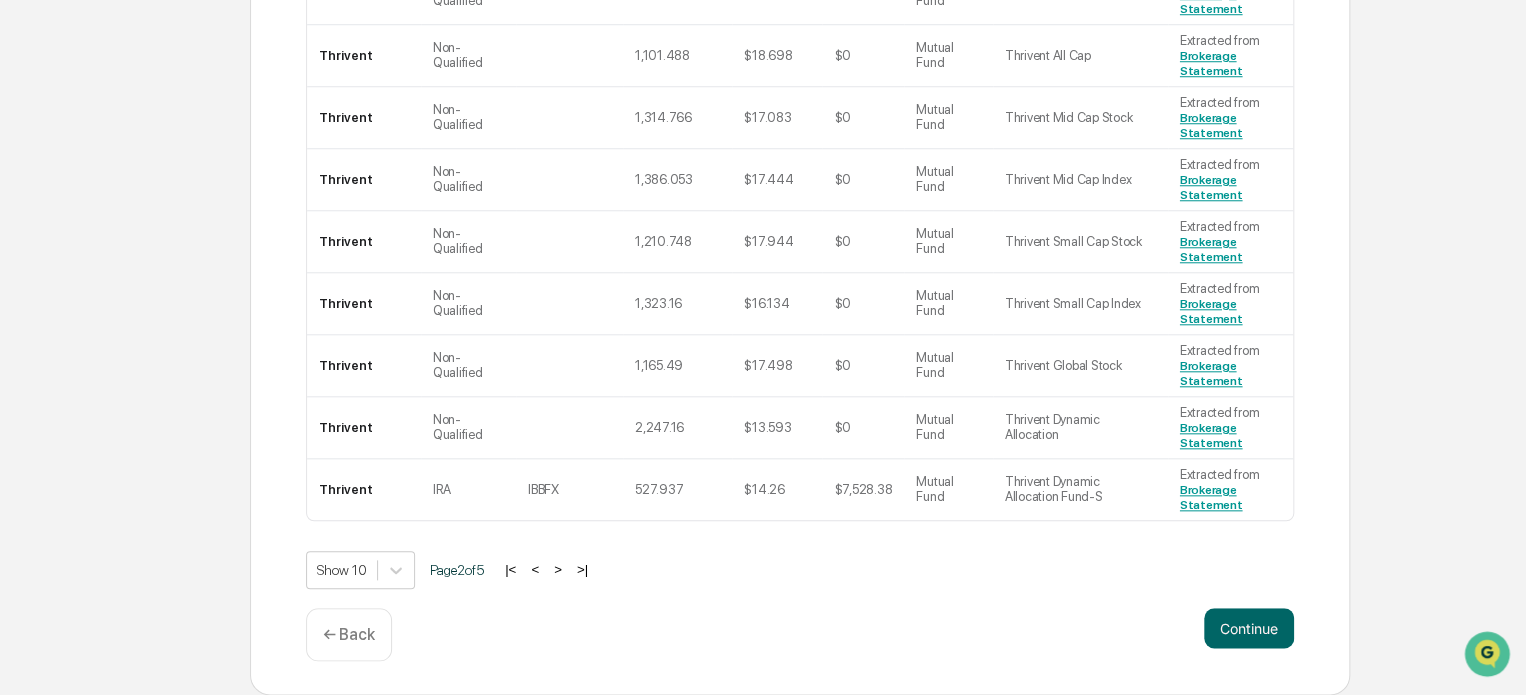 click on ">" at bounding box center [558, 569] 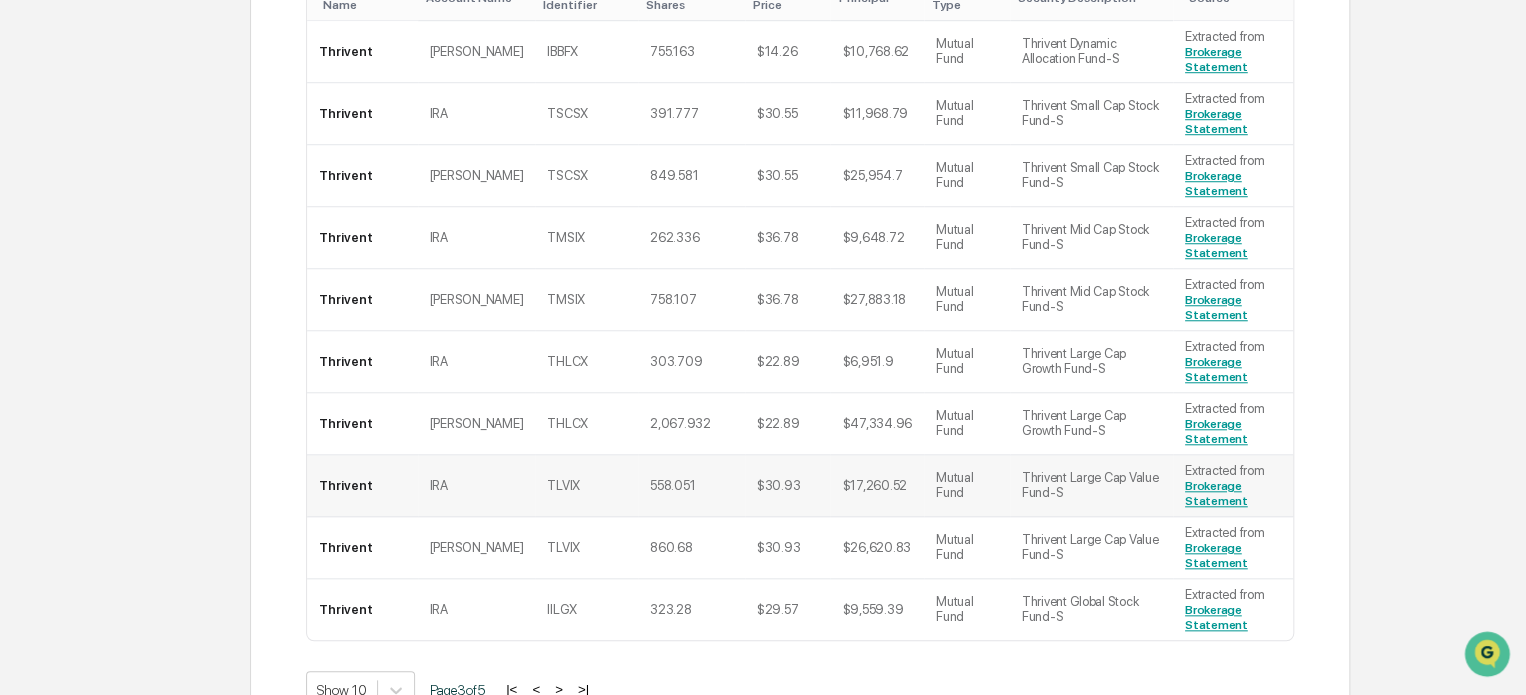 scroll, scrollTop: 828, scrollLeft: 0, axis: vertical 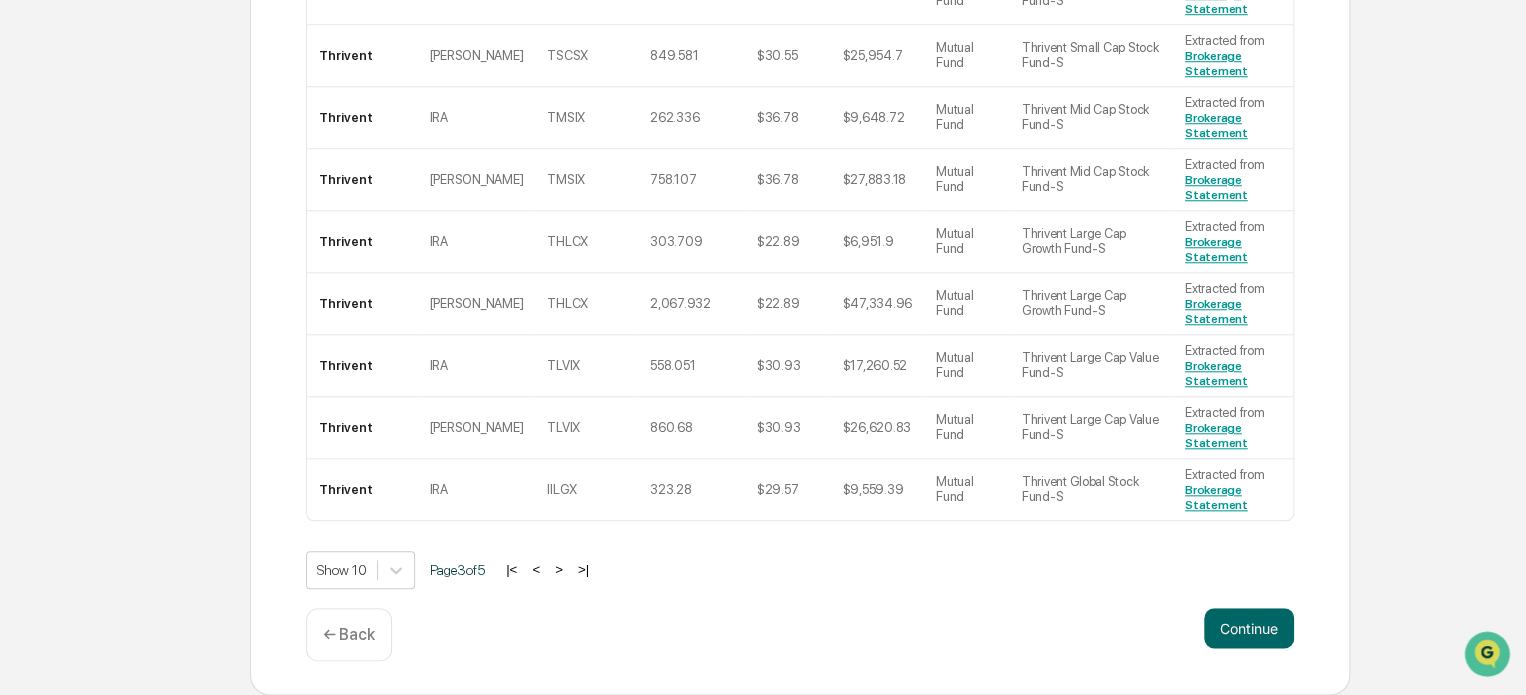 click on ">" at bounding box center [559, 569] 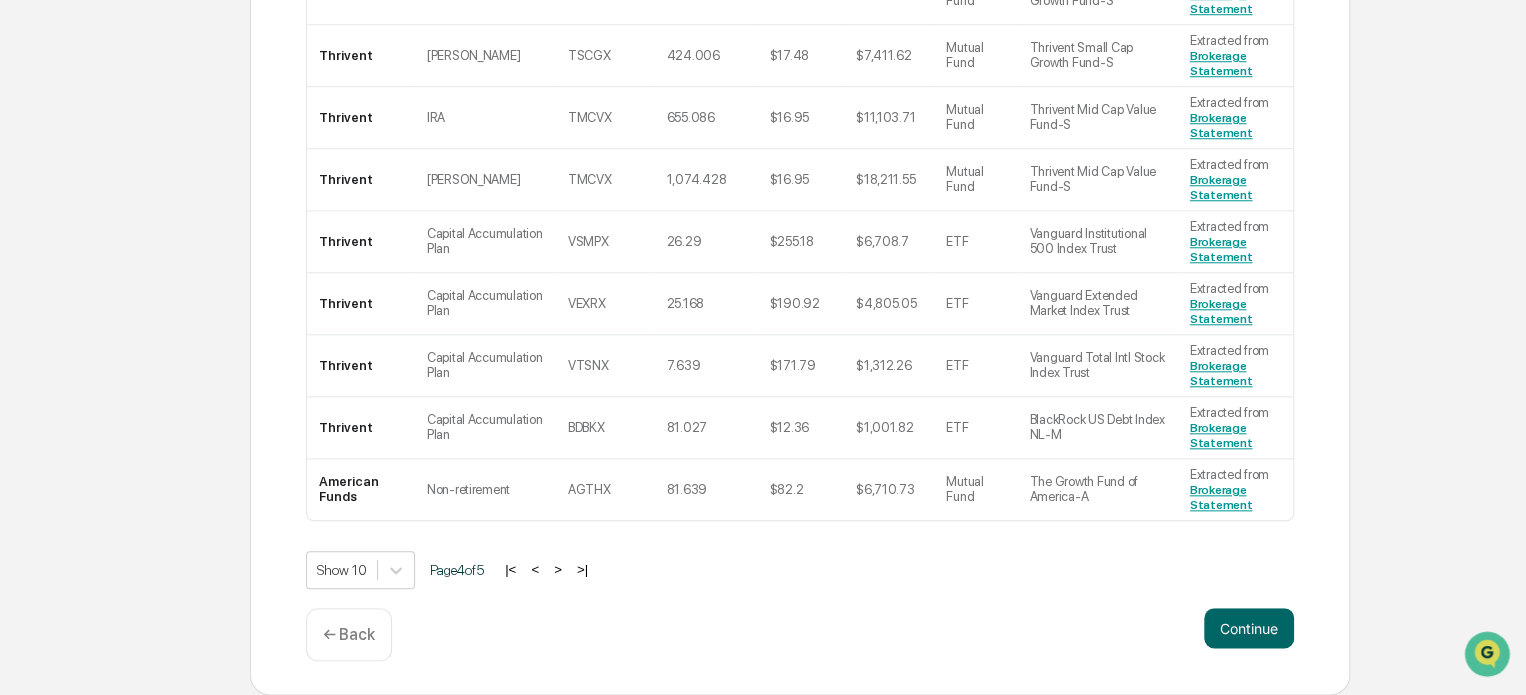 click on ">" at bounding box center (558, 569) 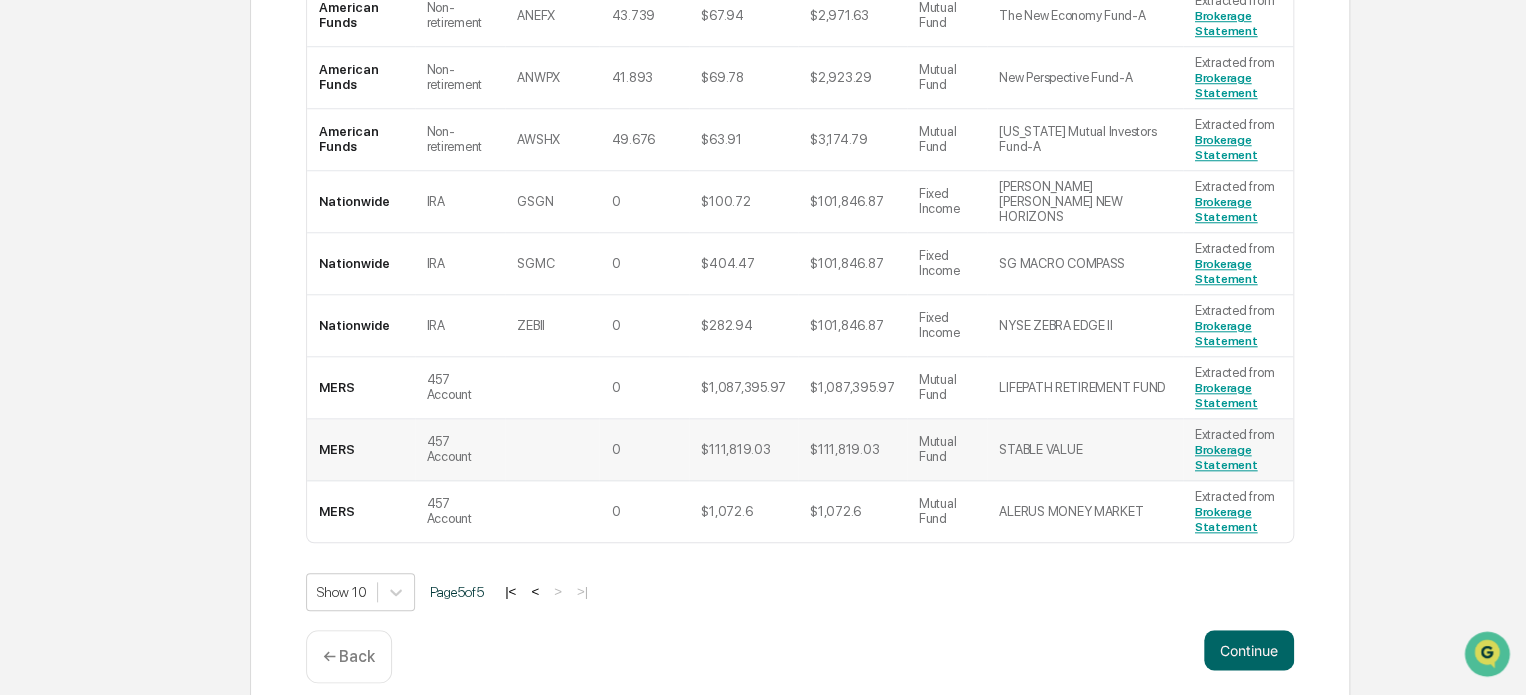 scroll, scrollTop: 828, scrollLeft: 0, axis: vertical 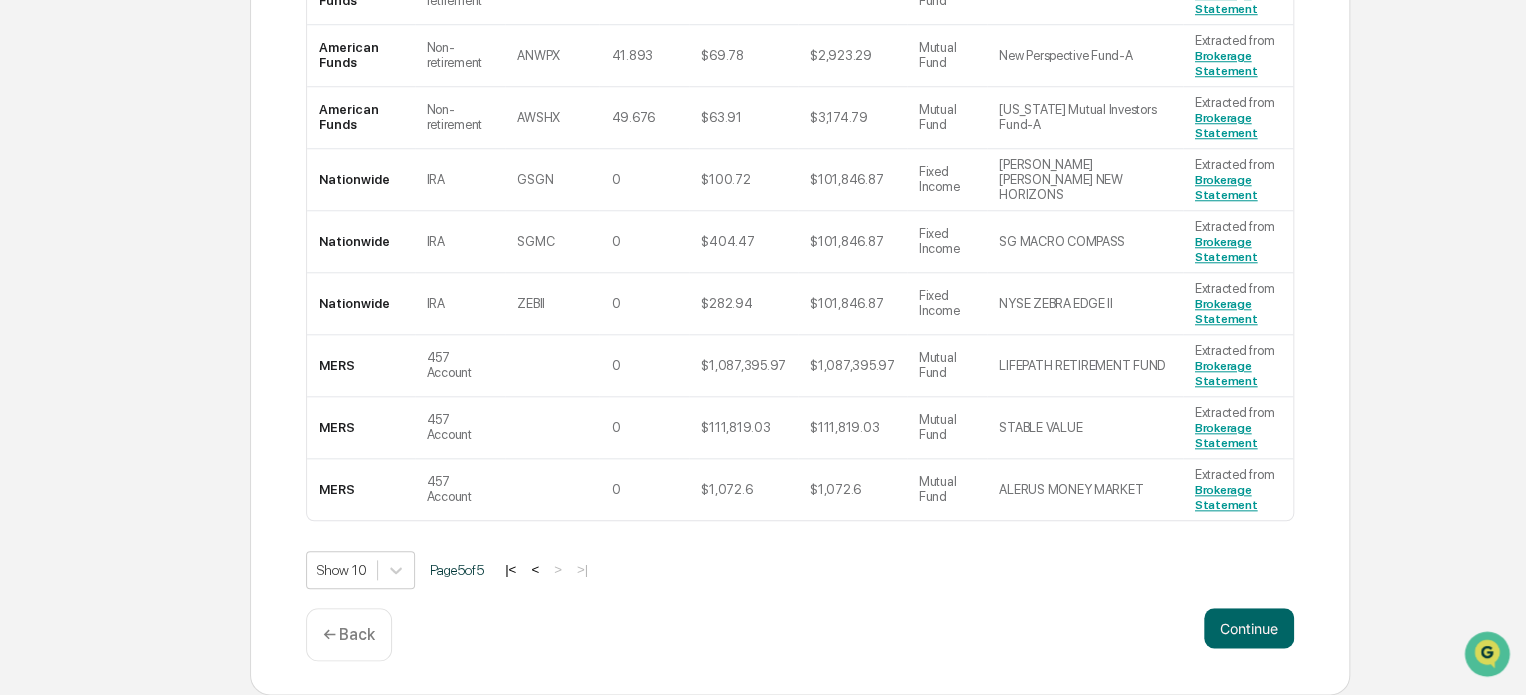 click on "|<" at bounding box center [510, 569] 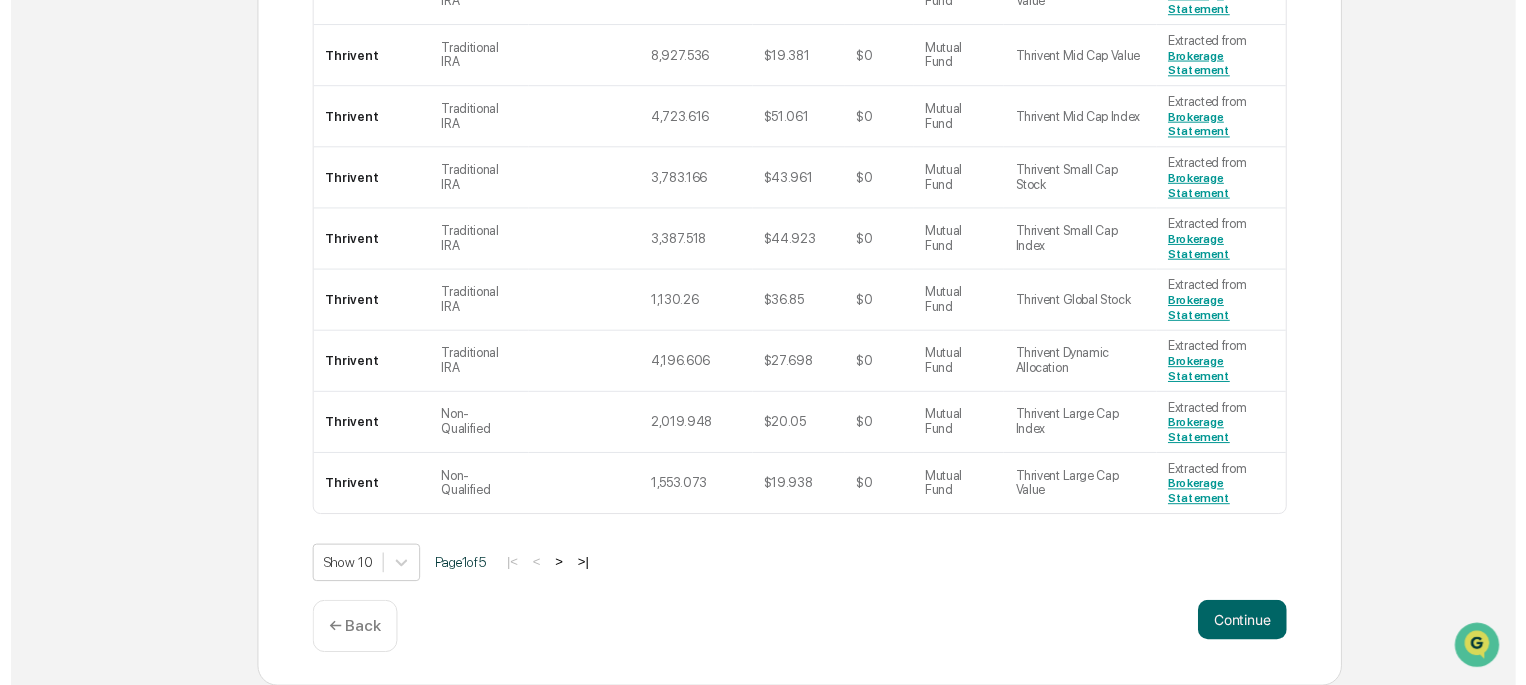 scroll, scrollTop: 814, scrollLeft: 0, axis: vertical 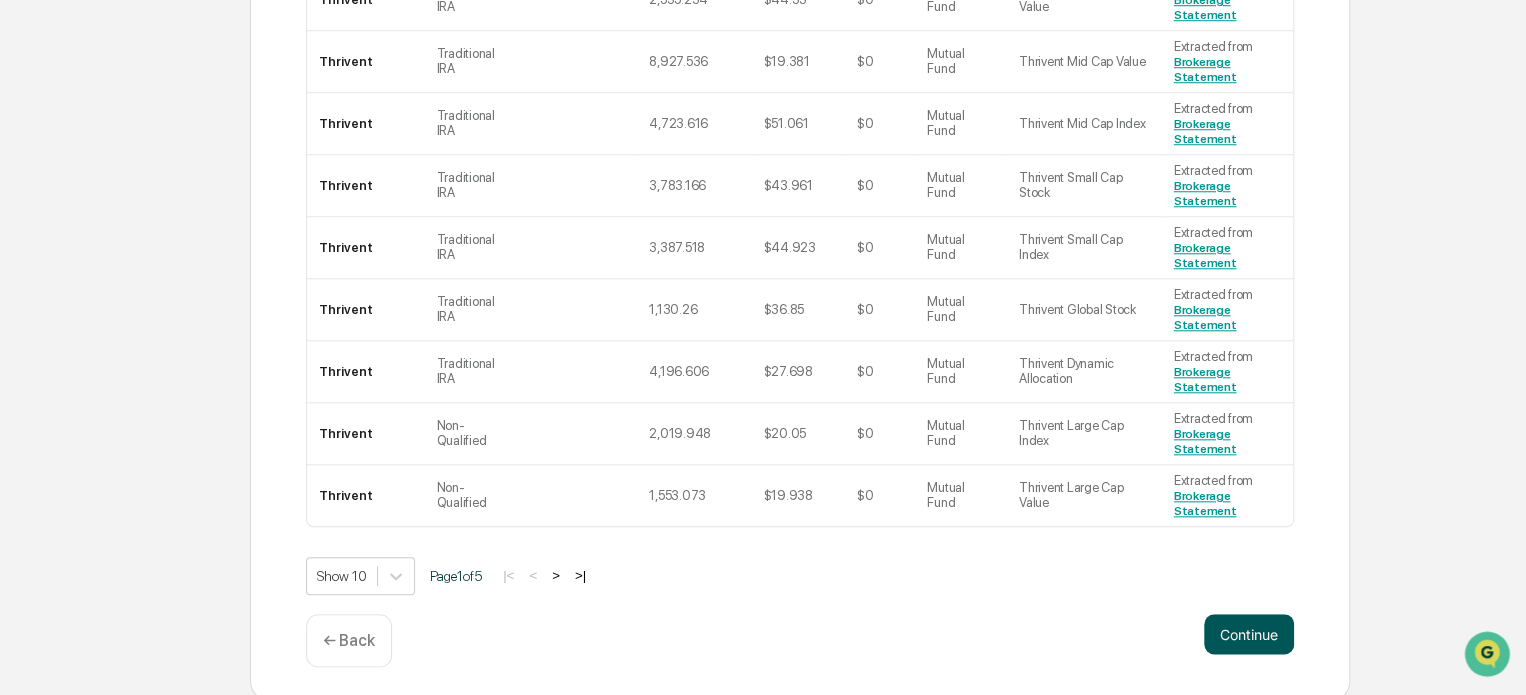 click on "Continue" at bounding box center [1249, 634] 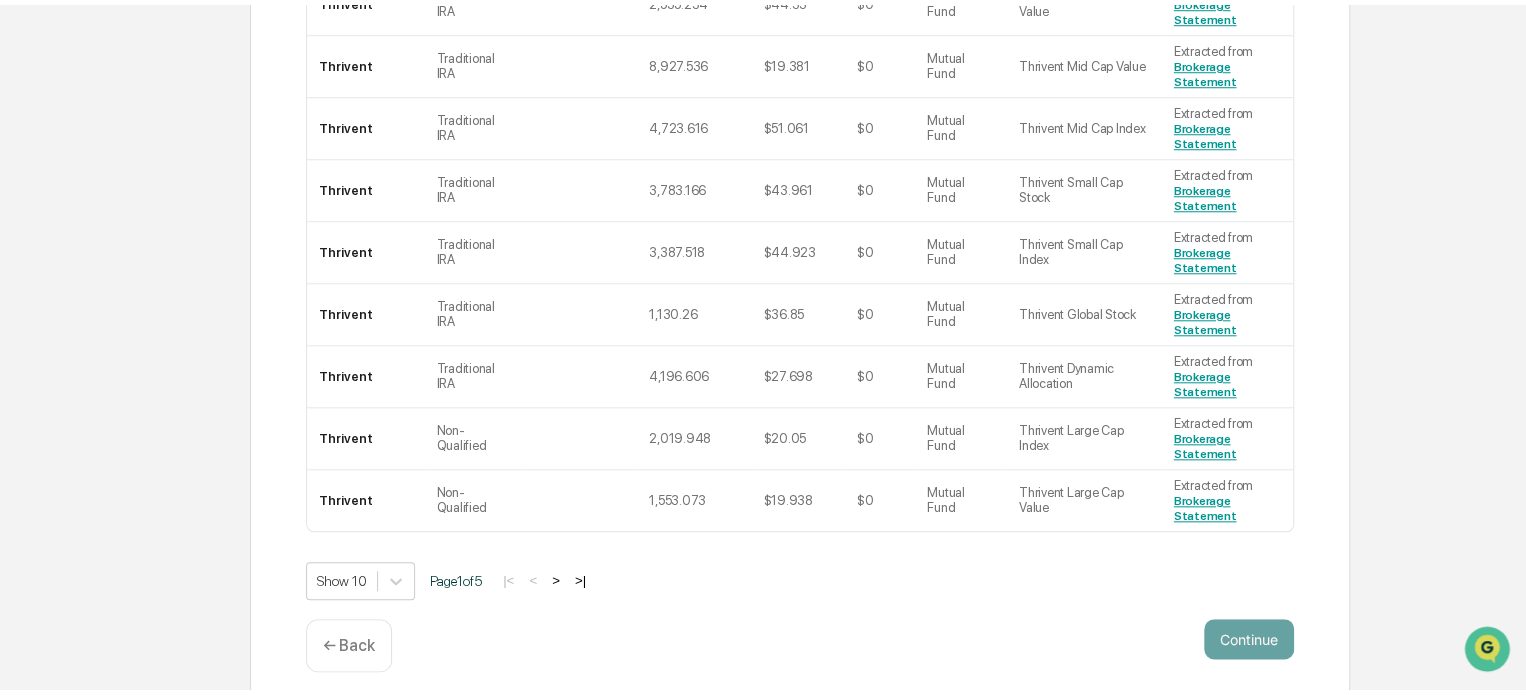 scroll, scrollTop: 109, scrollLeft: 0, axis: vertical 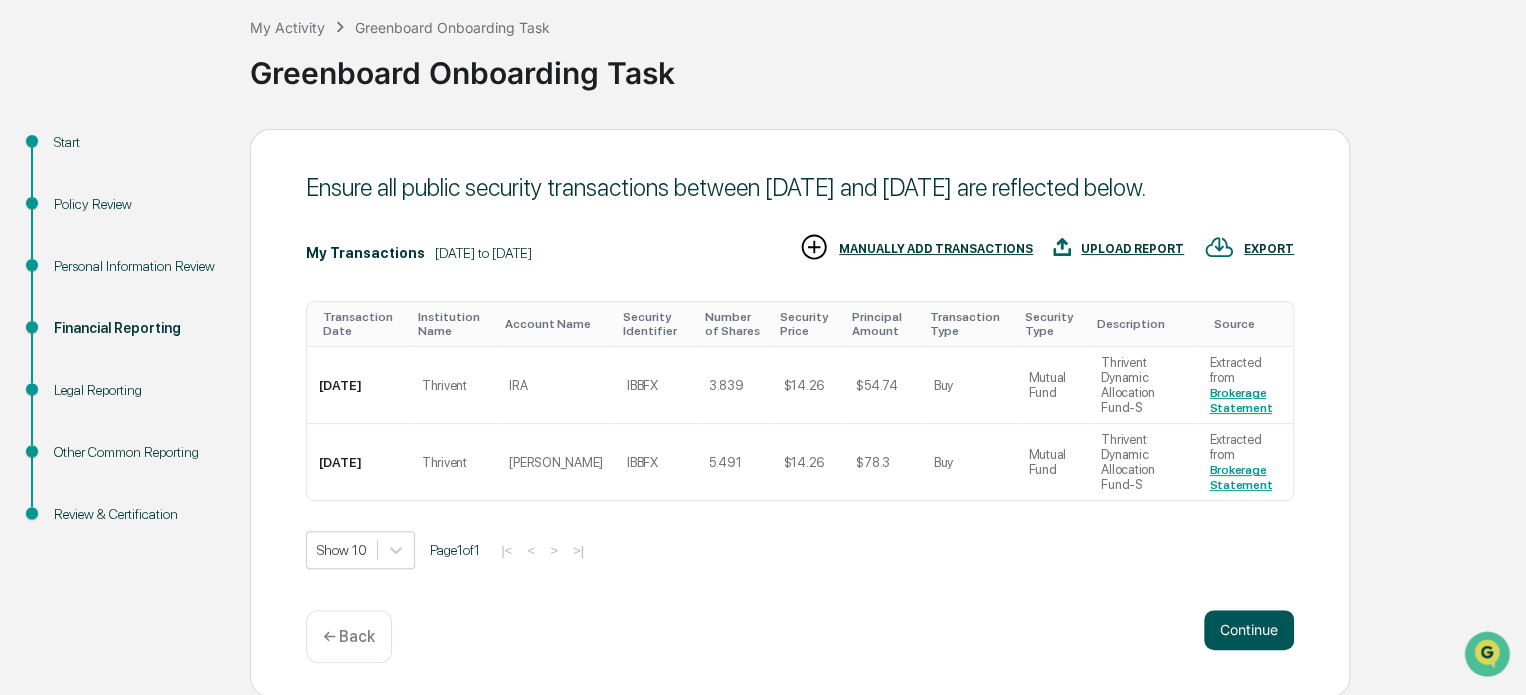 click on "Continue" at bounding box center [1249, 630] 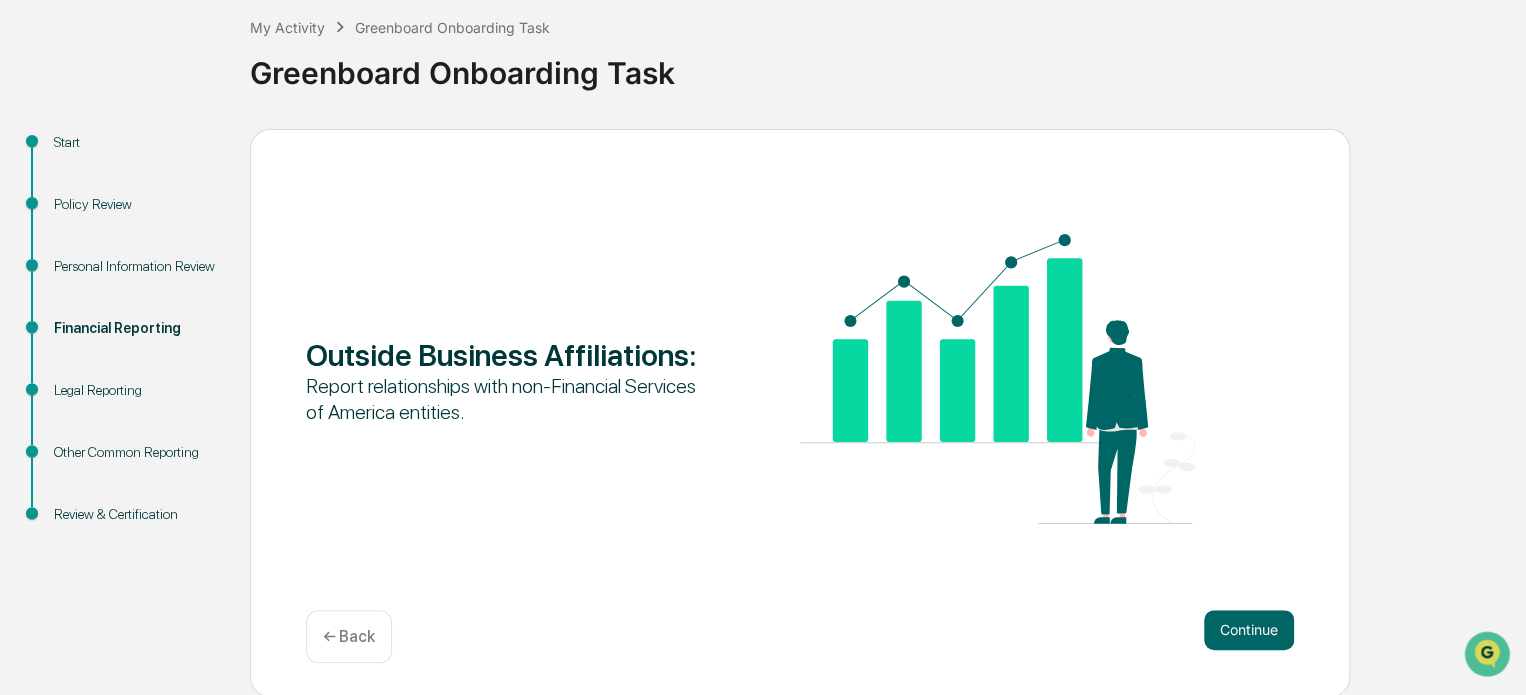 click on "Start" at bounding box center [136, 142] 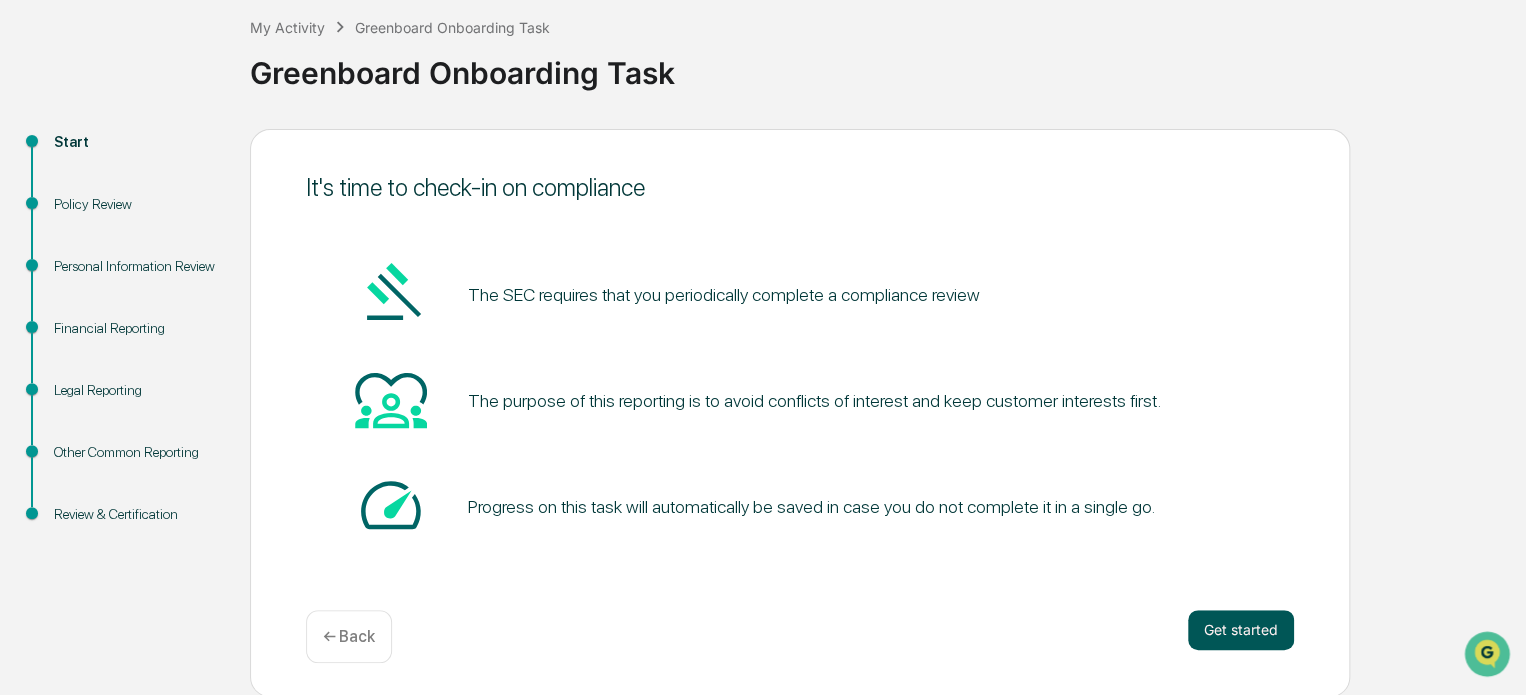 click on "Get started" at bounding box center (1241, 630) 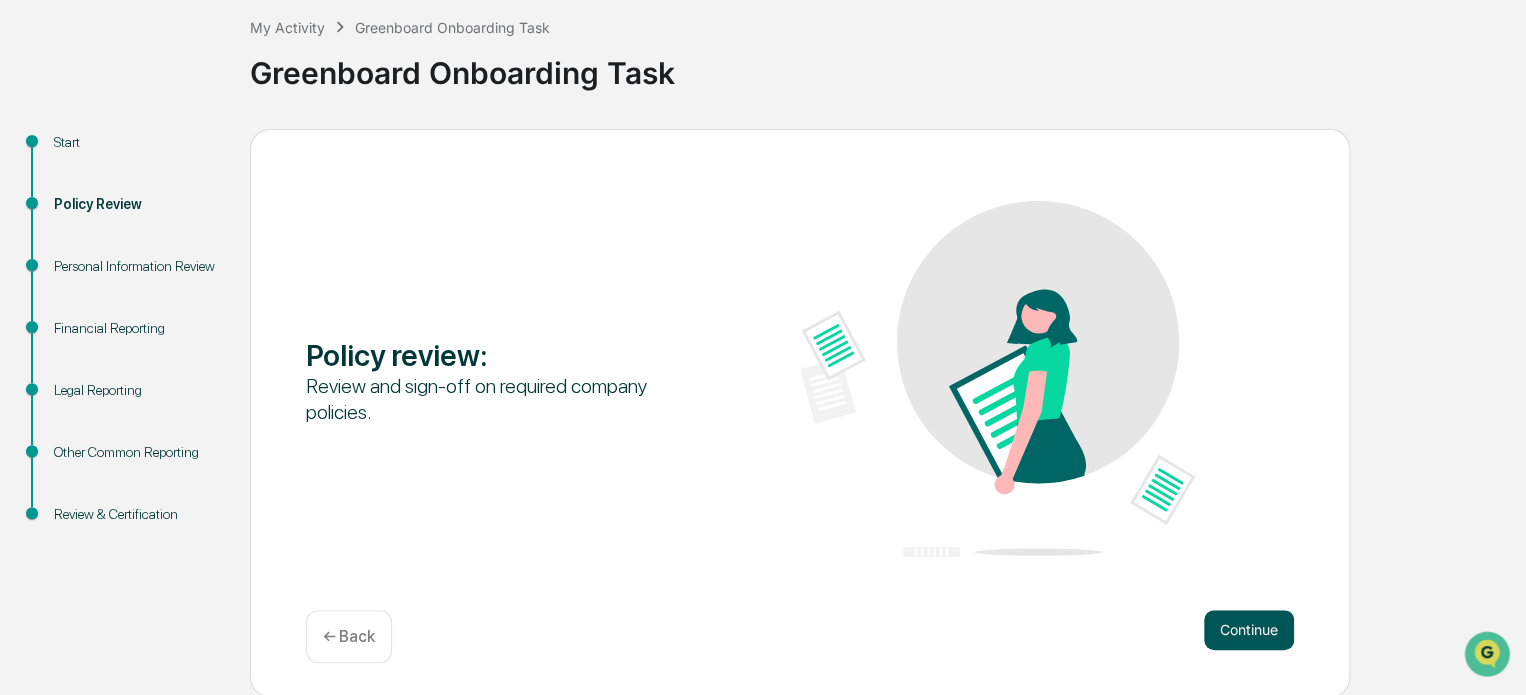 click on "Continue" at bounding box center [1249, 630] 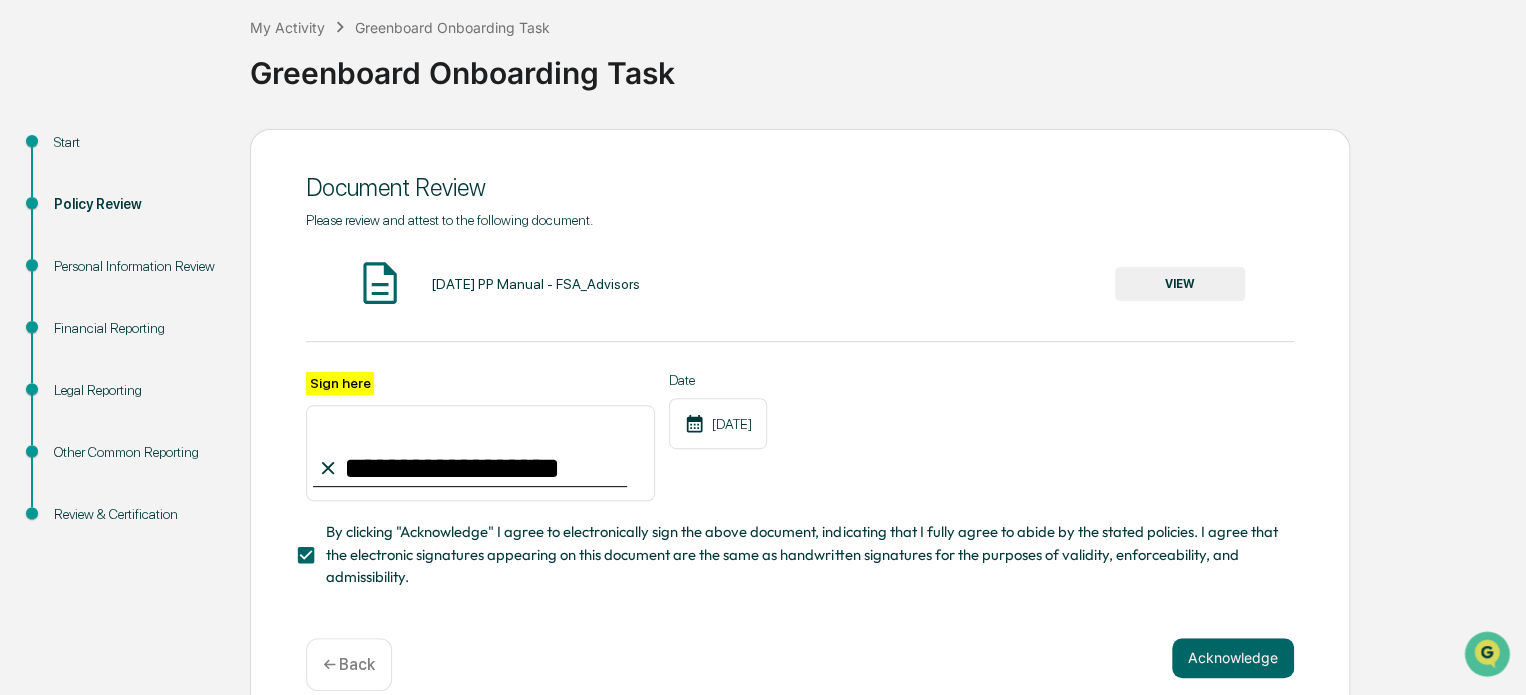 click on "**********" at bounding box center (800, 427) 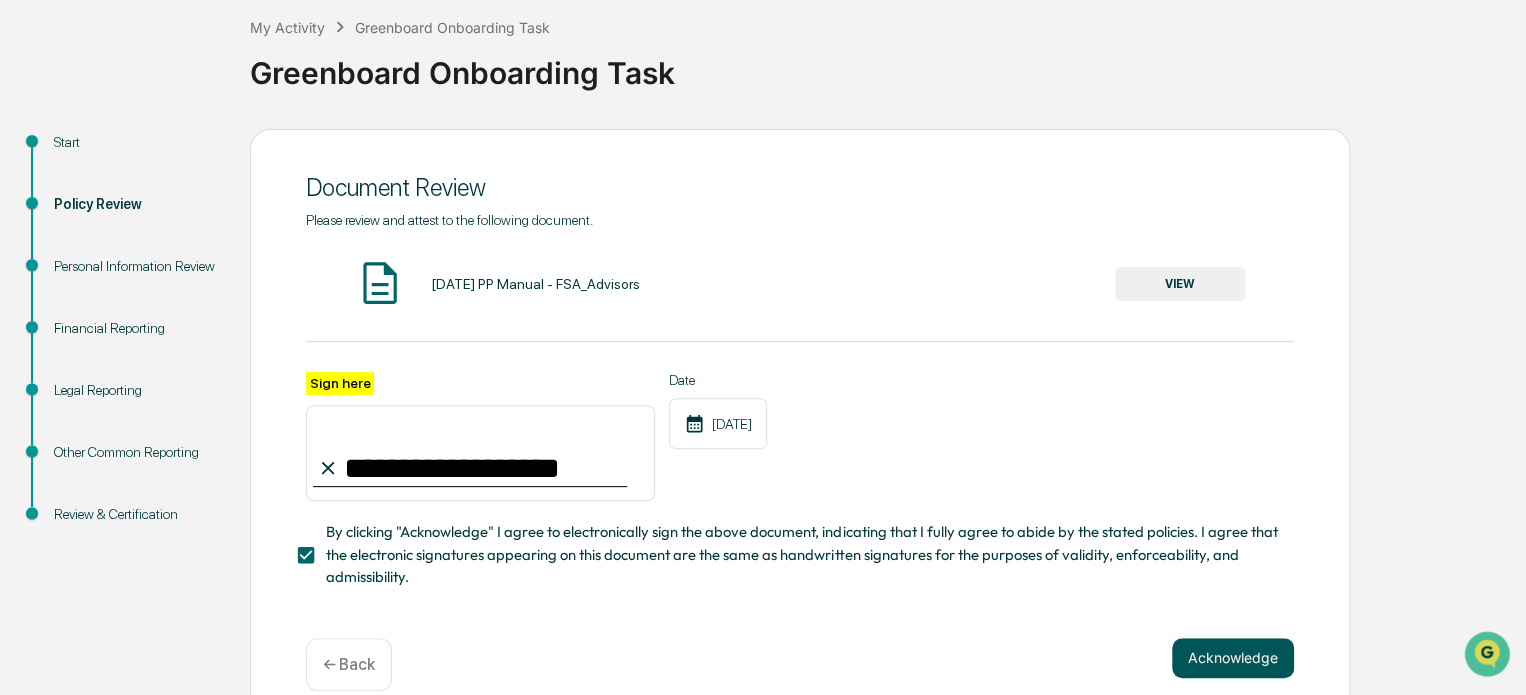 click on "Acknowledge" at bounding box center [1233, 658] 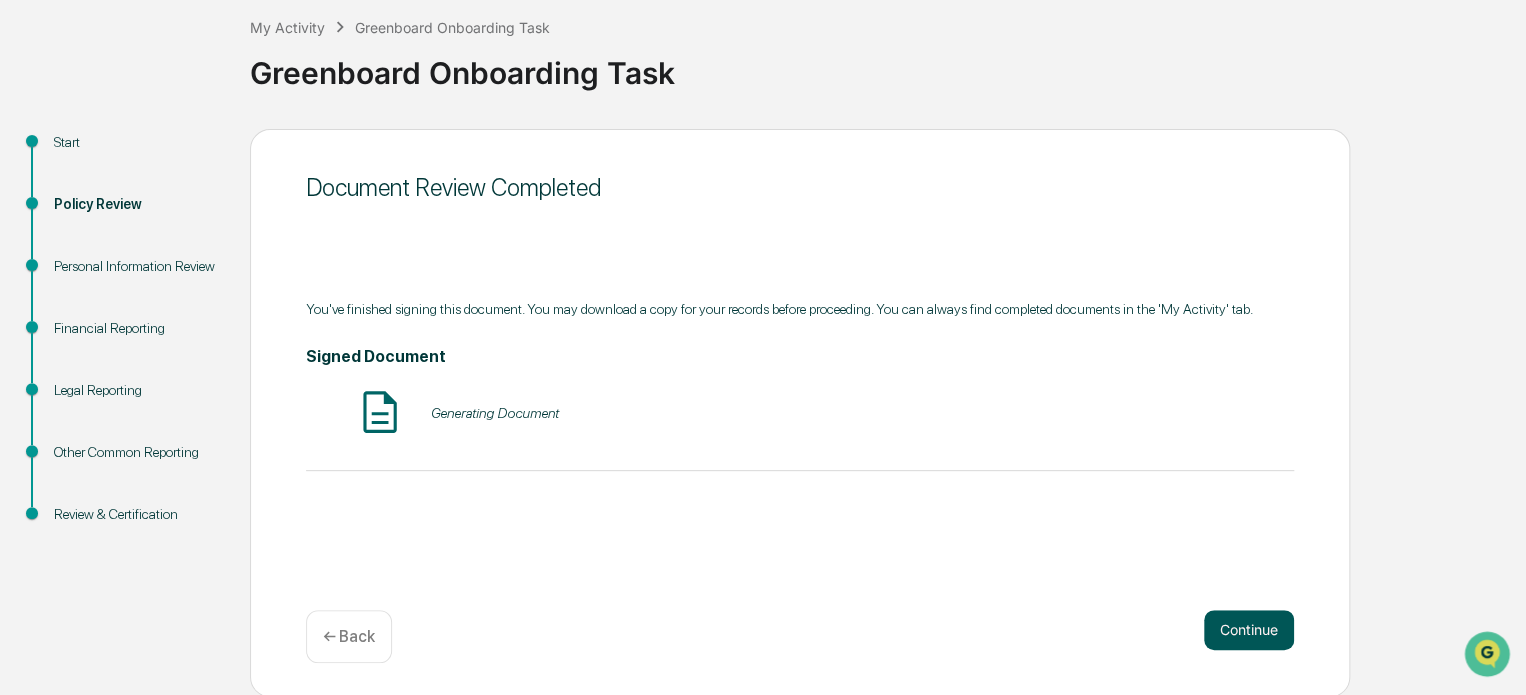 click on "Continue" at bounding box center (1249, 630) 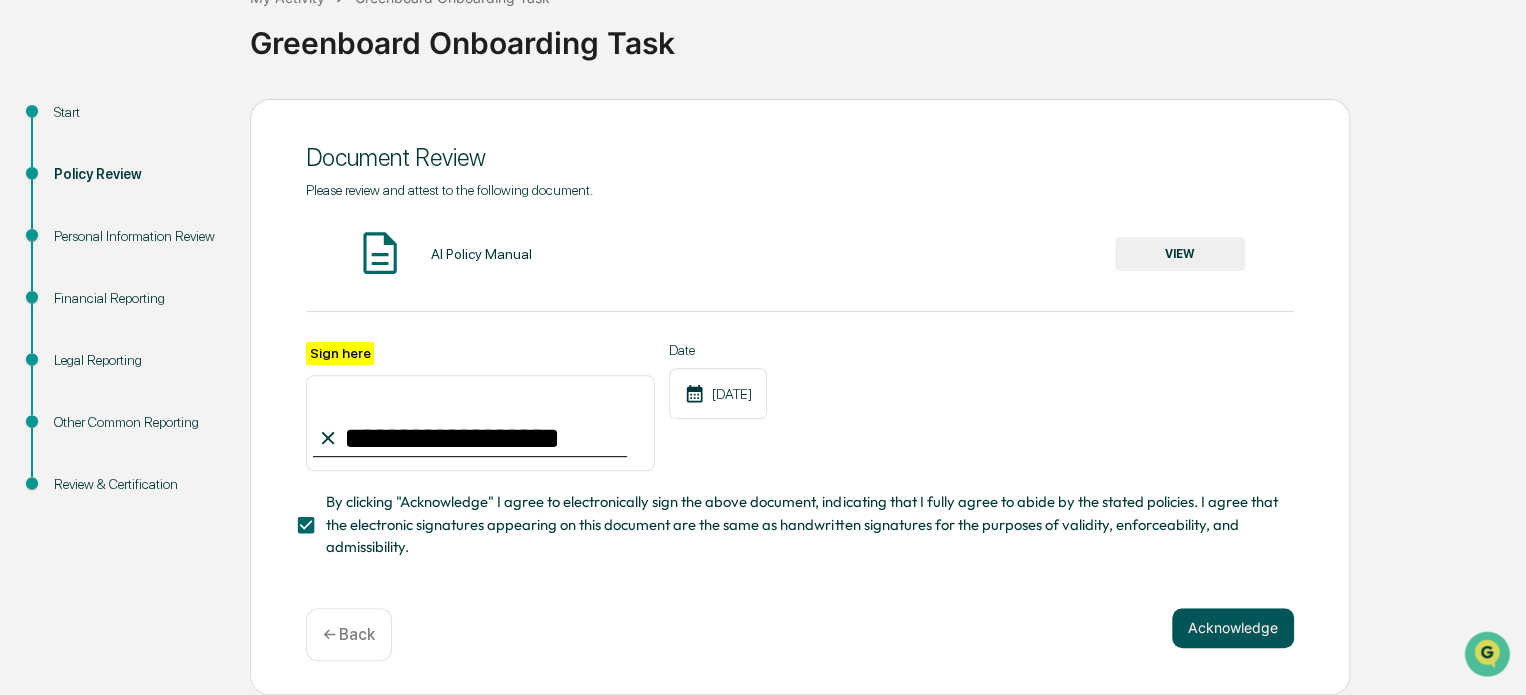 click on "Acknowledge" at bounding box center [1233, 628] 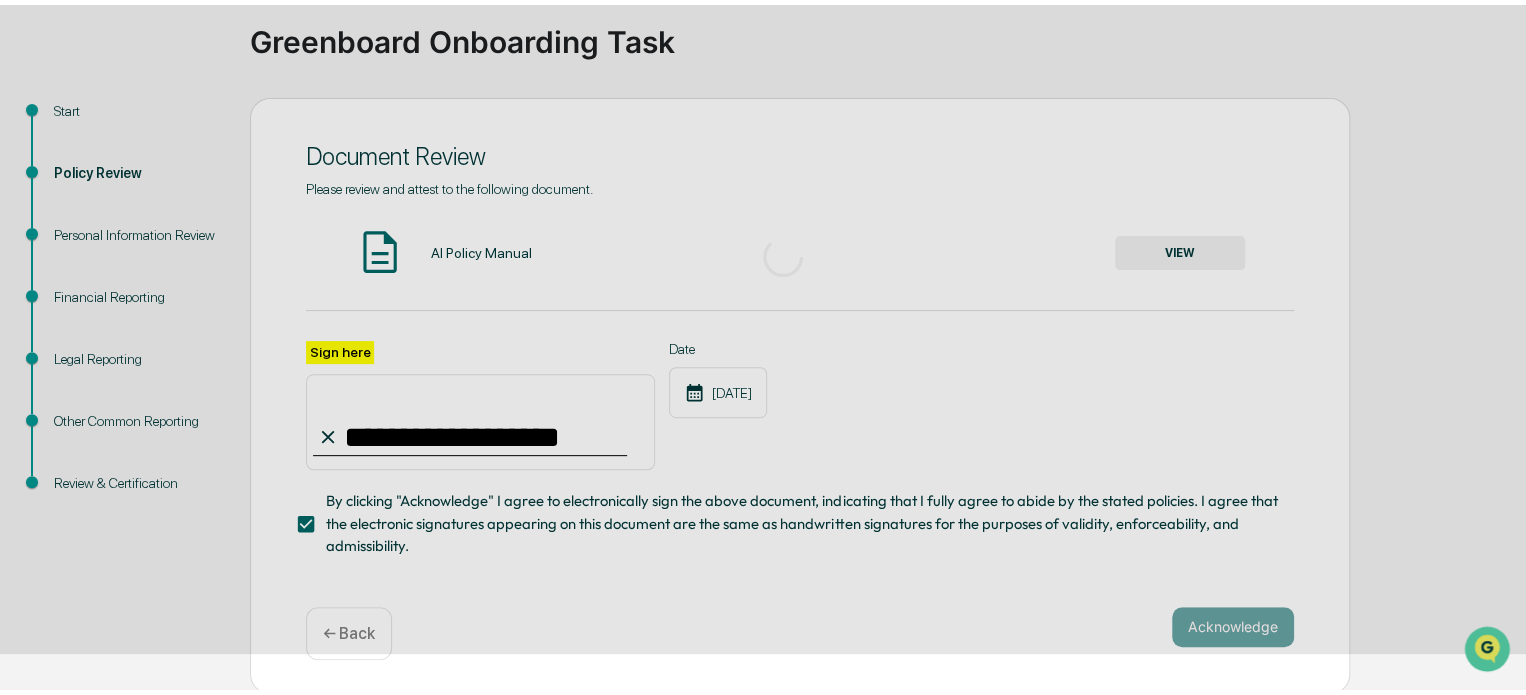 scroll, scrollTop: 109, scrollLeft: 0, axis: vertical 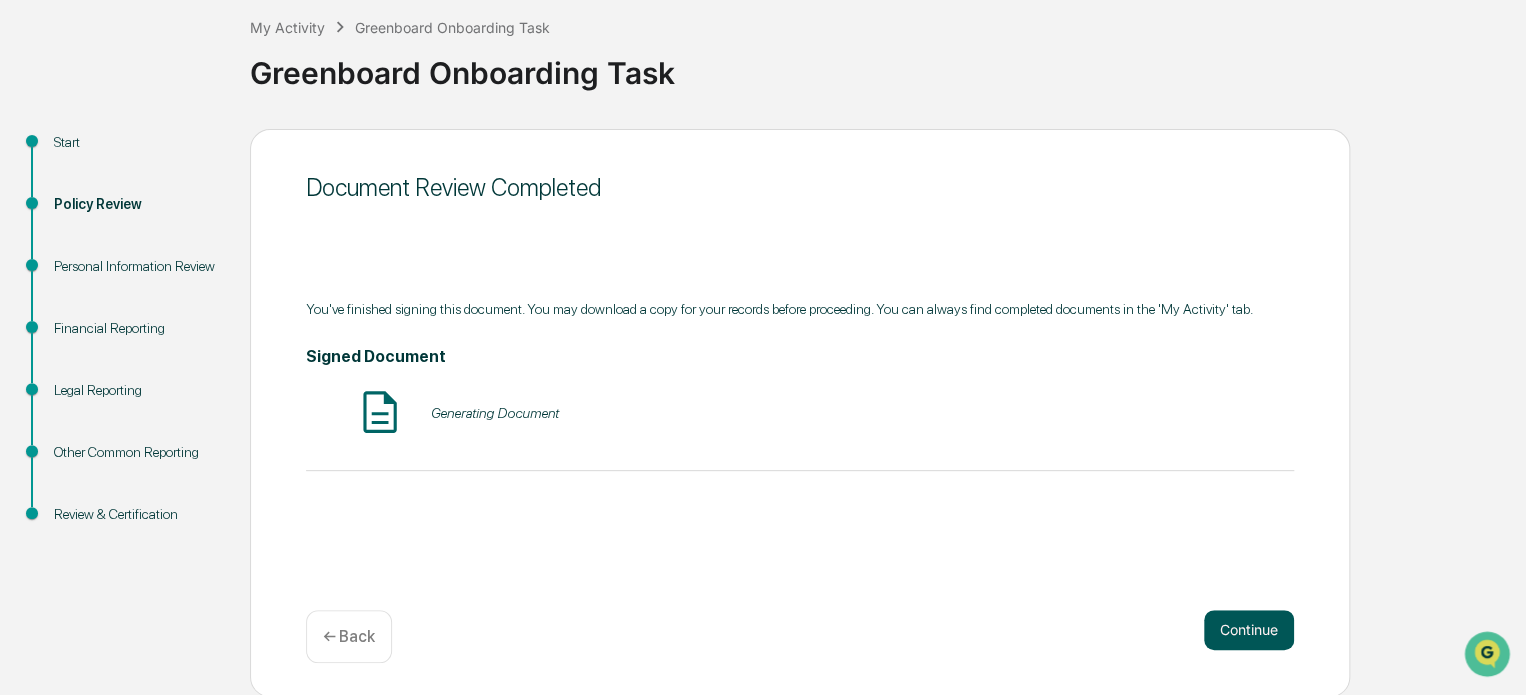 click on "Continue" at bounding box center (1249, 630) 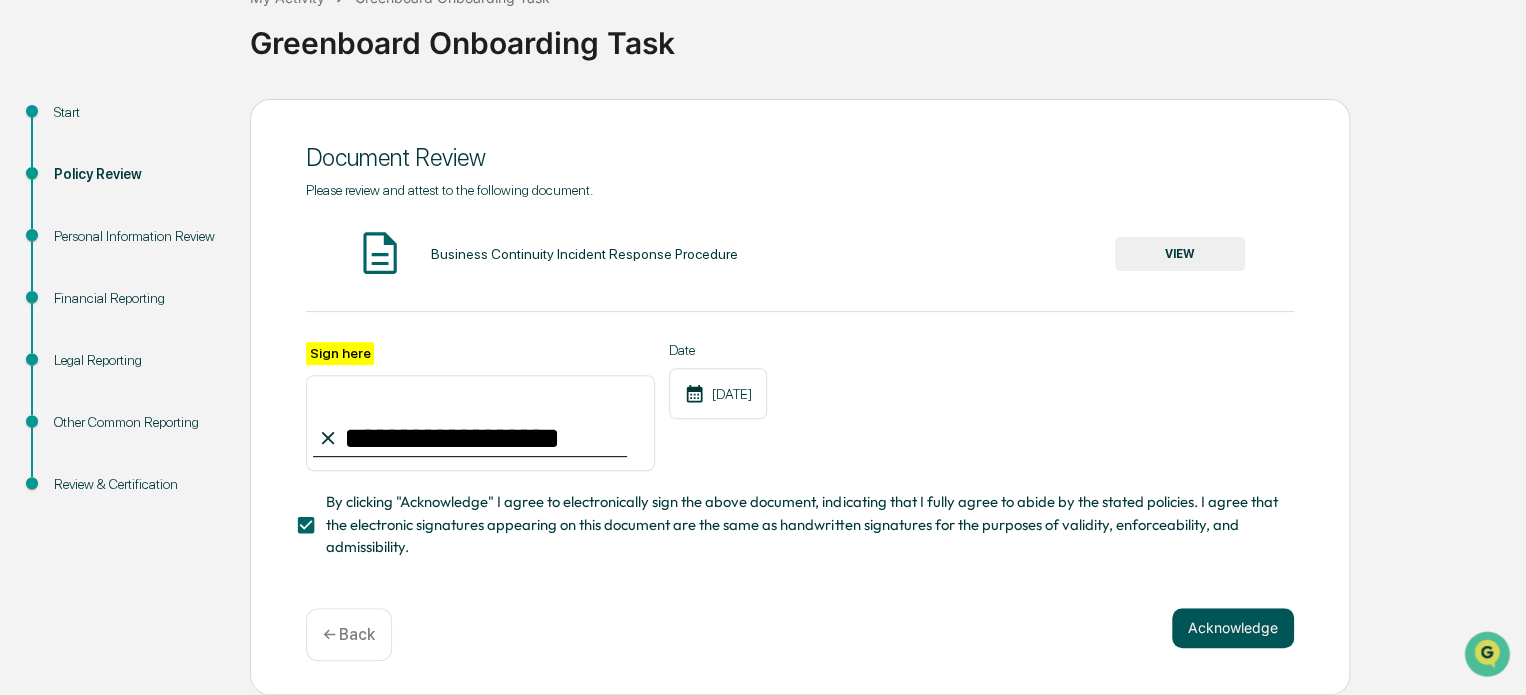 click on "Acknowledge" at bounding box center (1233, 628) 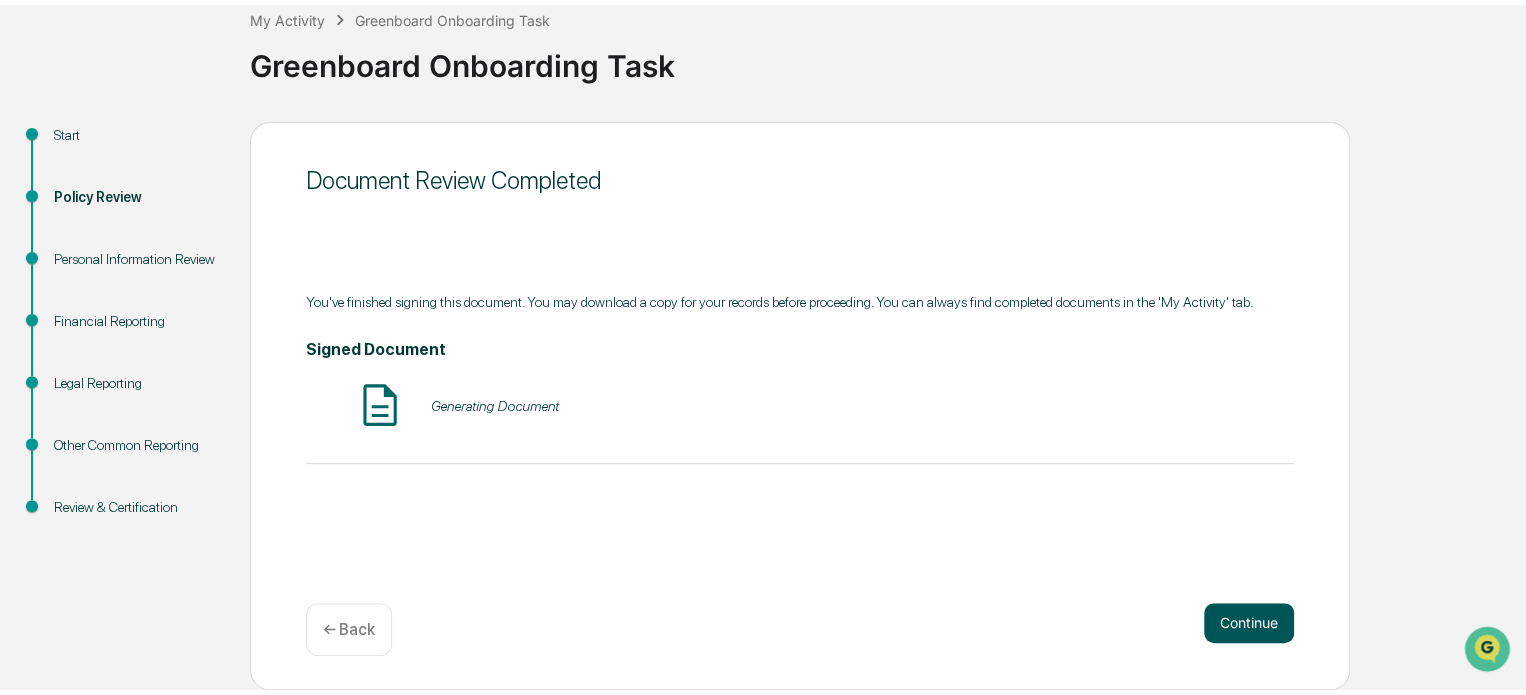 scroll, scrollTop: 109, scrollLeft: 0, axis: vertical 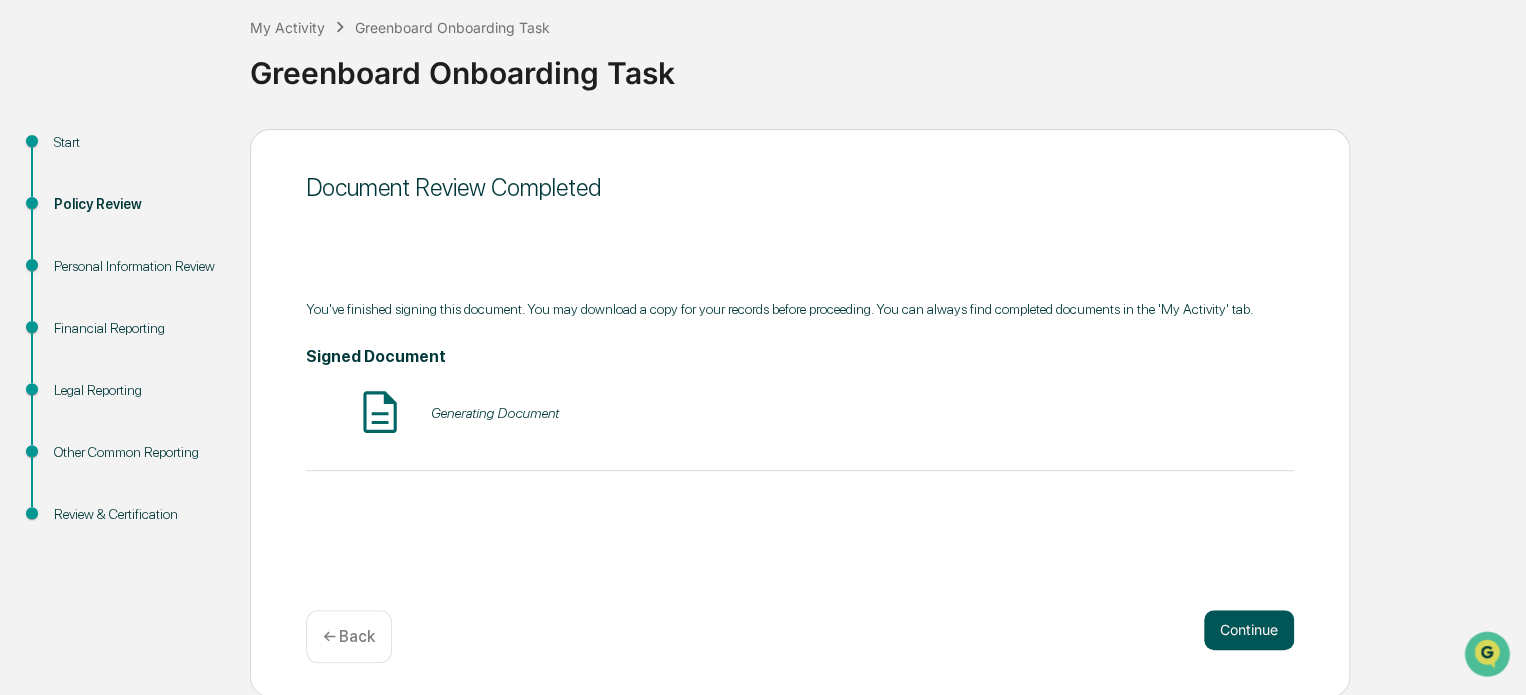 click on "Continue" at bounding box center [1249, 630] 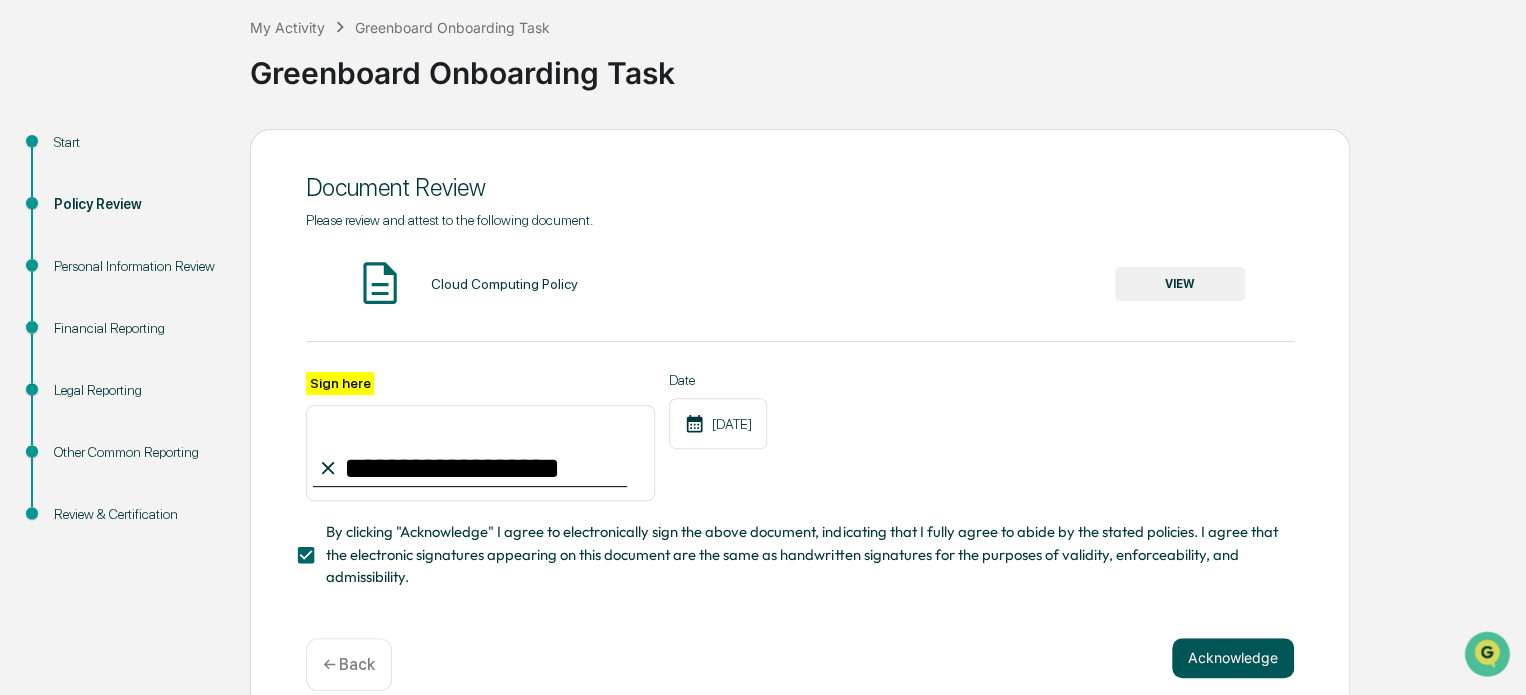 click on "Acknowledge" at bounding box center [1233, 658] 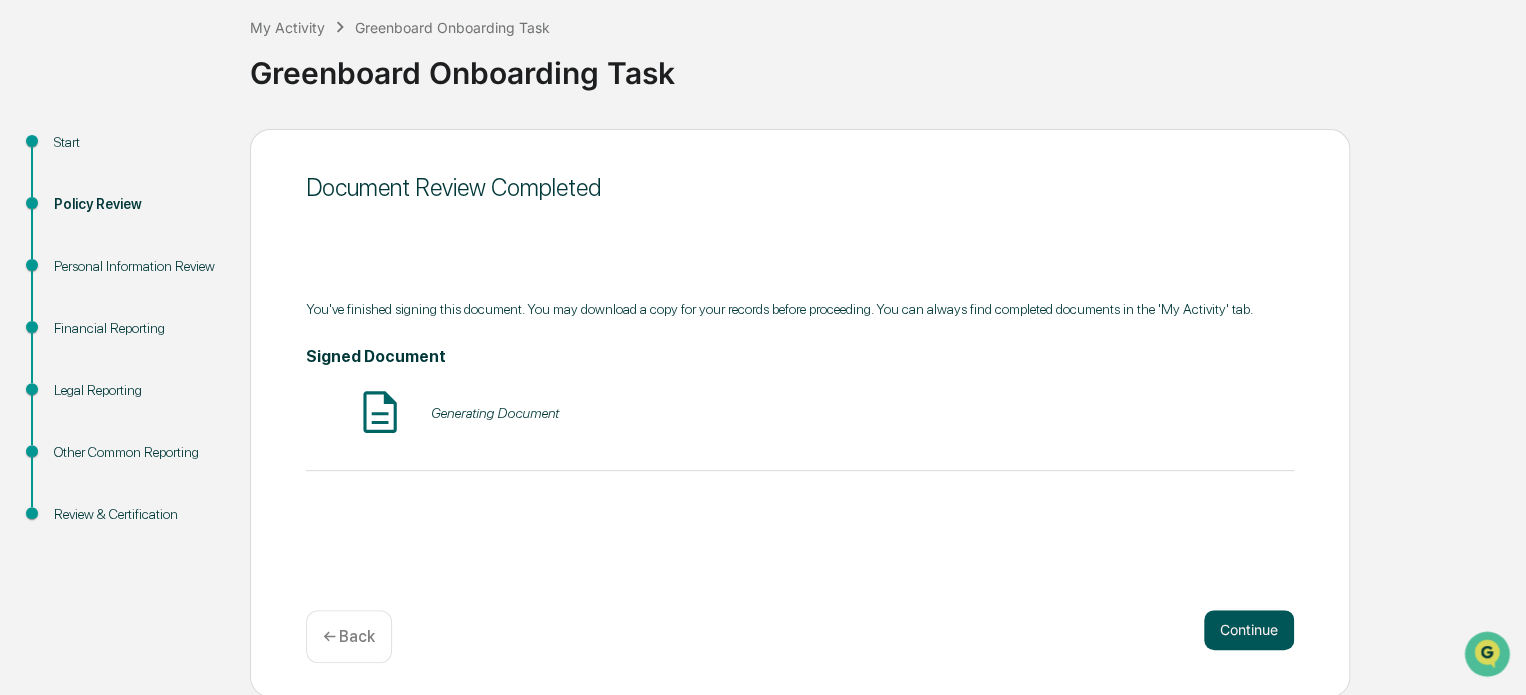 click on "Continue" at bounding box center (1249, 630) 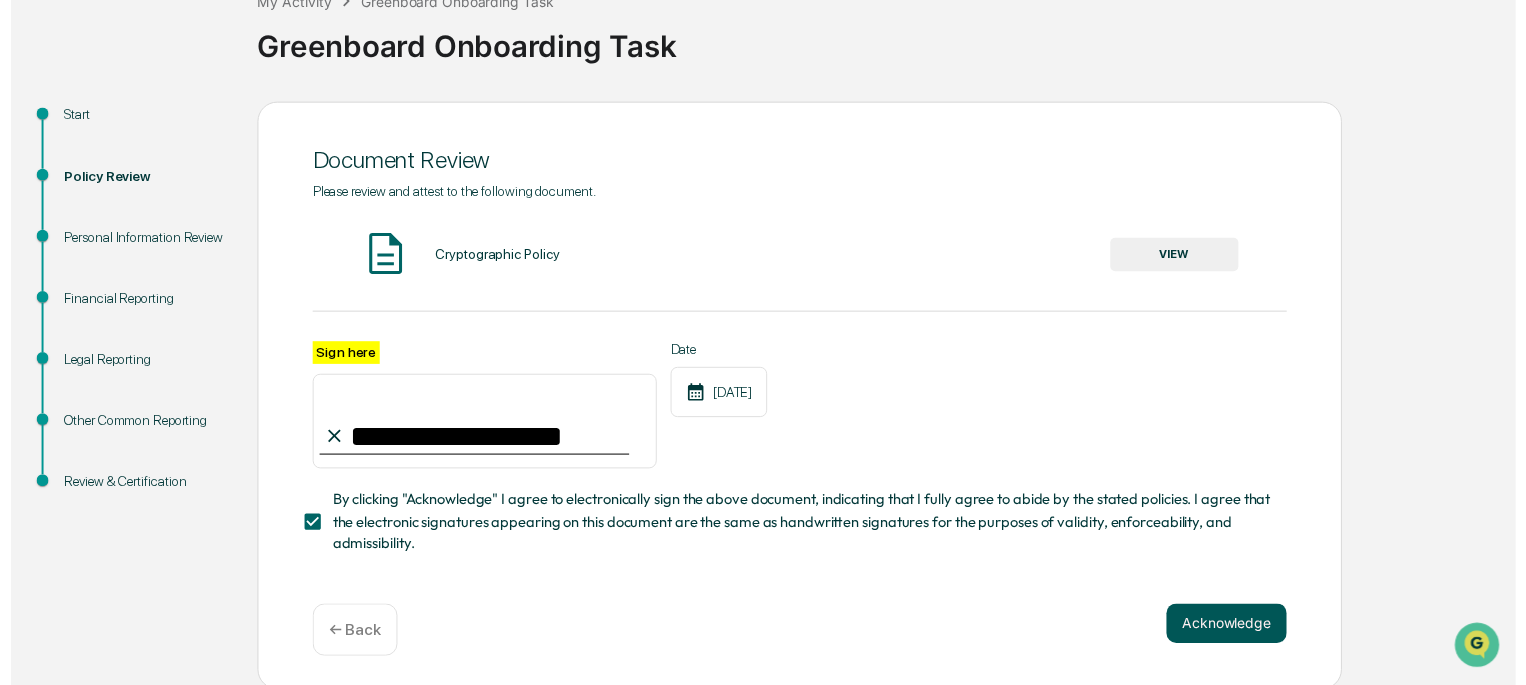 scroll, scrollTop: 145, scrollLeft: 0, axis: vertical 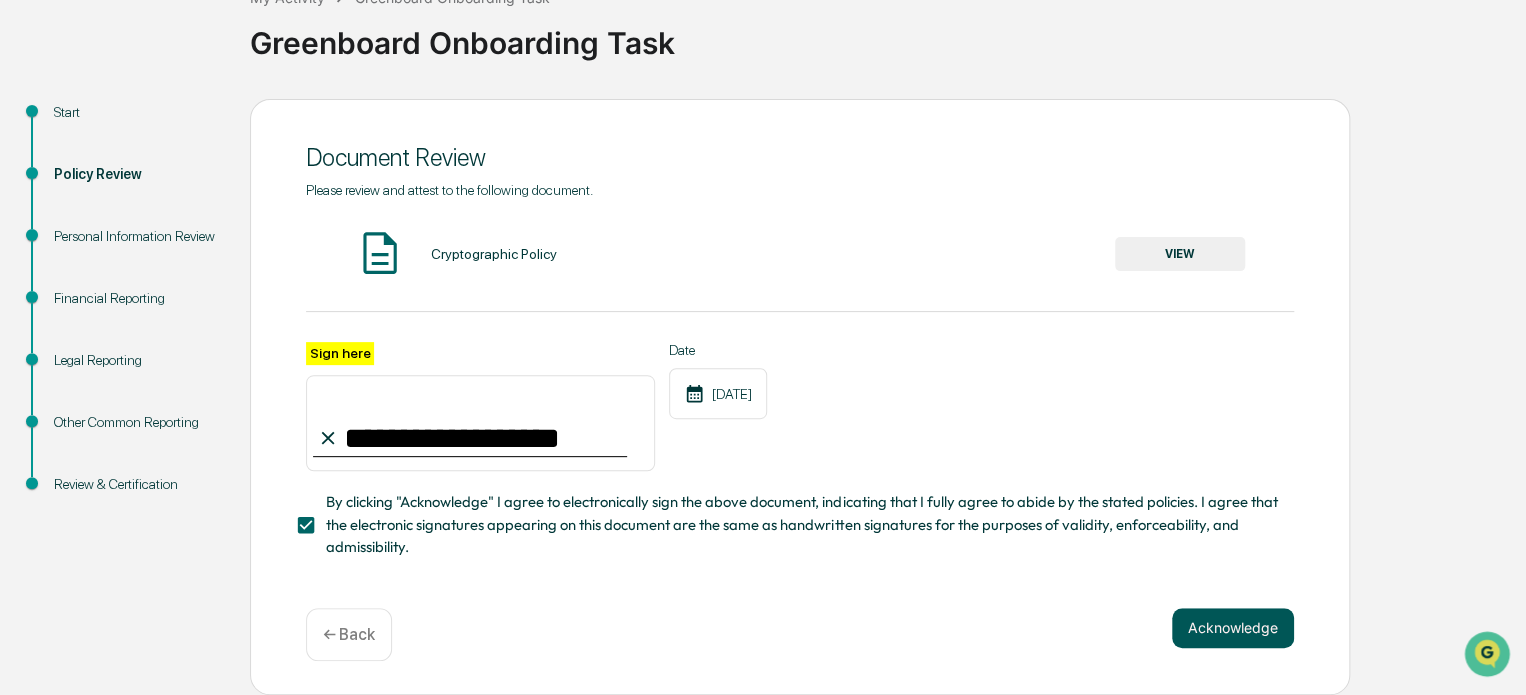 click on "Acknowledge" at bounding box center [1233, 628] 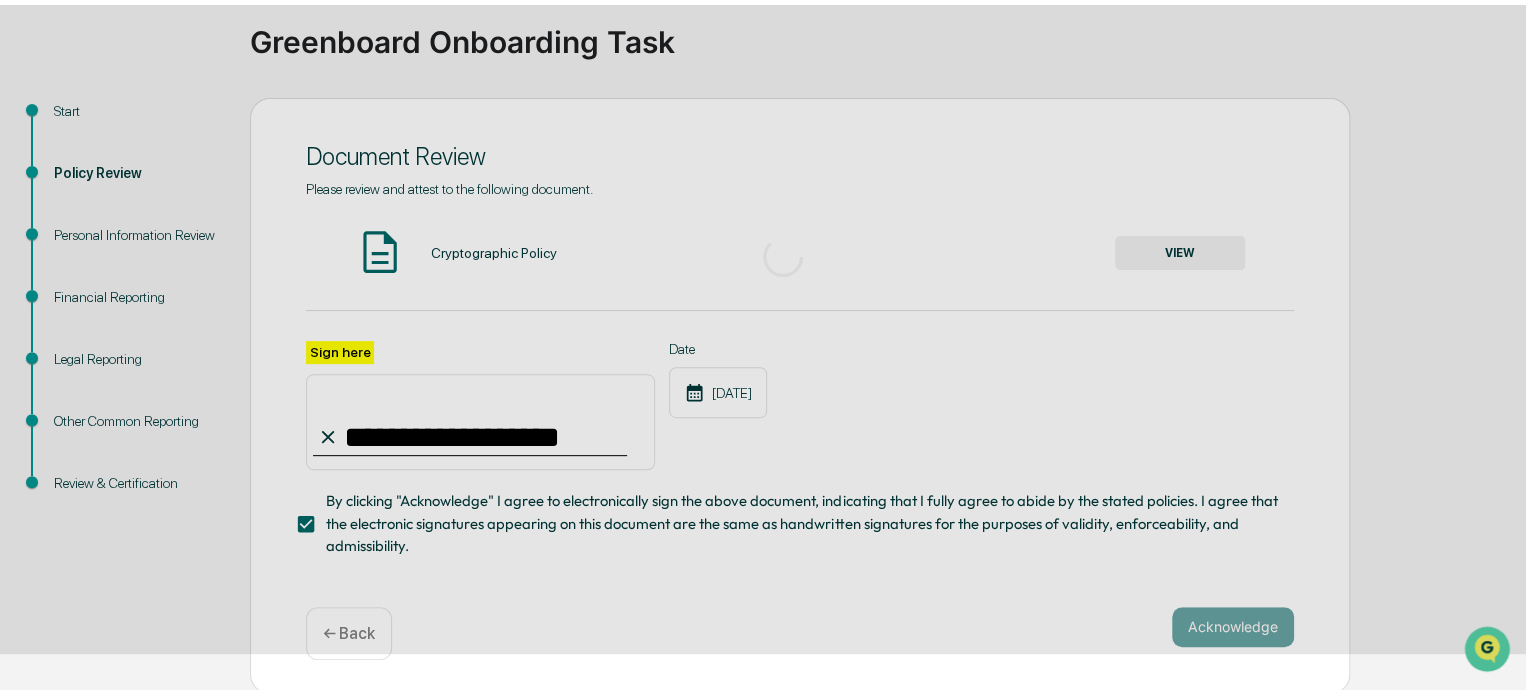 scroll, scrollTop: 109, scrollLeft: 0, axis: vertical 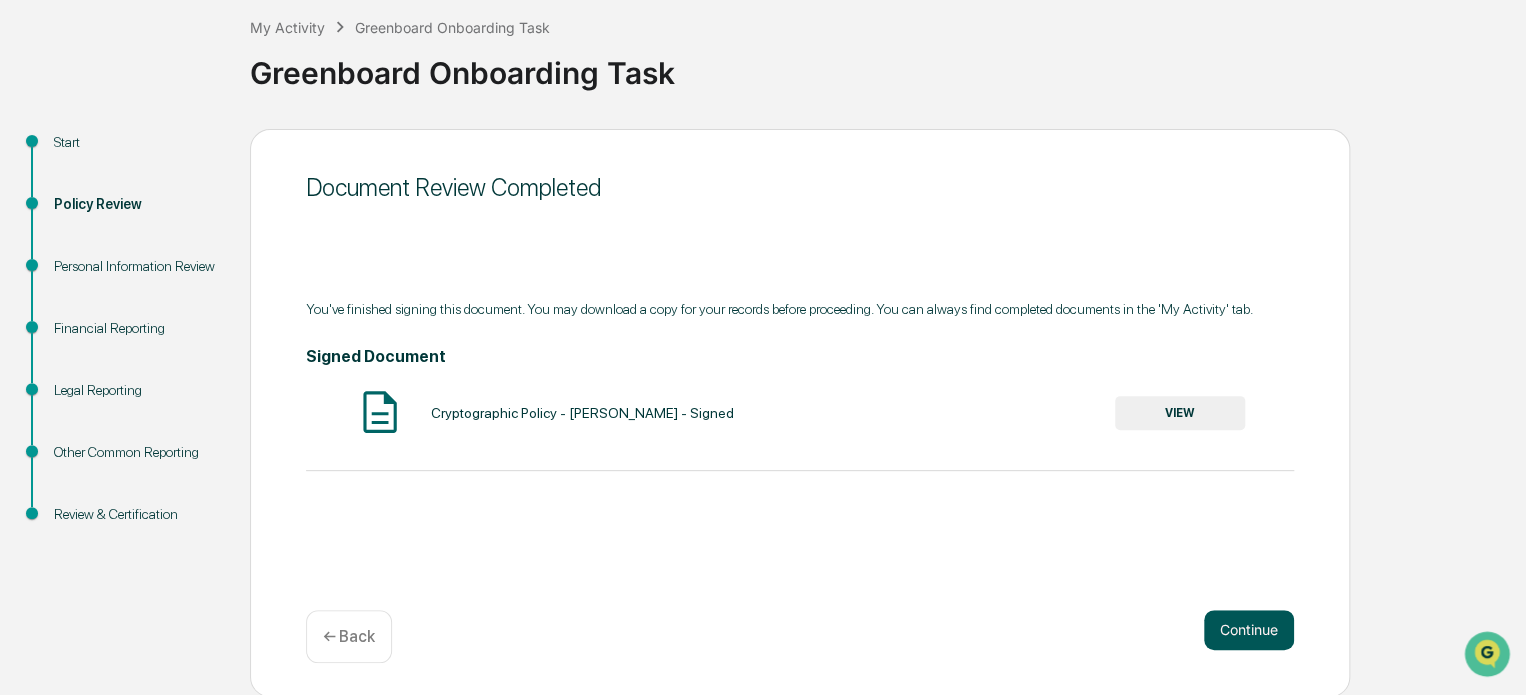 click on "Continue" at bounding box center [1249, 630] 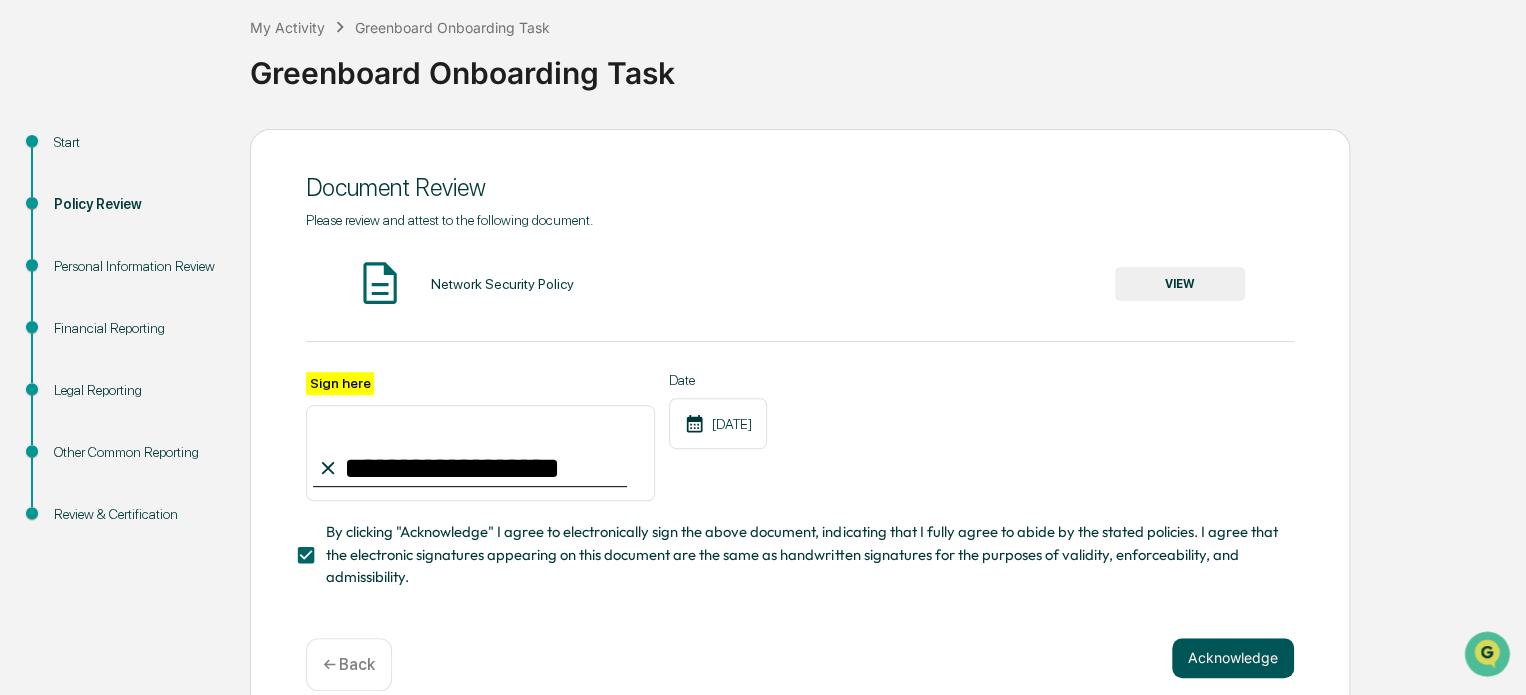 click on "Acknowledge" at bounding box center (1233, 658) 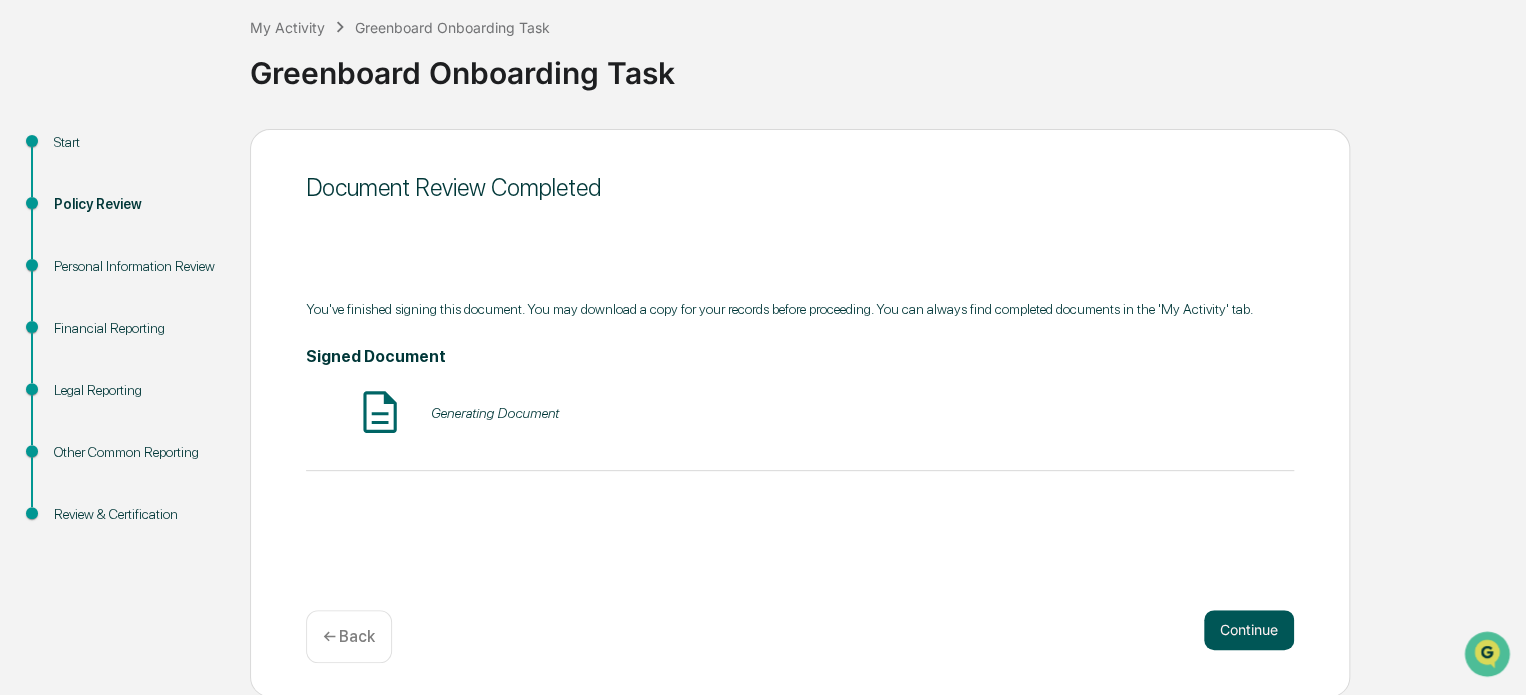 click on "Continue" at bounding box center (1249, 630) 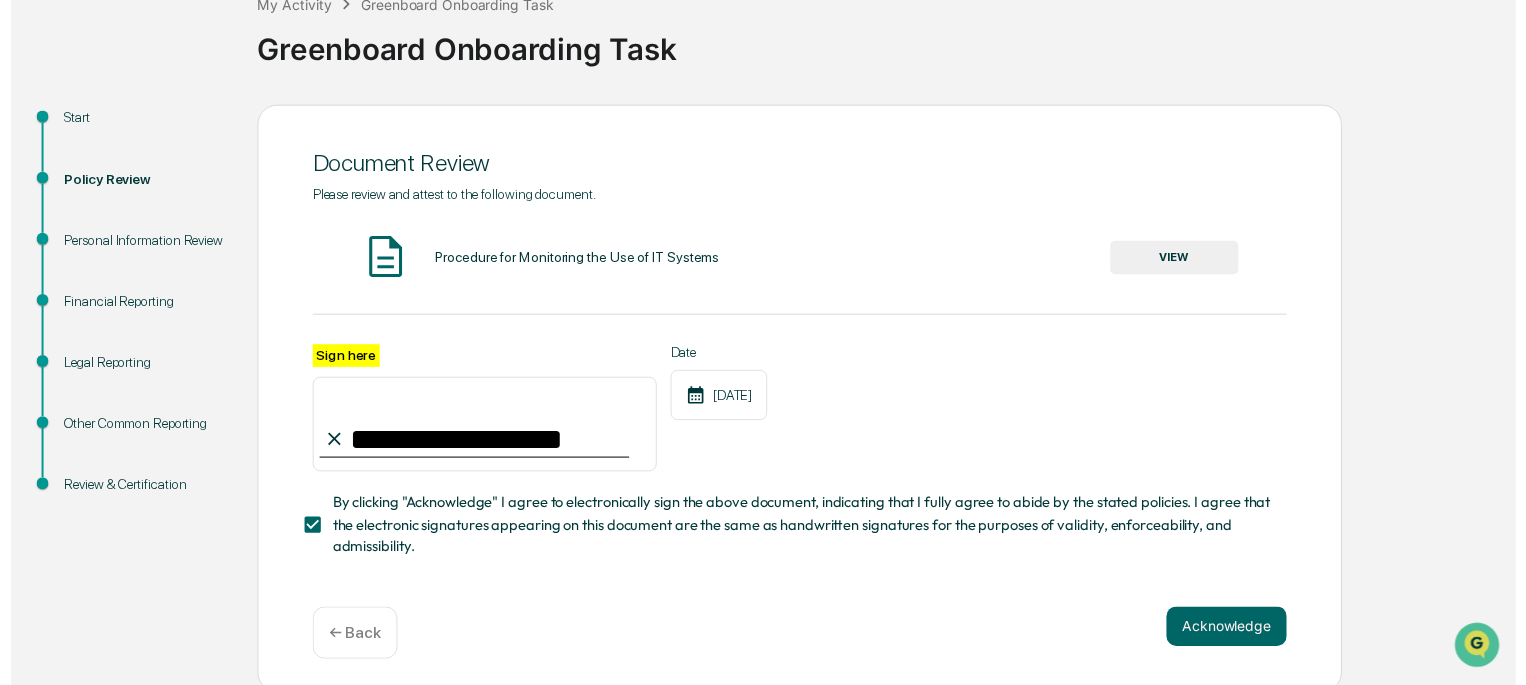 scroll, scrollTop: 145, scrollLeft: 0, axis: vertical 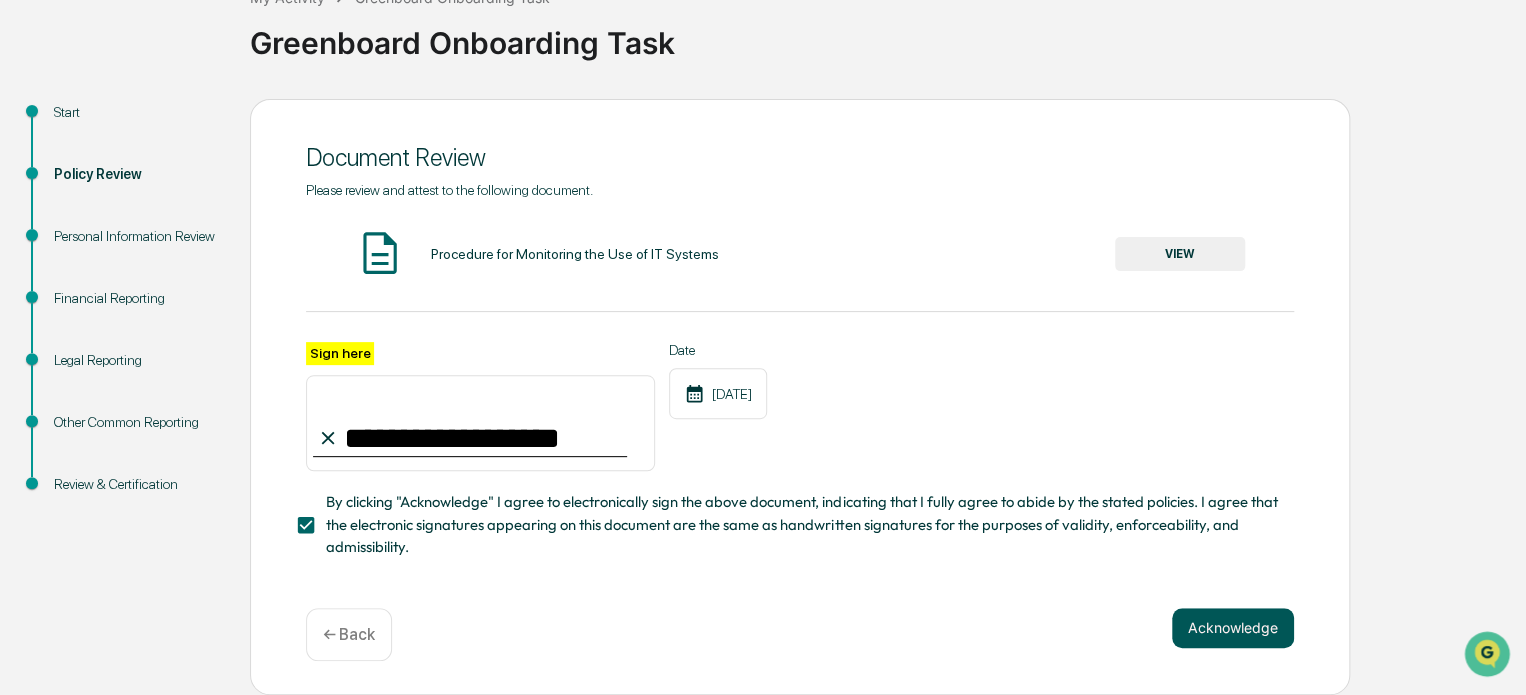 click on "Acknowledge" at bounding box center (1233, 628) 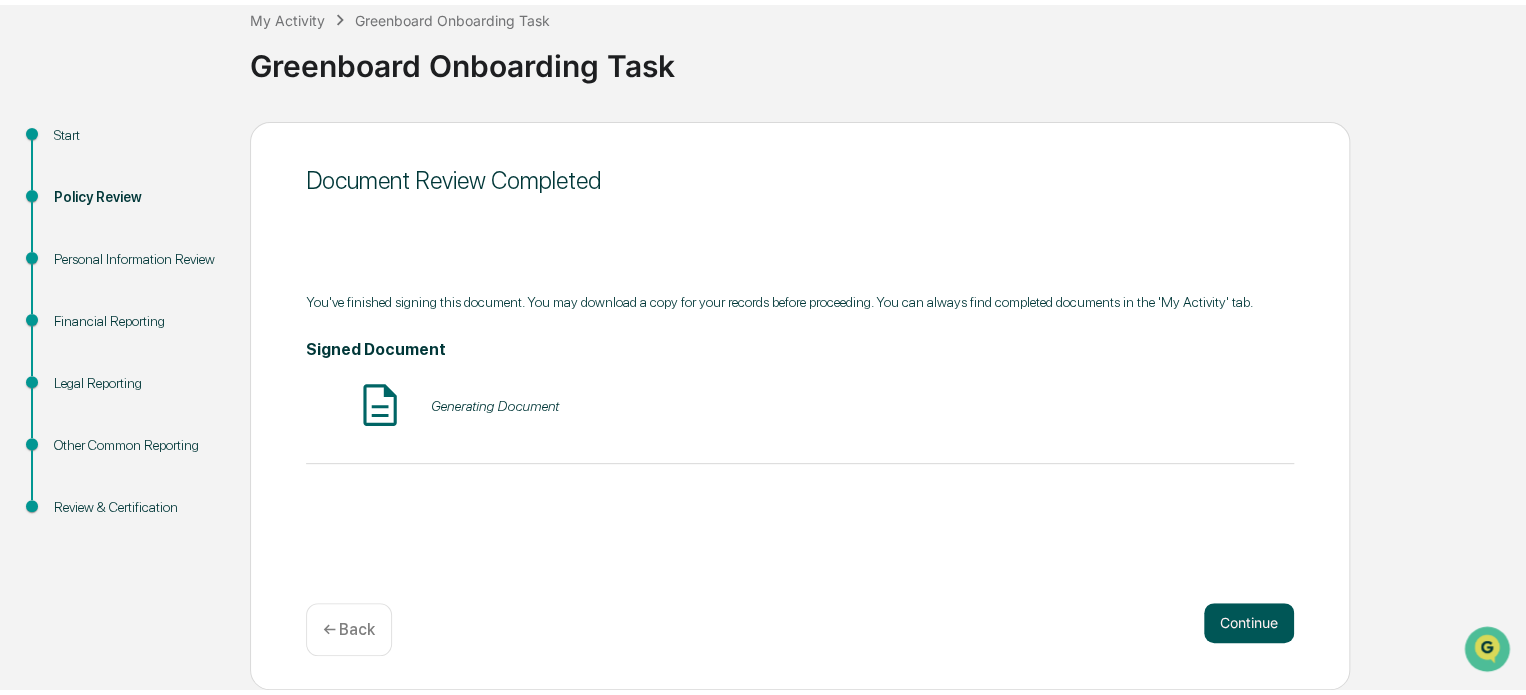 scroll, scrollTop: 109, scrollLeft: 0, axis: vertical 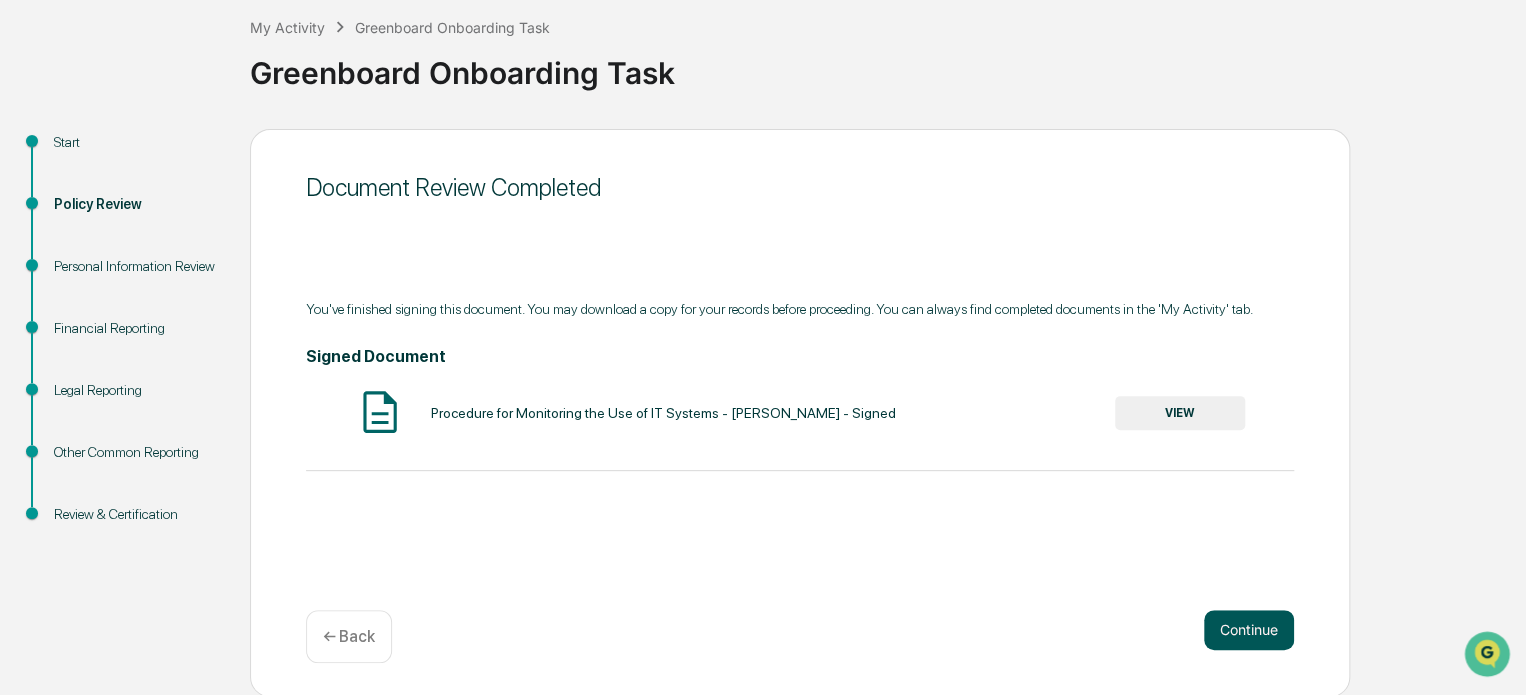 click on "Continue" at bounding box center (1249, 630) 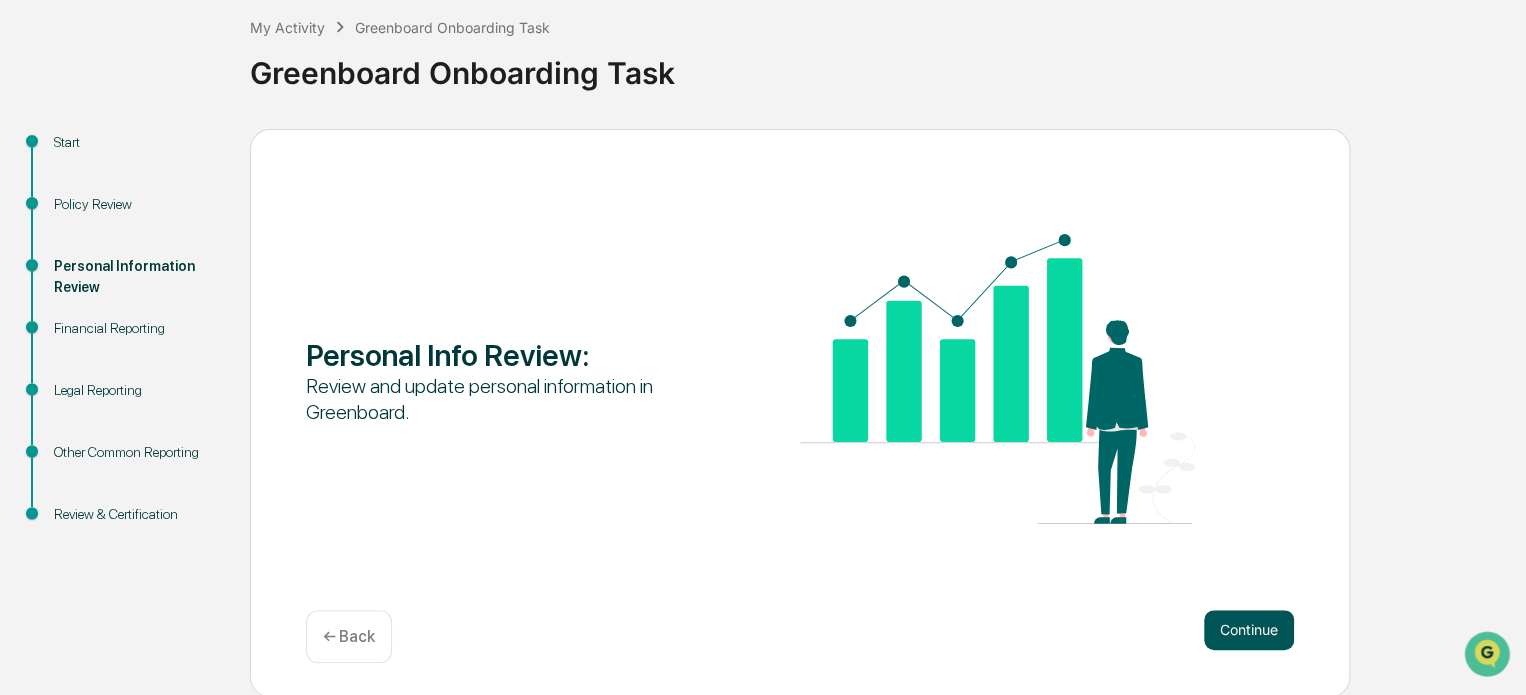 click on "Continue" at bounding box center [1249, 630] 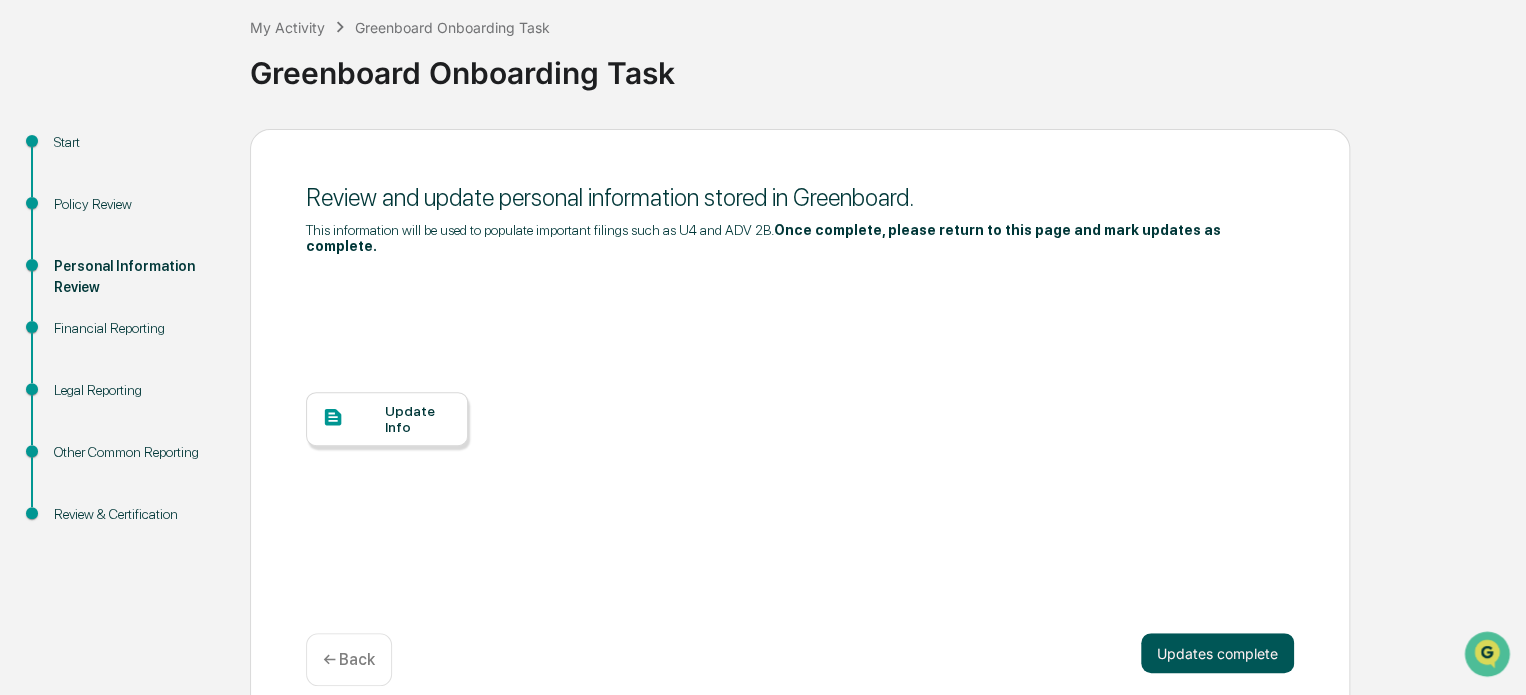 click on "Updates complete" at bounding box center (1217, 653) 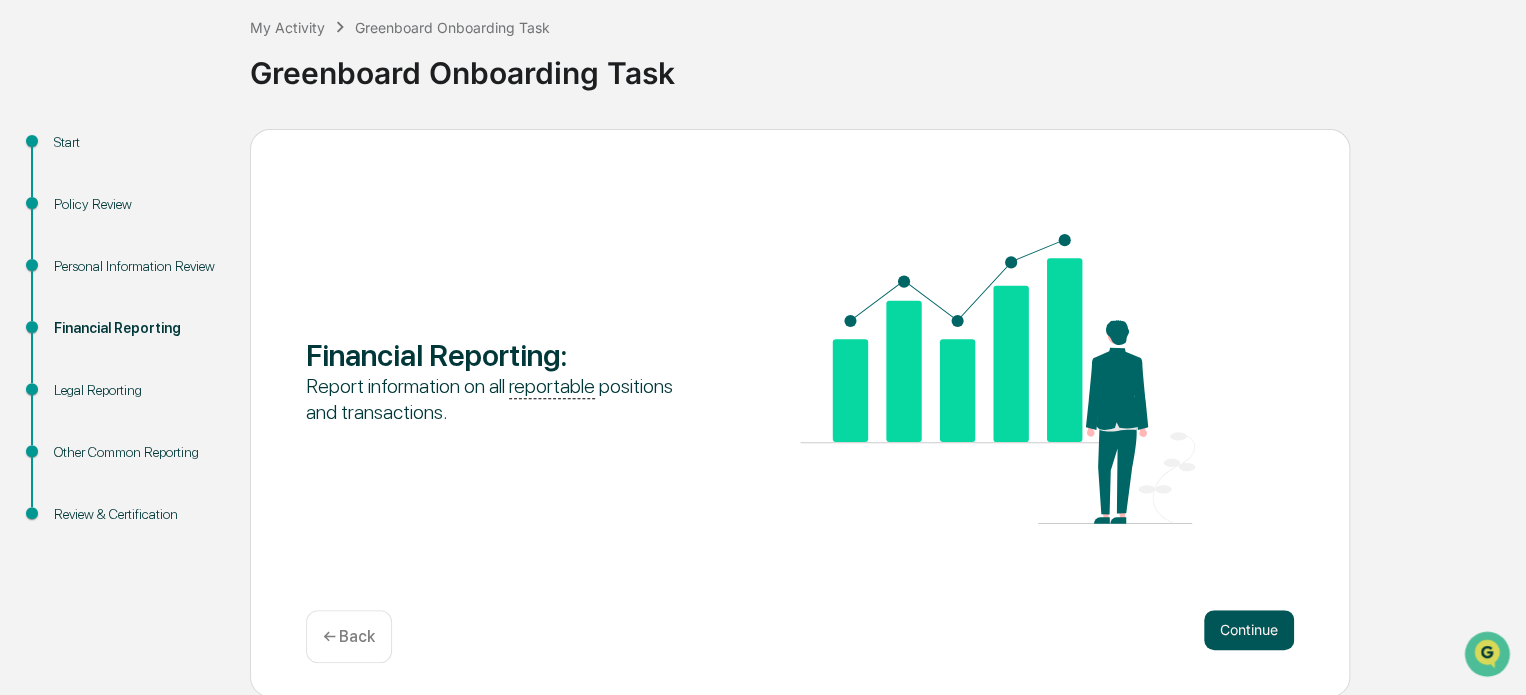 click on "Continue" at bounding box center [1249, 630] 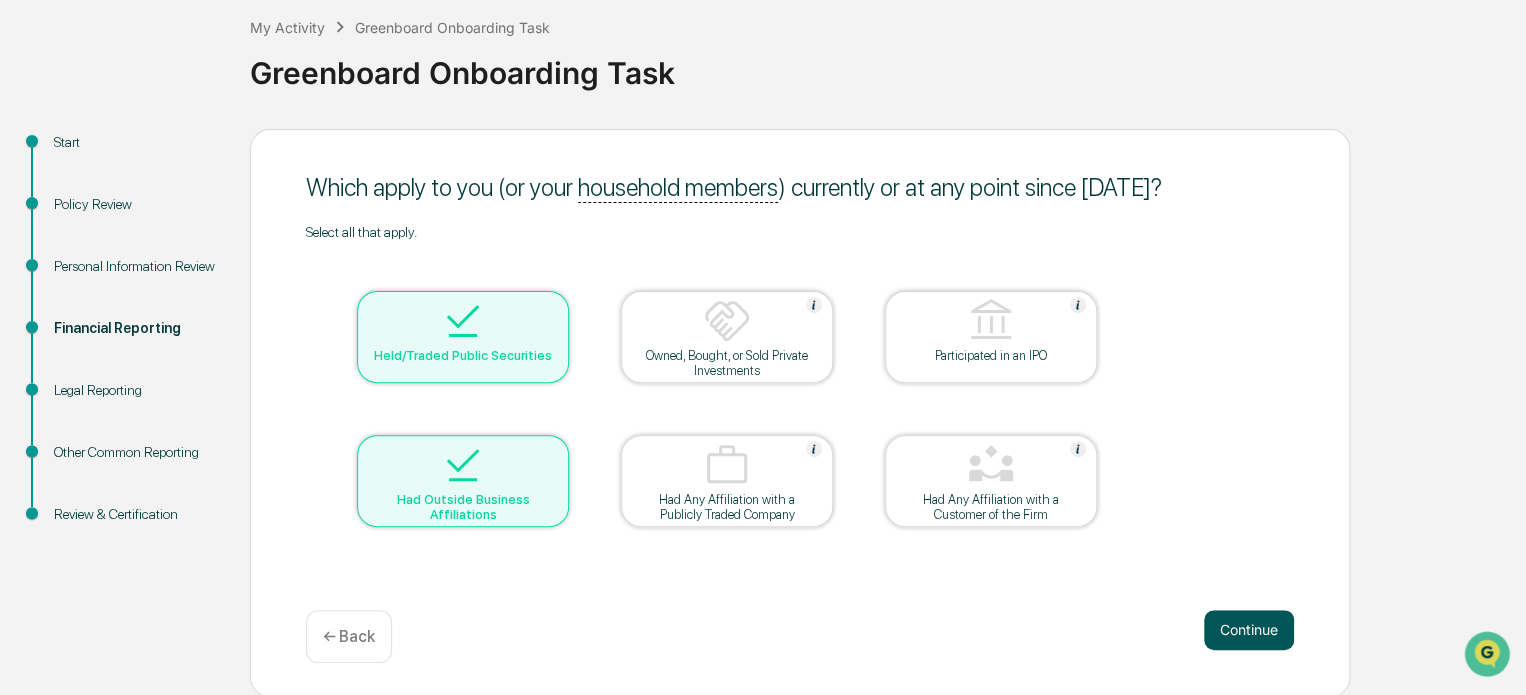 click on "Continue" at bounding box center [1249, 630] 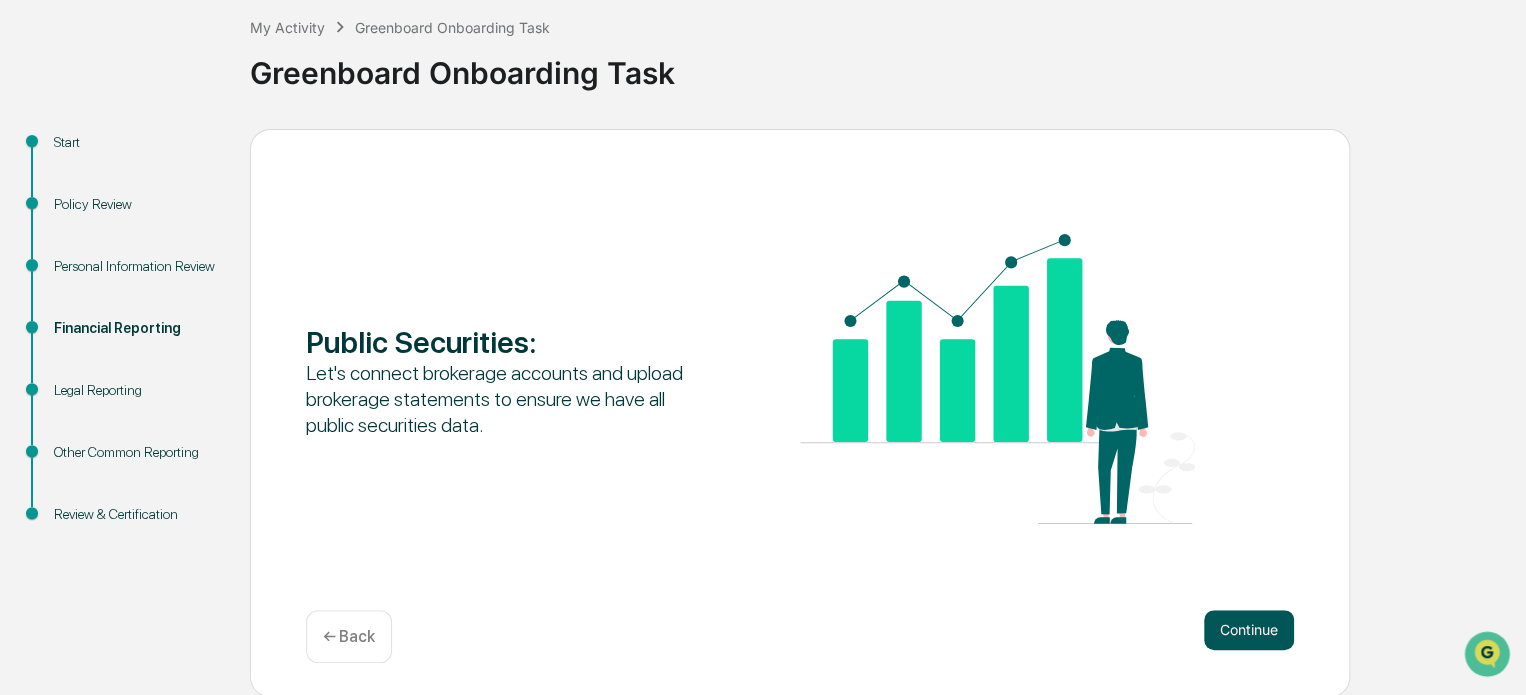 click on "Continue" at bounding box center [1249, 630] 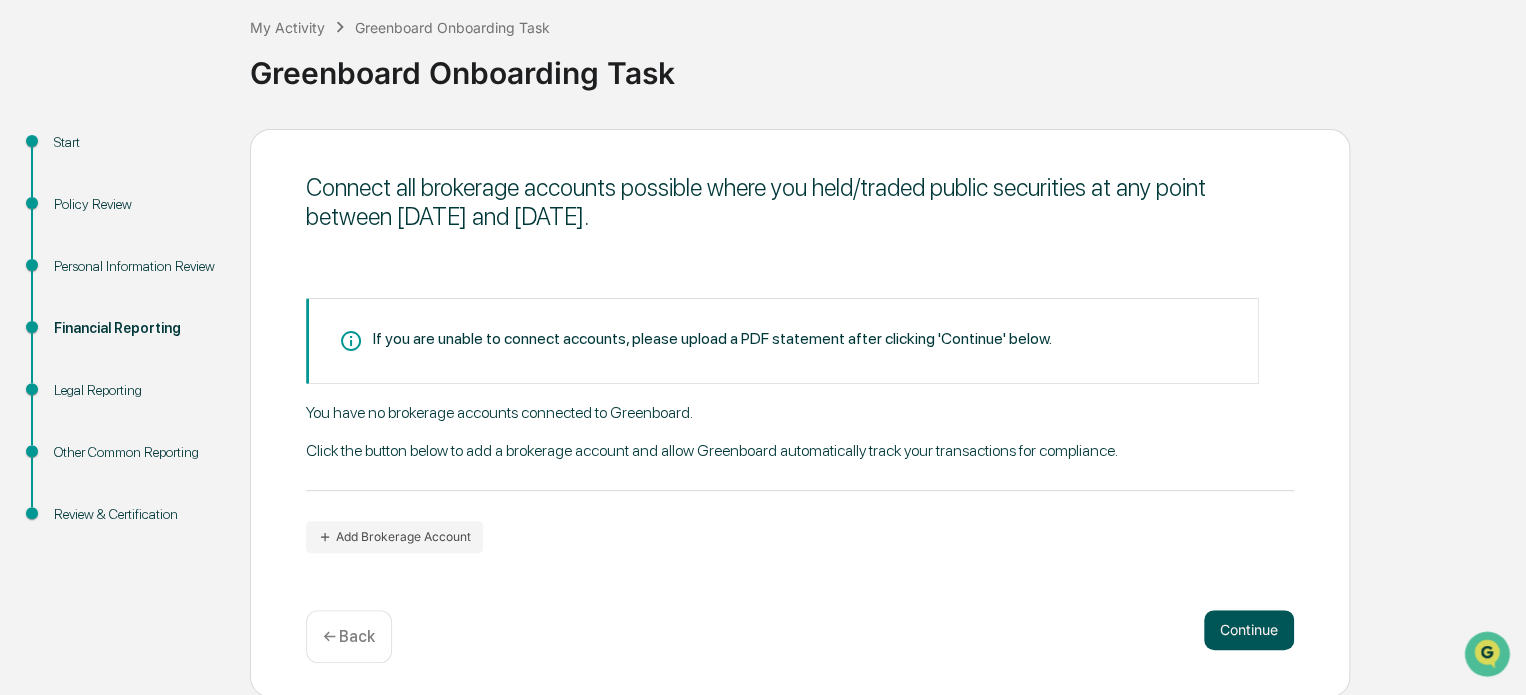 click on "Continue" at bounding box center (1249, 630) 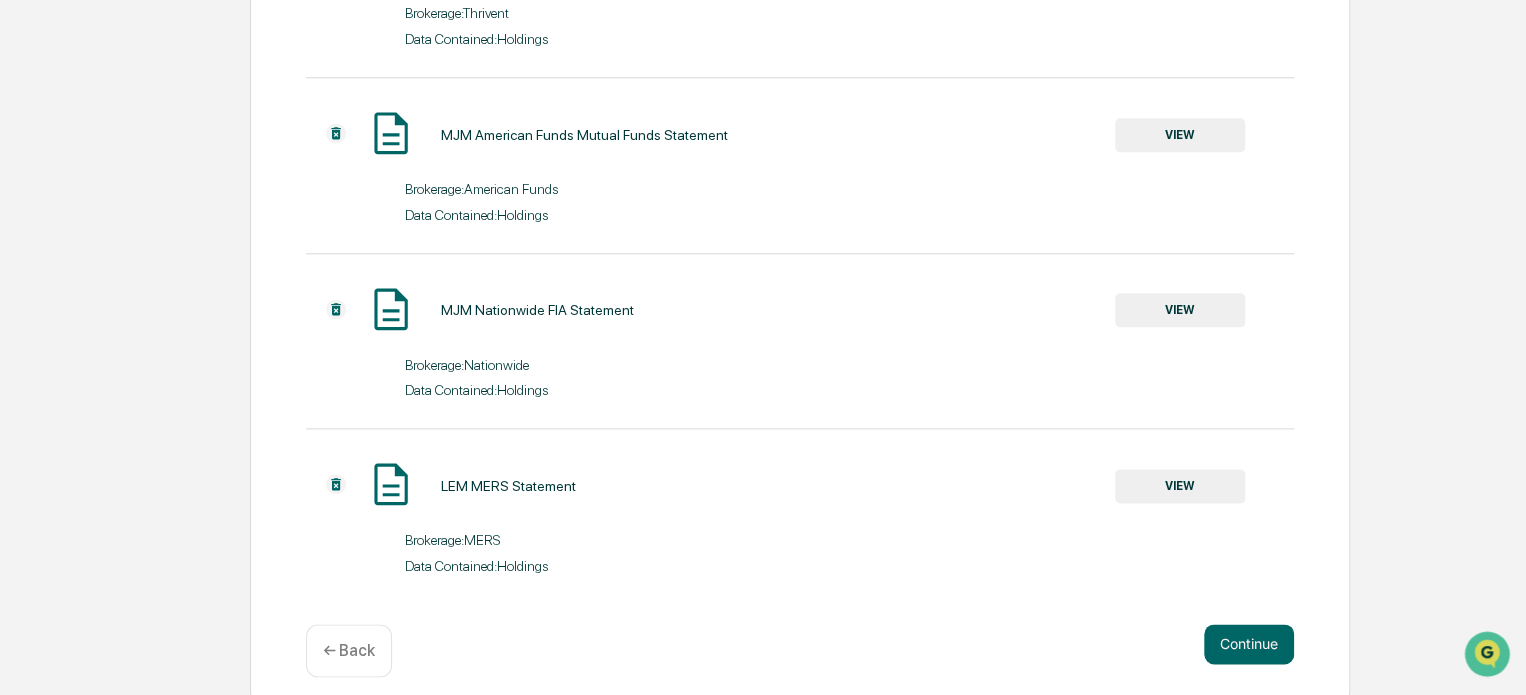 scroll, scrollTop: 1036, scrollLeft: 0, axis: vertical 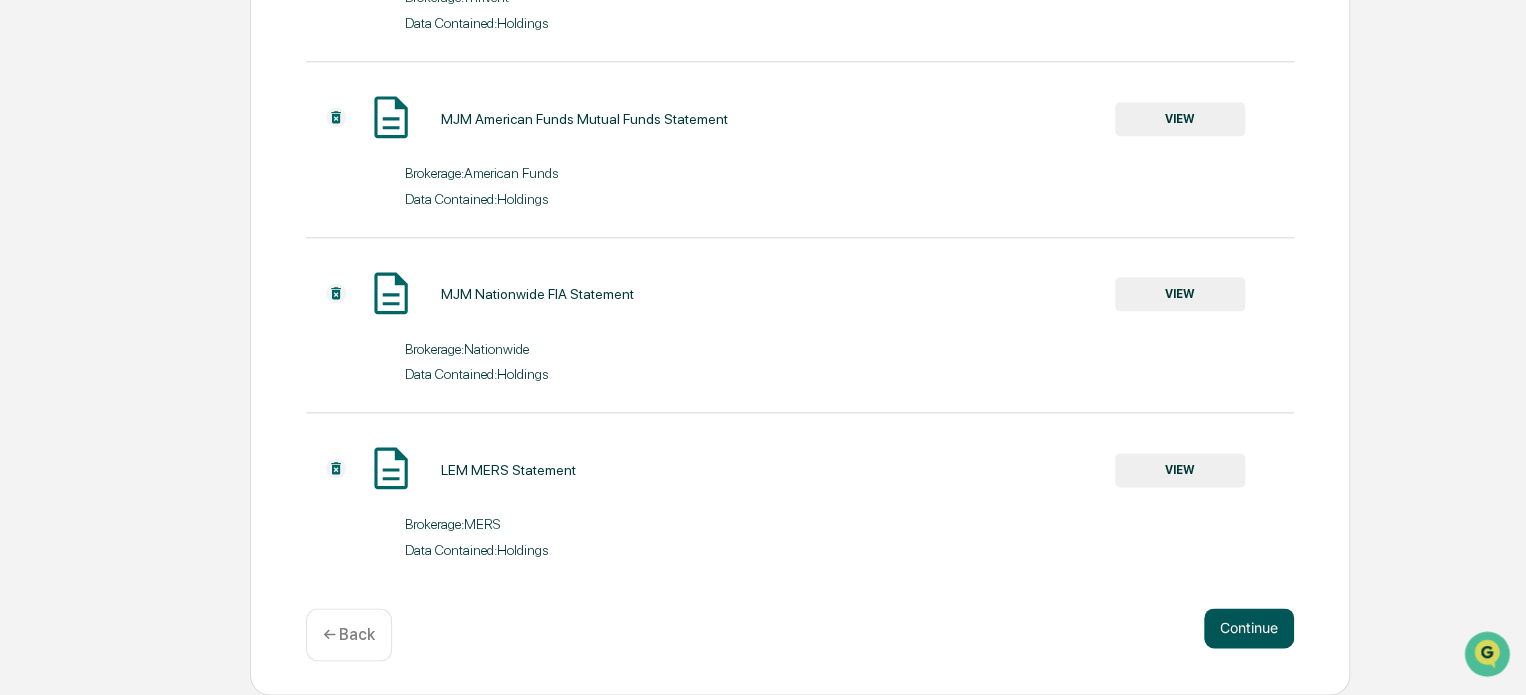 click on "Continue" at bounding box center [1249, 628] 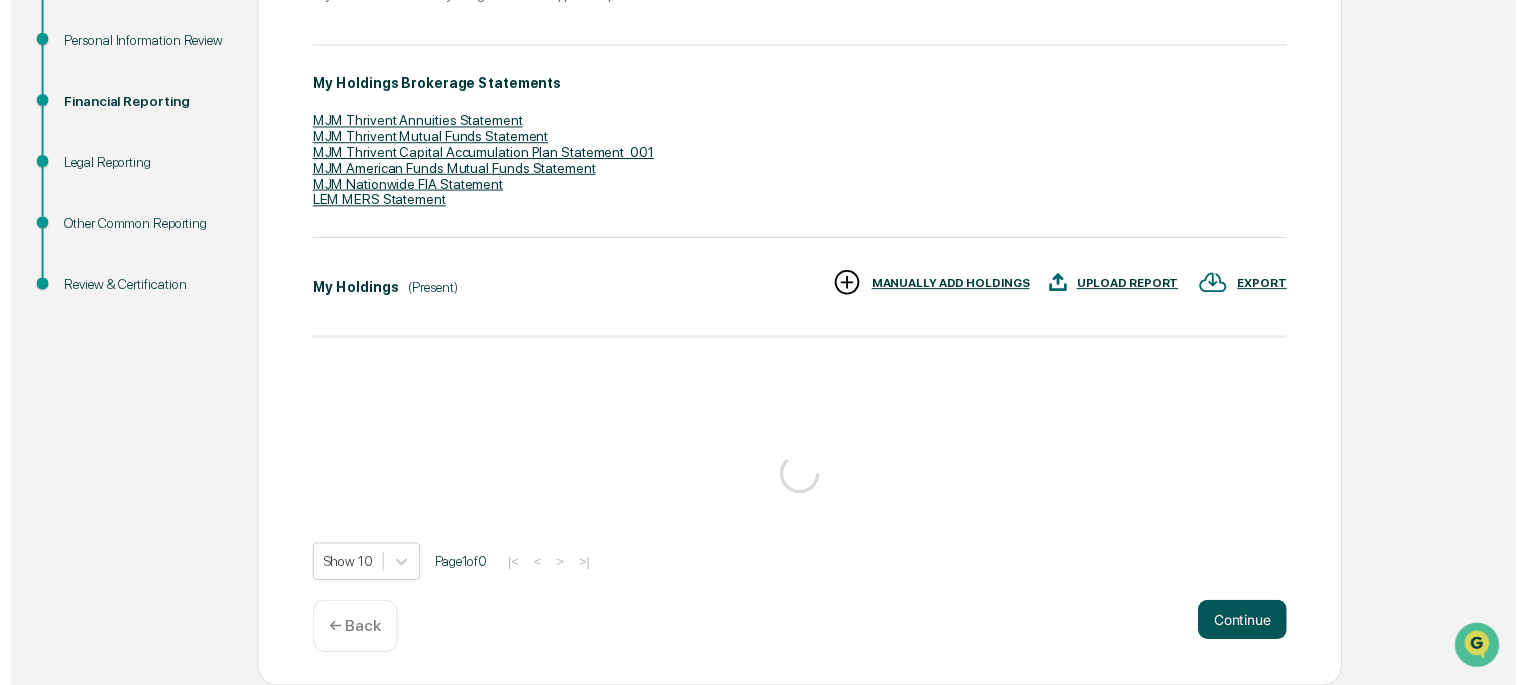 scroll, scrollTop: 814, scrollLeft: 0, axis: vertical 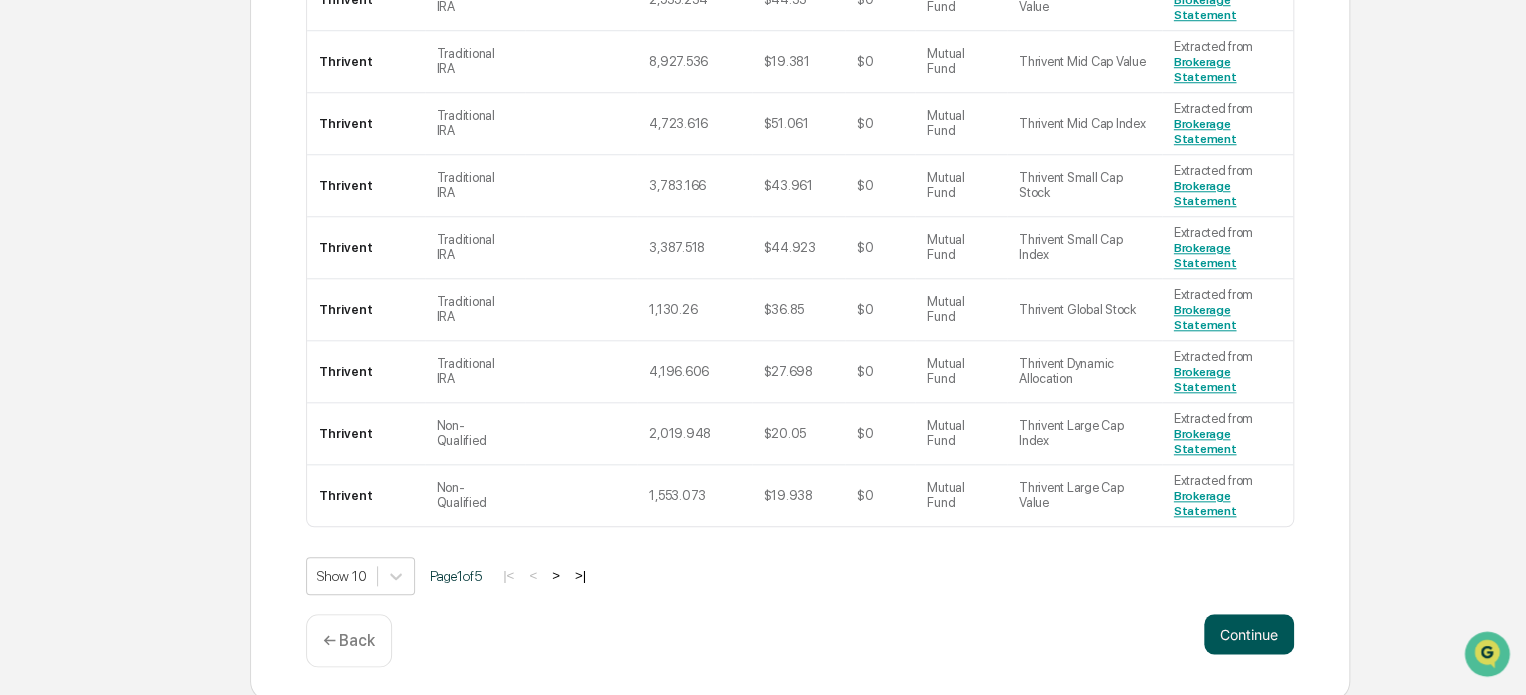 click on "Continue" at bounding box center [1249, 634] 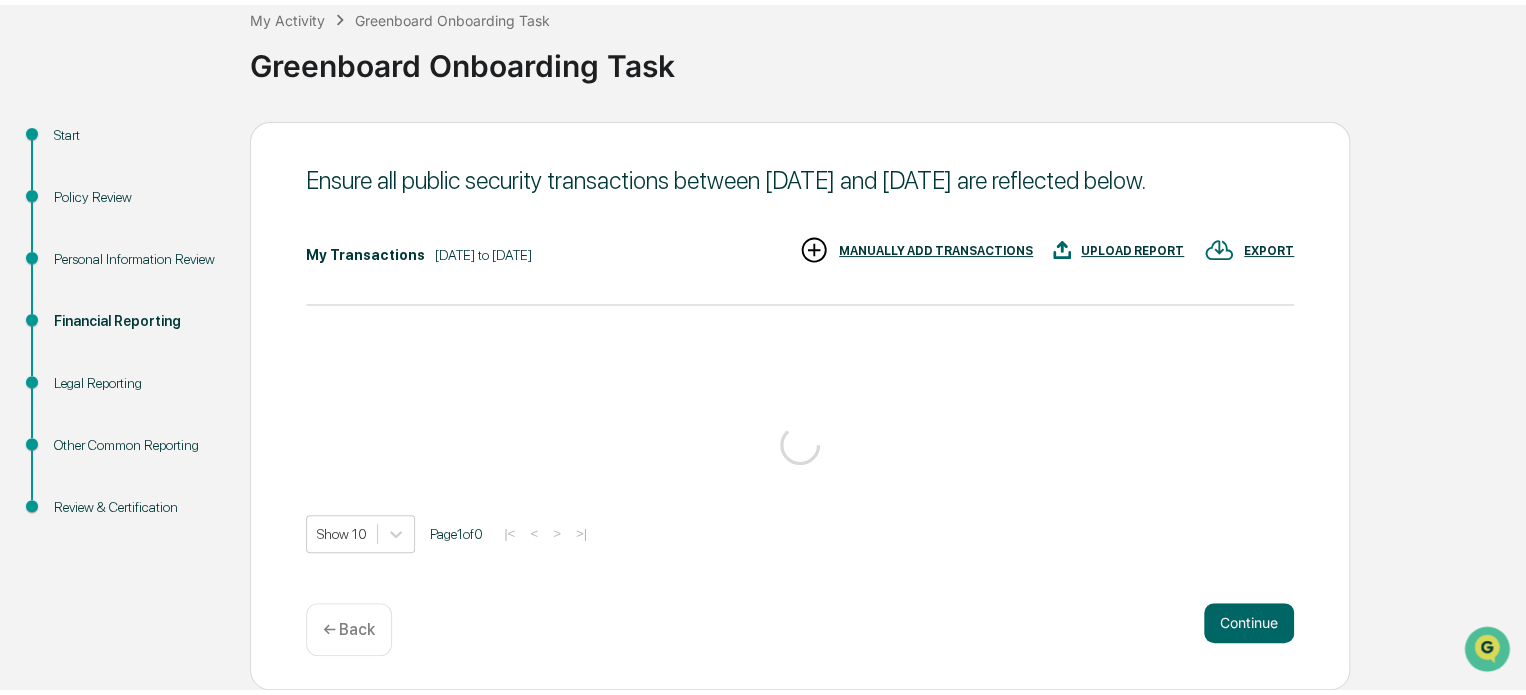 scroll, scrollTop: 109, scrollLeft: 0, axis: vertical 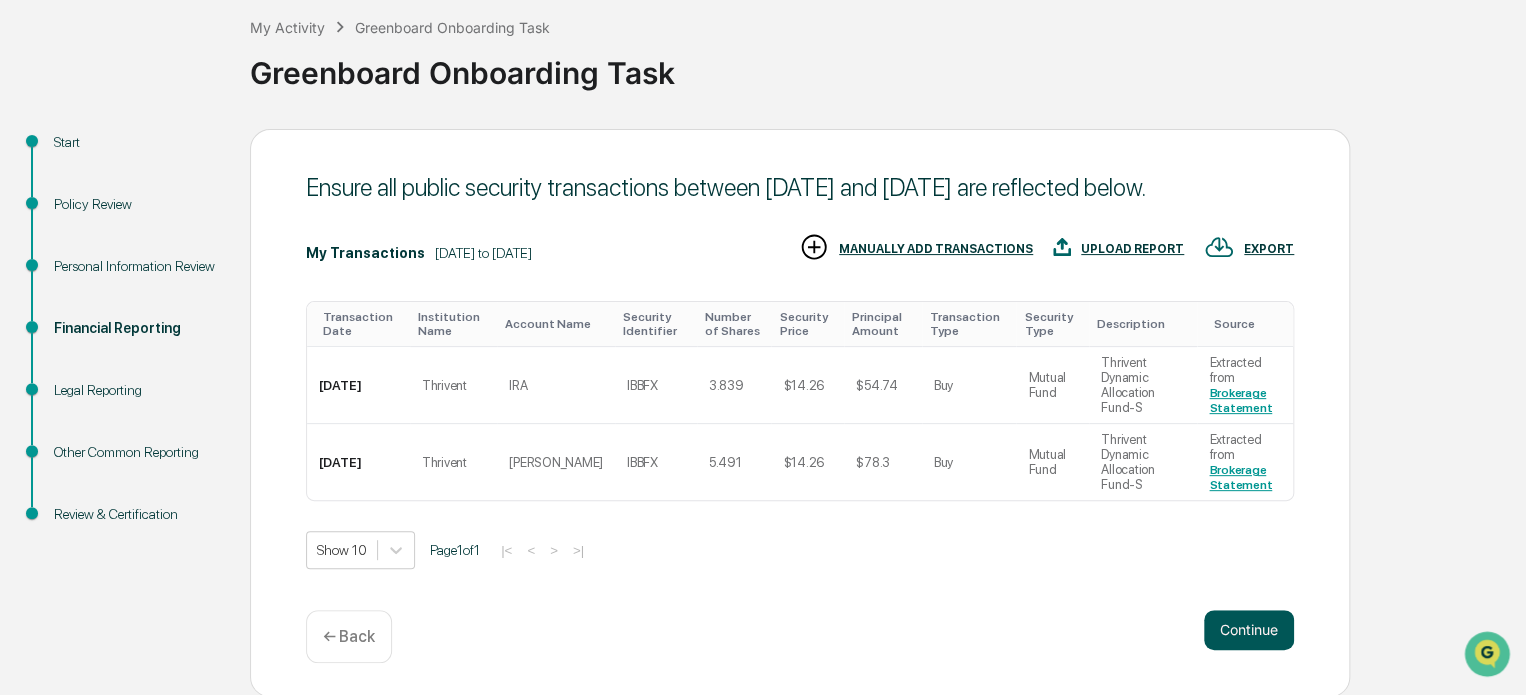 click on "Continue" at bounding box center (1249, 630) 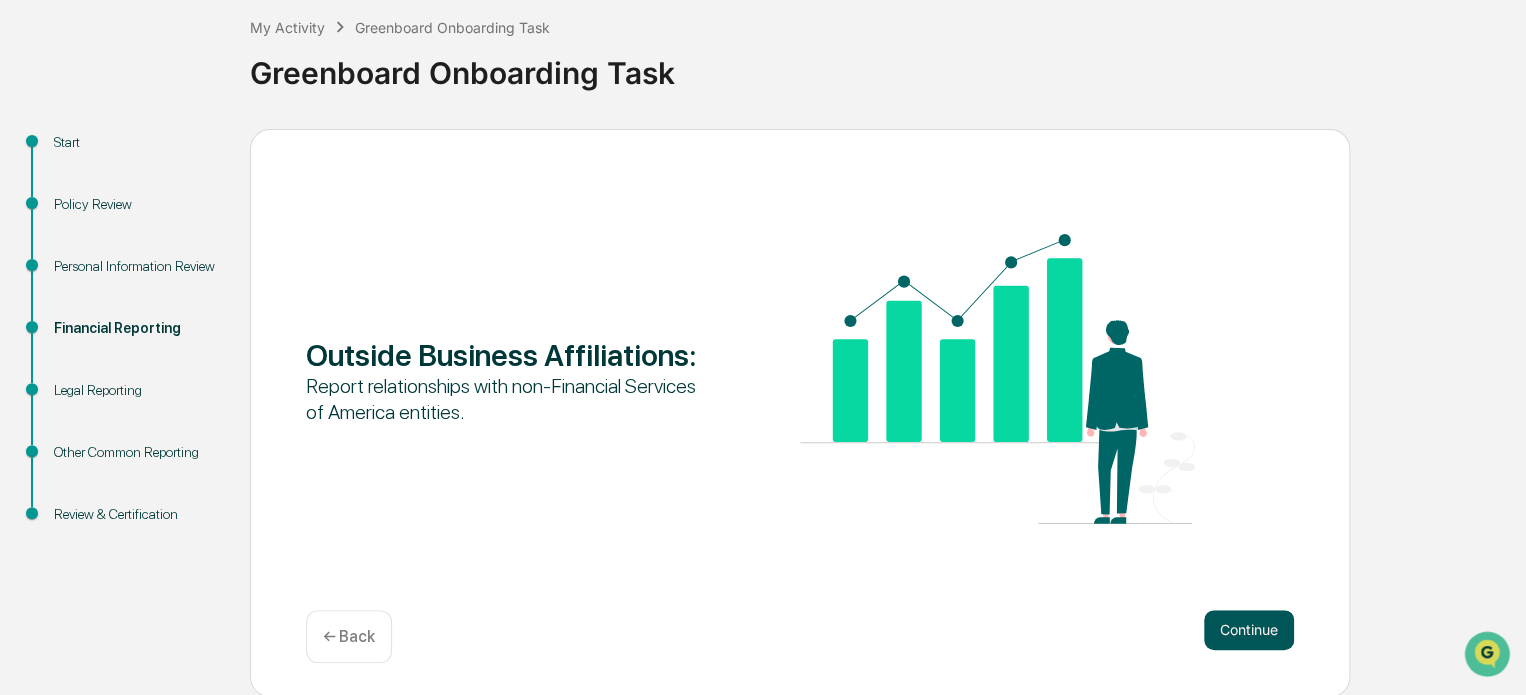 click on "Continue" at bounding box center (1249, 630) 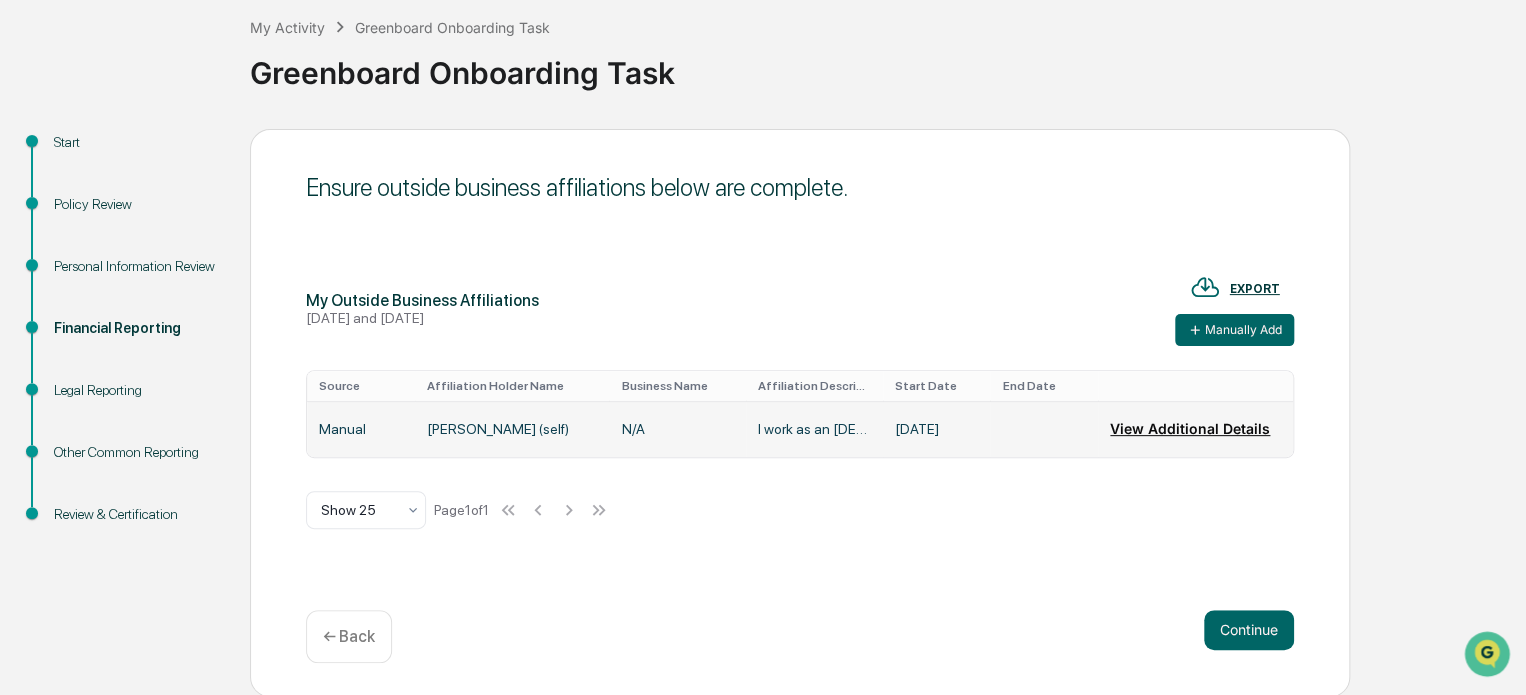 click on "View Additional Details" at bounding box center (1190, 429) 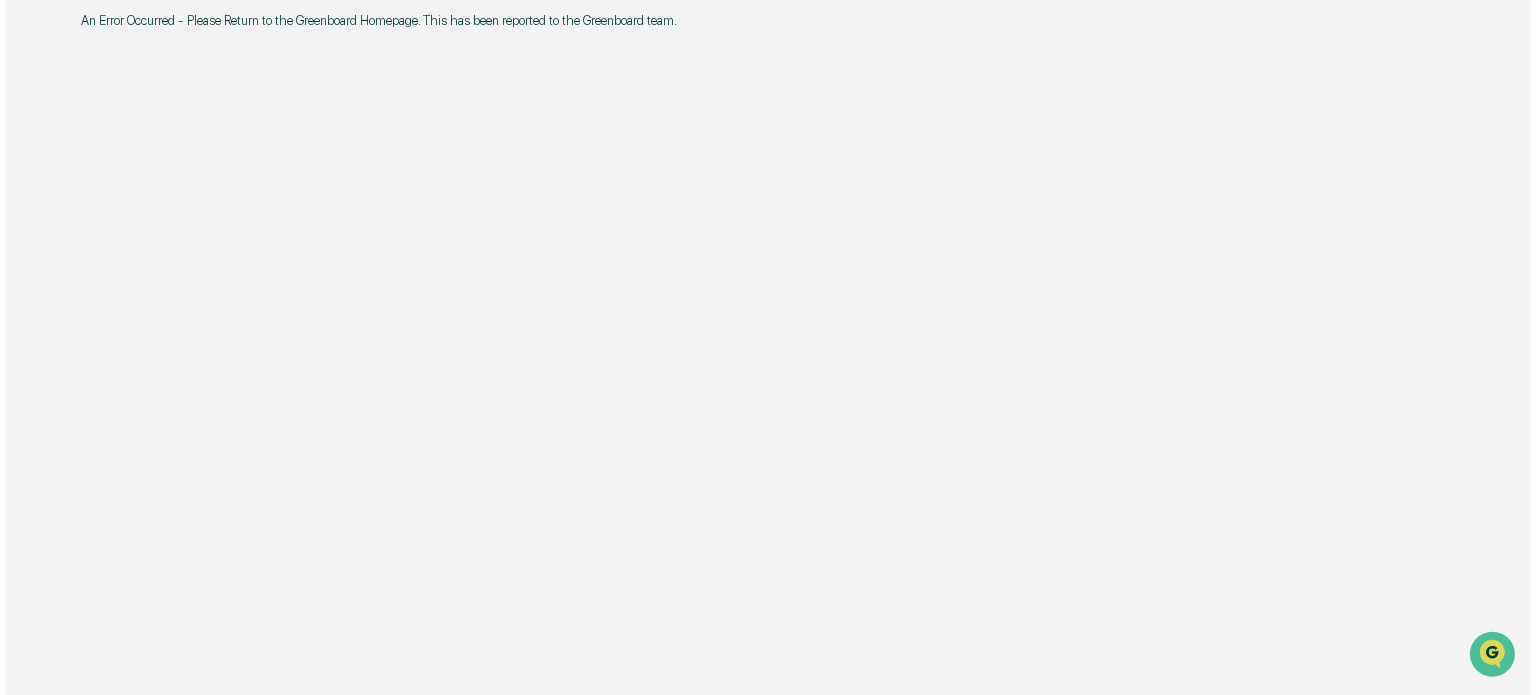 scroll, scrollTop: 0, scrollLeft: 0, axis: both 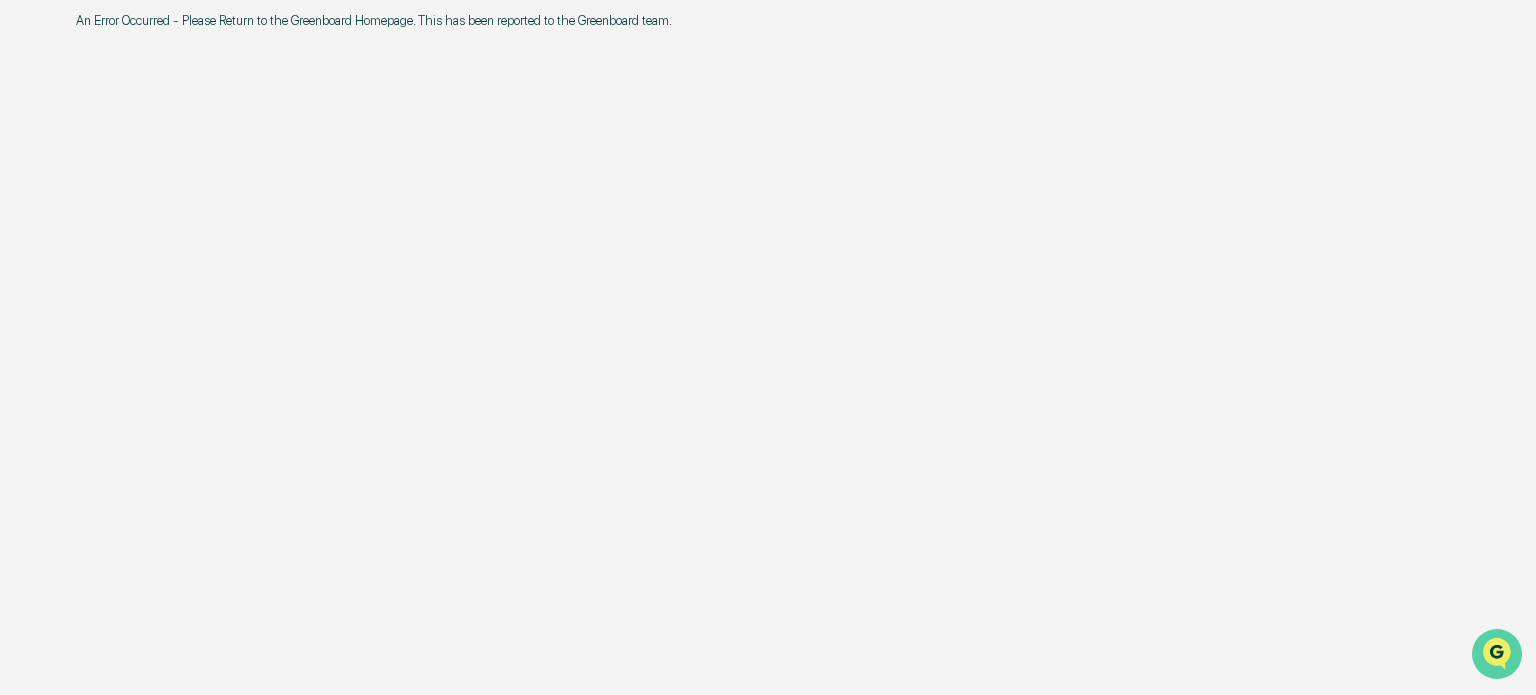 click 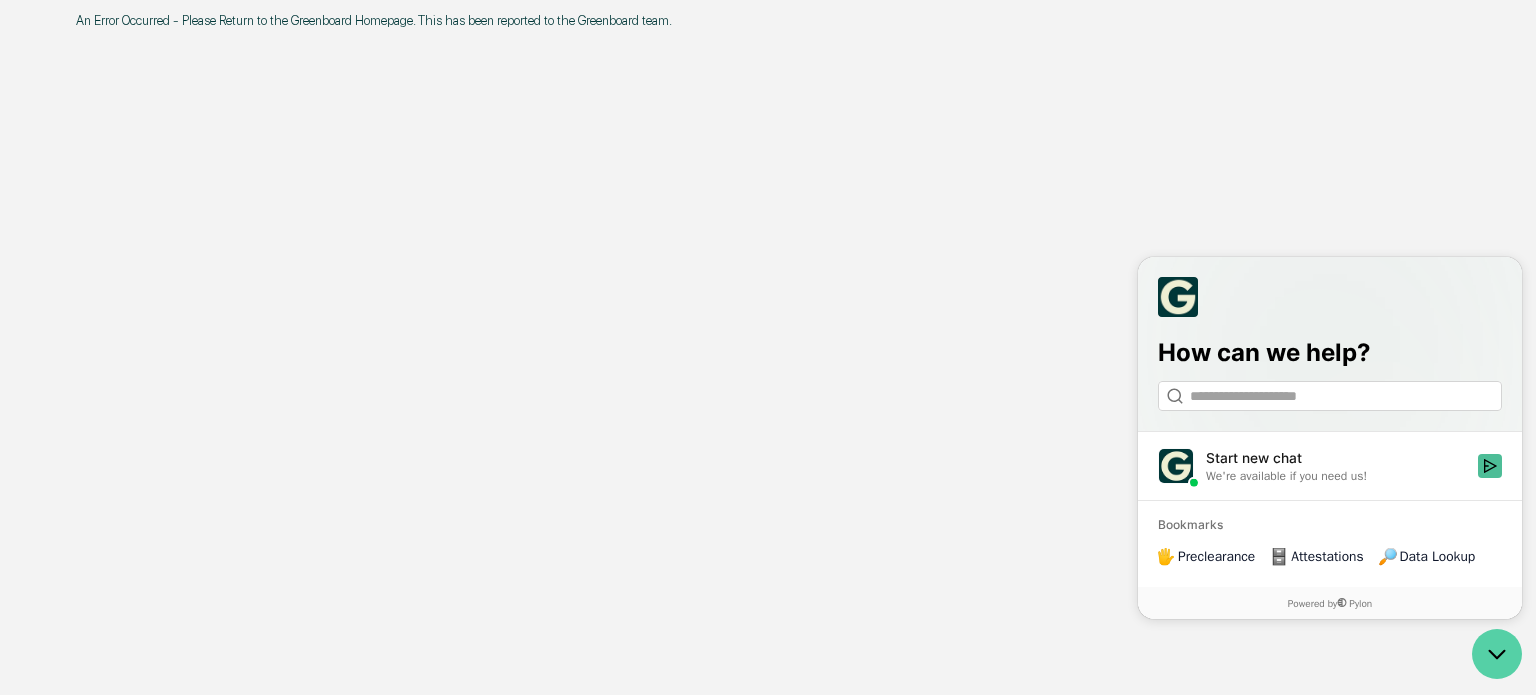 click 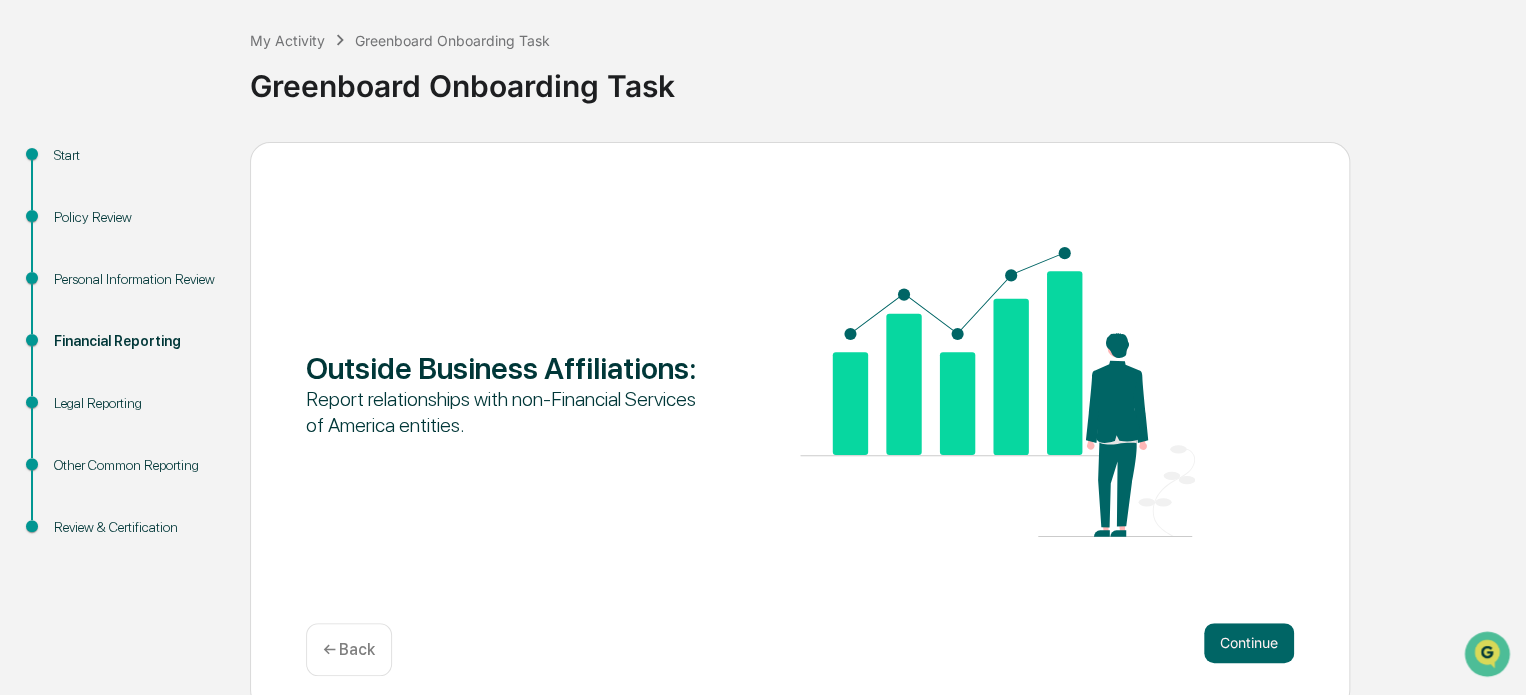 scroll, scrollTop: 109, scrollLeft: 0, axis: vertical 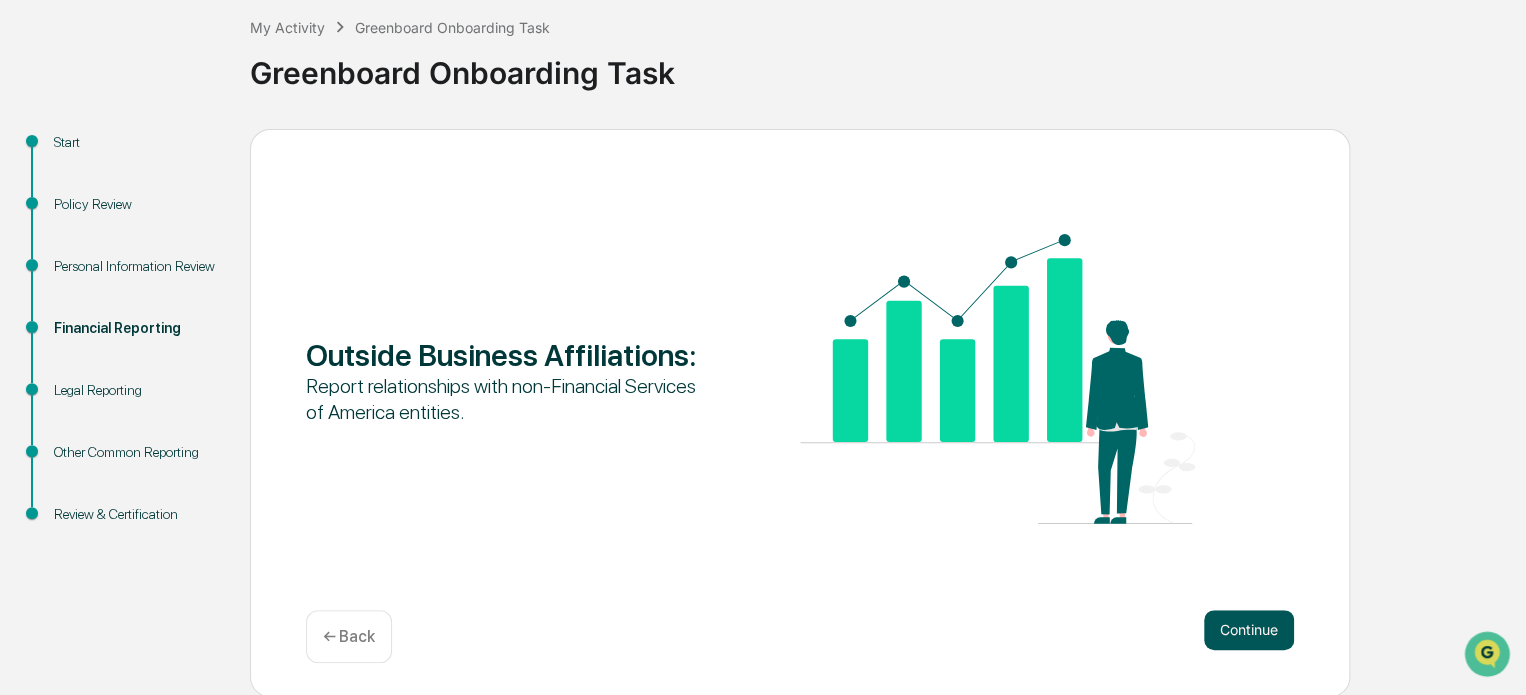 click on "Continue" at bounding box center [1249, 630] 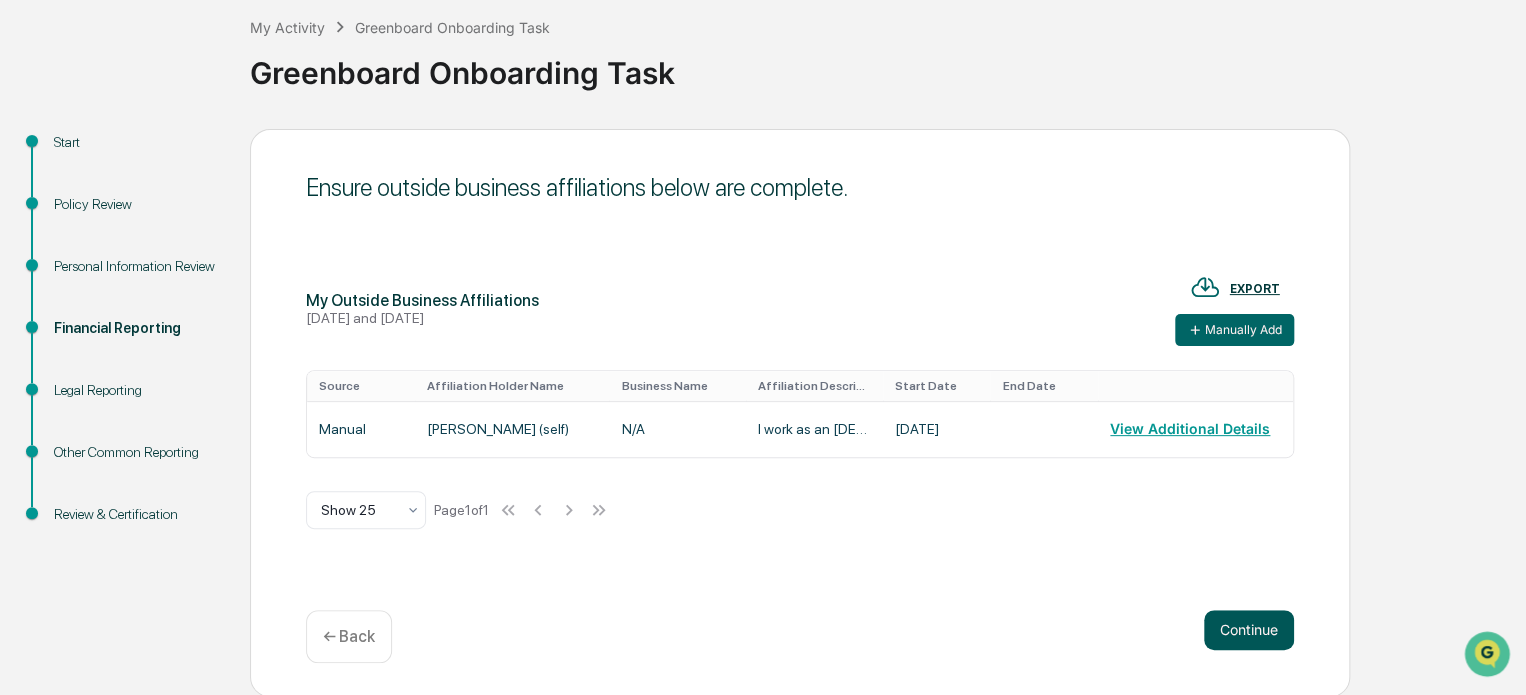 click on "Continue" at bounding box center (1249, 630) 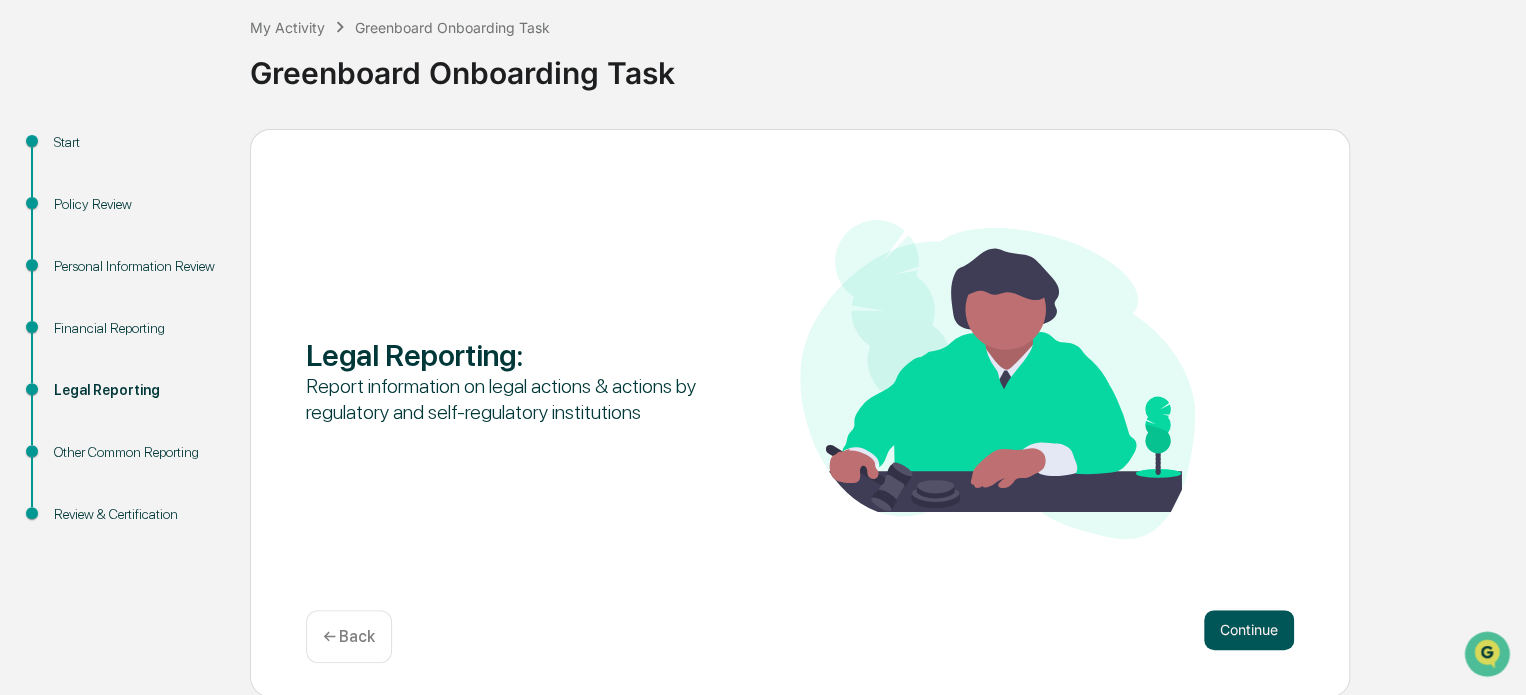 click on "Continue" at bounding box center [1249, 630] 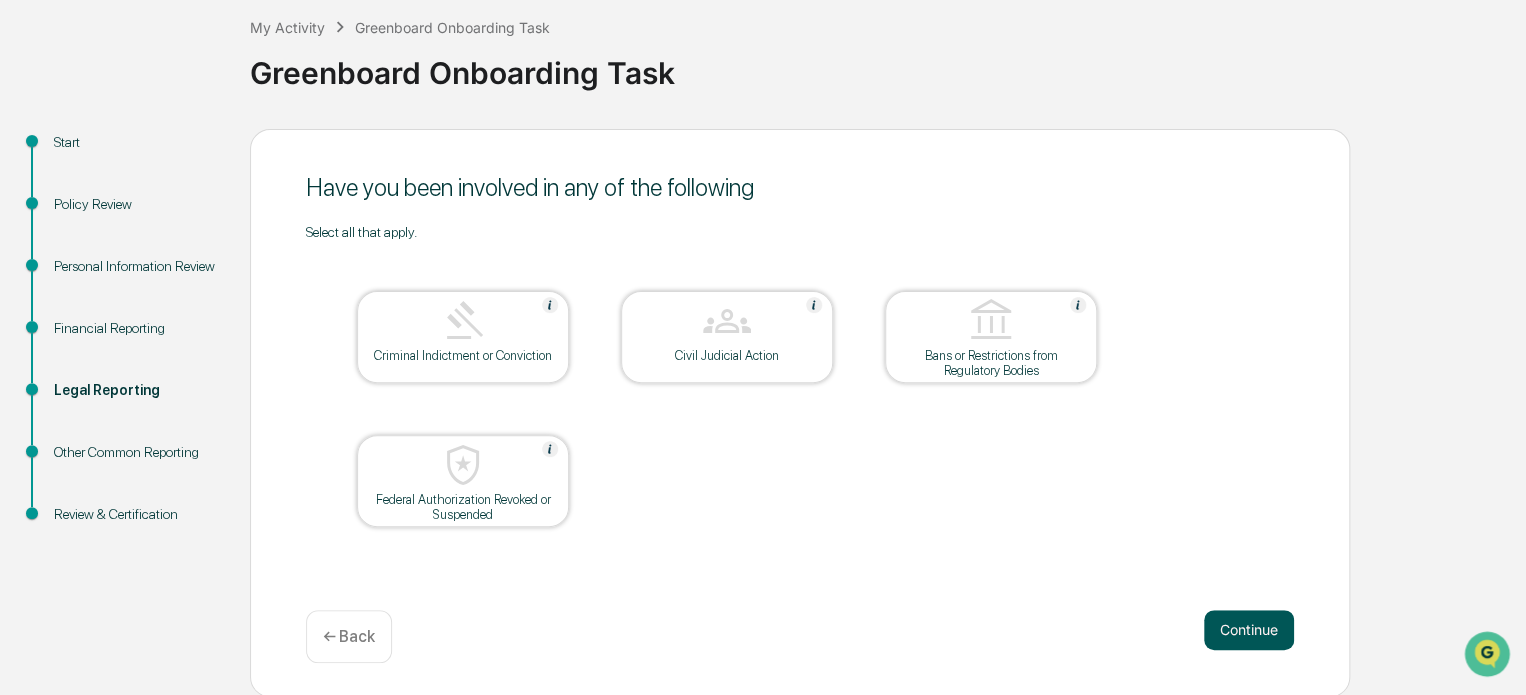 click on "Continue" at bounding box center (1249, 630) 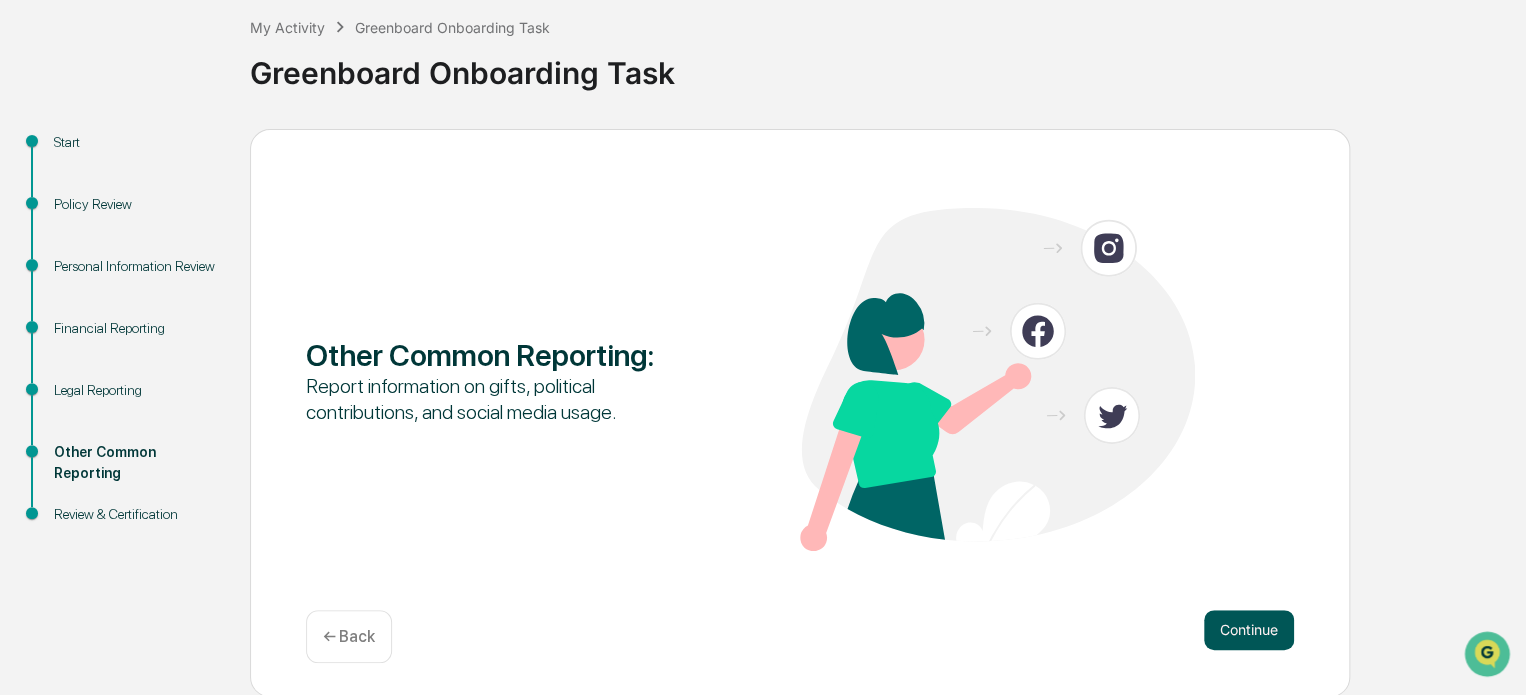 click on "Continue" at bounding box center [1249, 630] 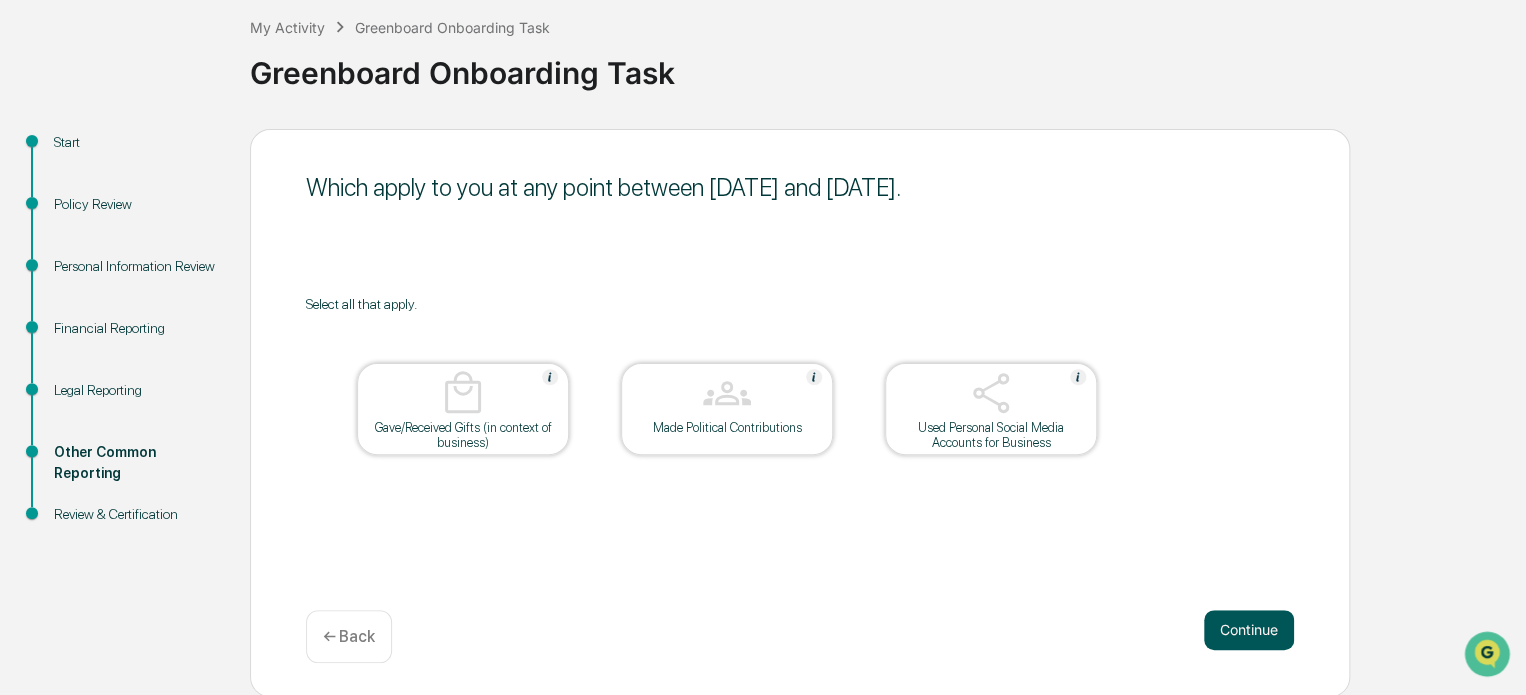 click on "Continue" at bounding box center (1249, 630) 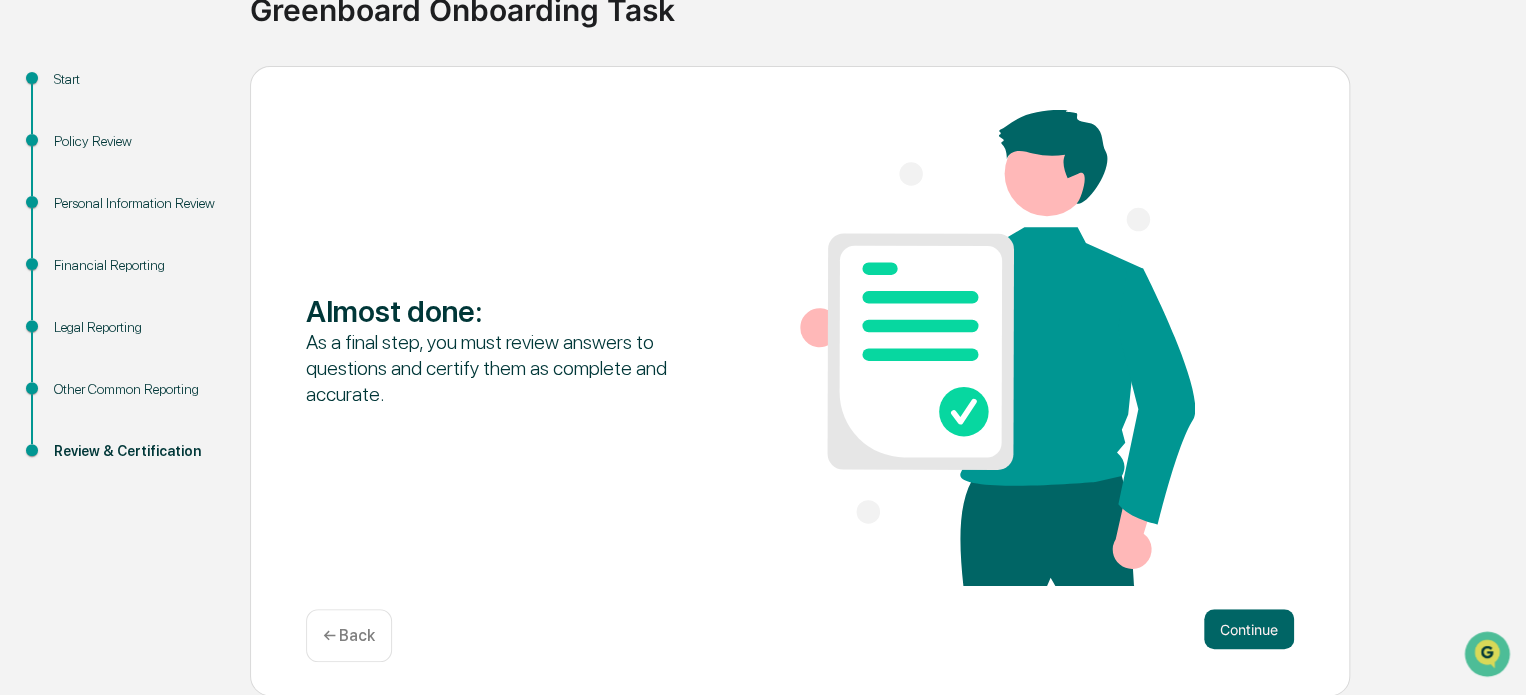 scroll, scrollTop: 172, scrollLeft: 0, axis: vertical 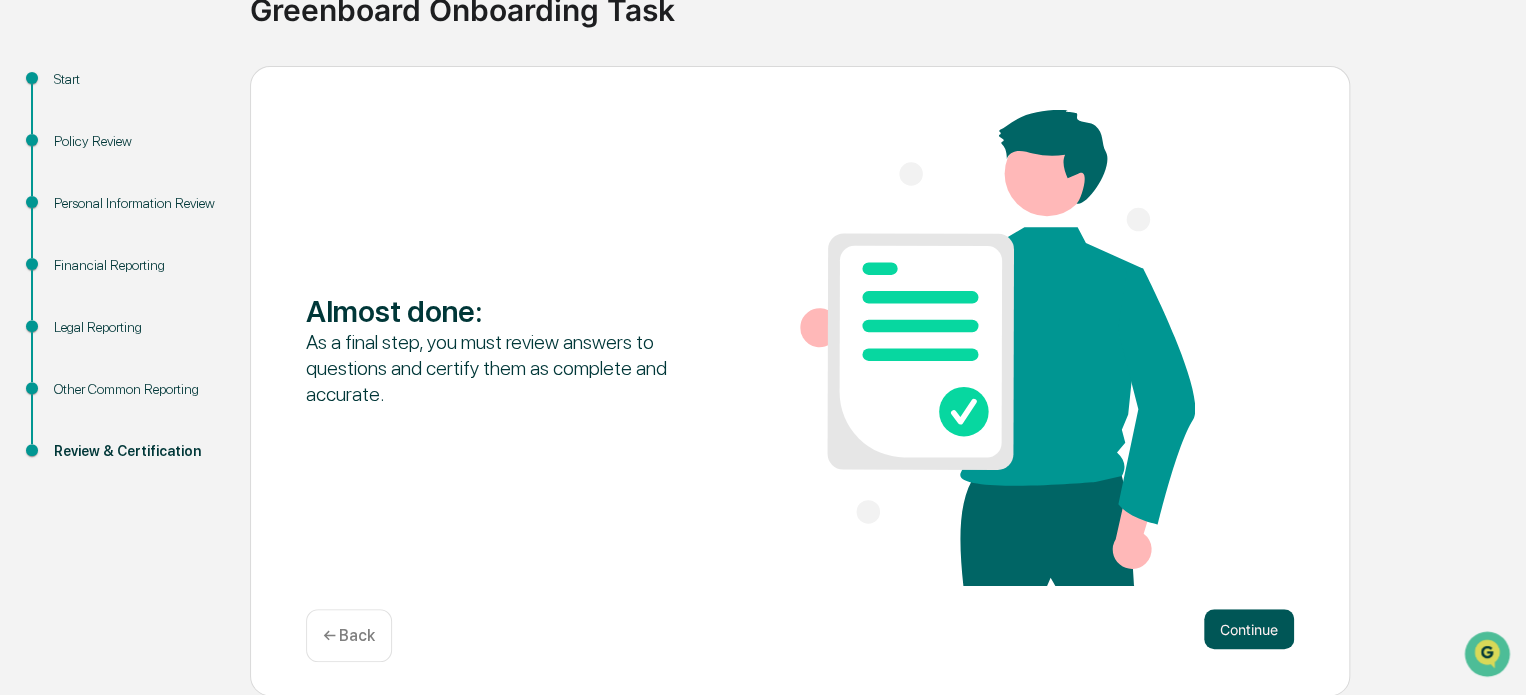 click on "Continue" at bounding box center (1249, 629) 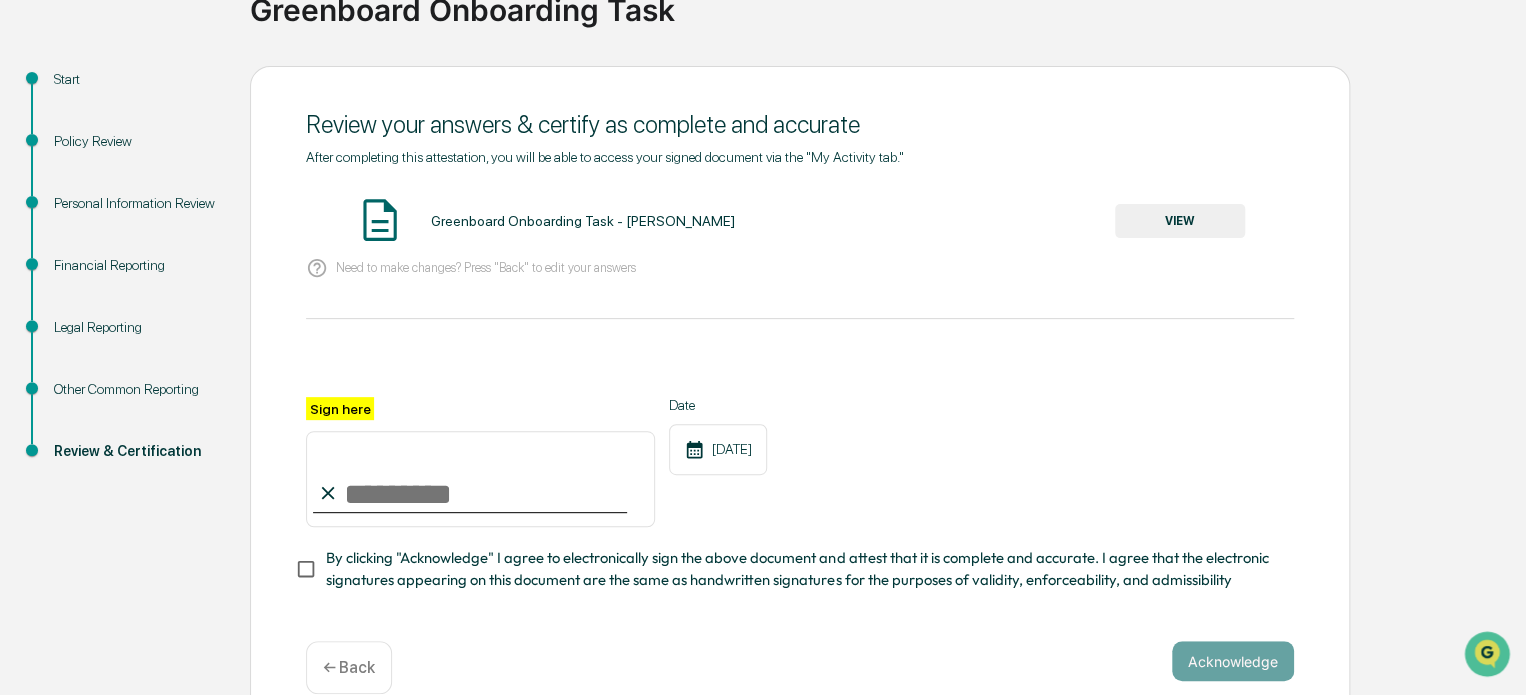 click on "Review your answers & certify as complete and accurate After completing this attestation, you will be able to access your signed document via the "My Activity tab." Greenboard Onboarding Task - [PERSON_NAME] VIEW Need to make changes? Press "Back" to edit your answers Sign here Date [DATE] By clicking "Acknowledge" I agree to electronically sign the above document and attest that it is complete and accurate. I agree that the electronic signatures appearing on this document are the same as handwritten signatures for the purposes of validity, enforceability, and admissibility Acknowledge ← Back" at bounding box center (800, 397) 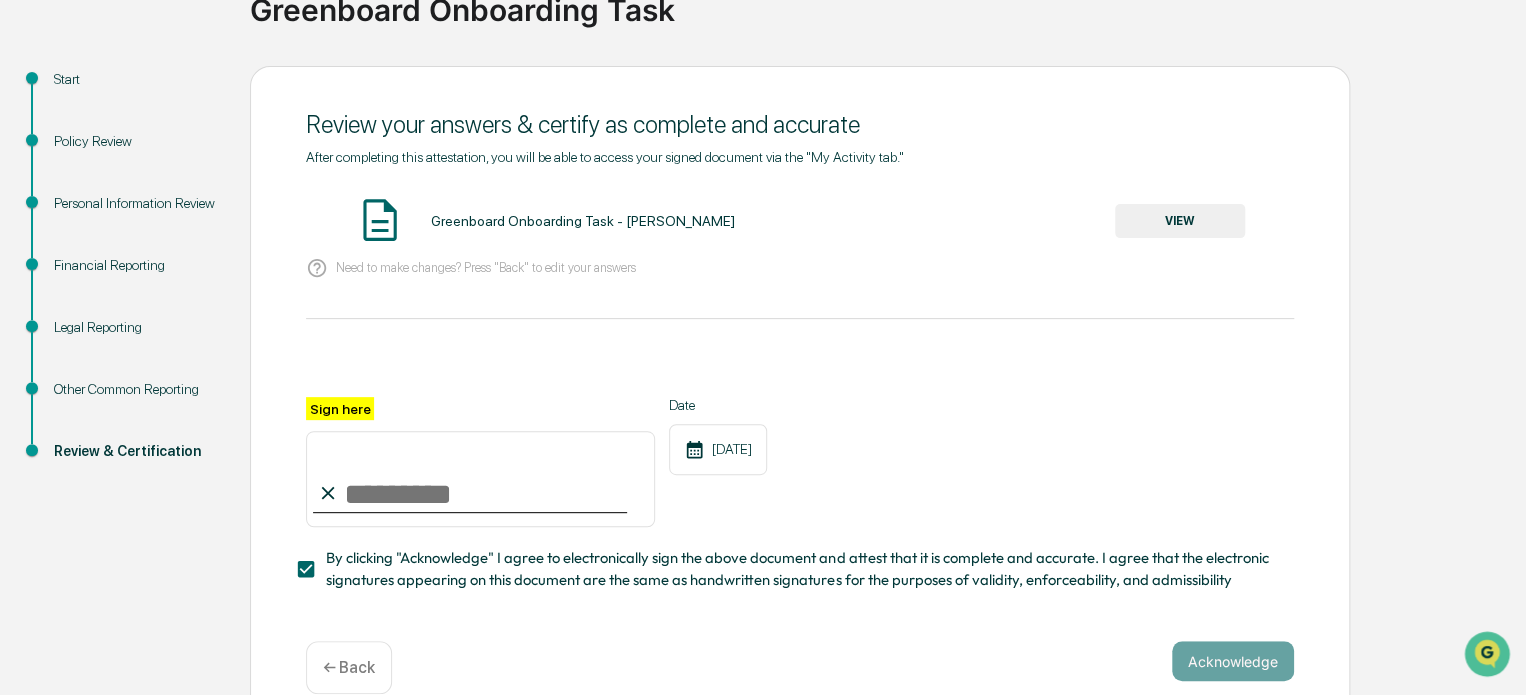 click on "Sign here" at bounding box center [480, 479] 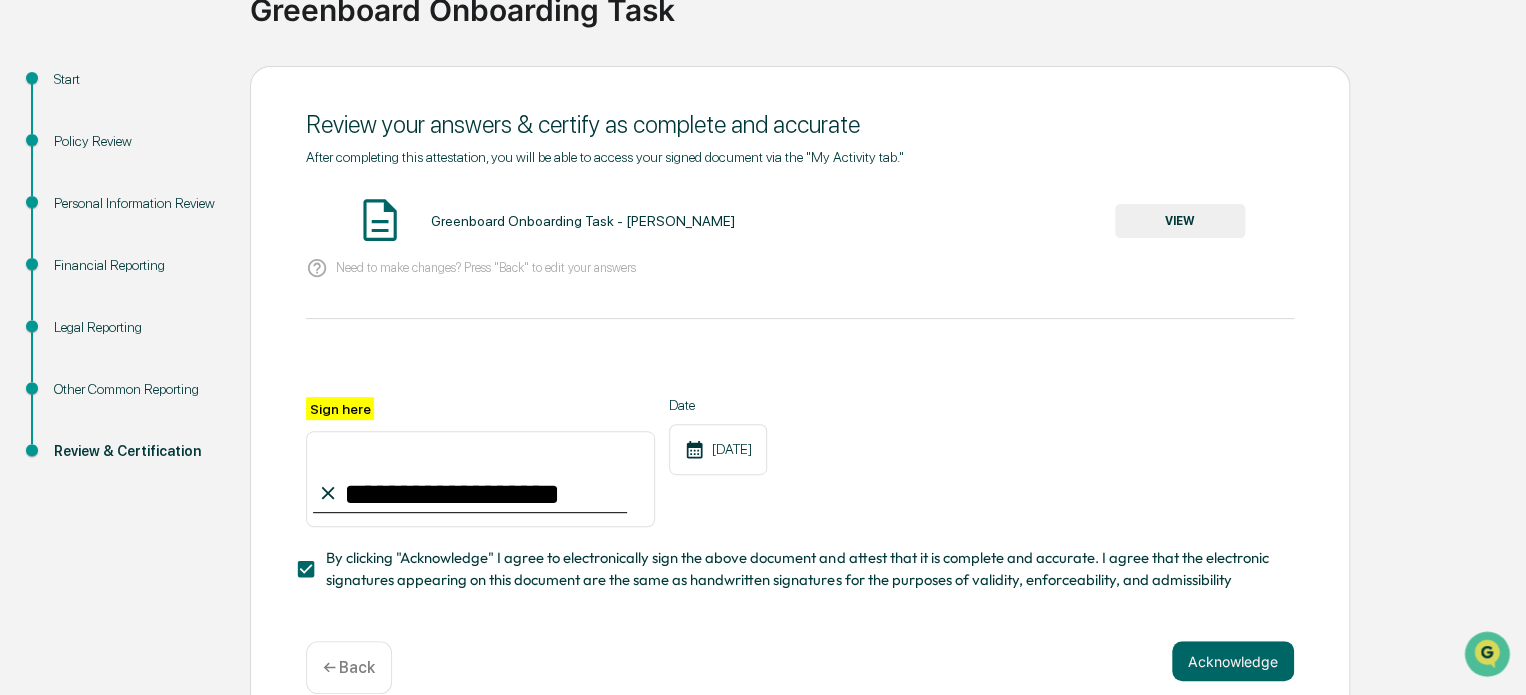 scroll, scrollTop: 212, scrollLeft: 0, axis: vertical 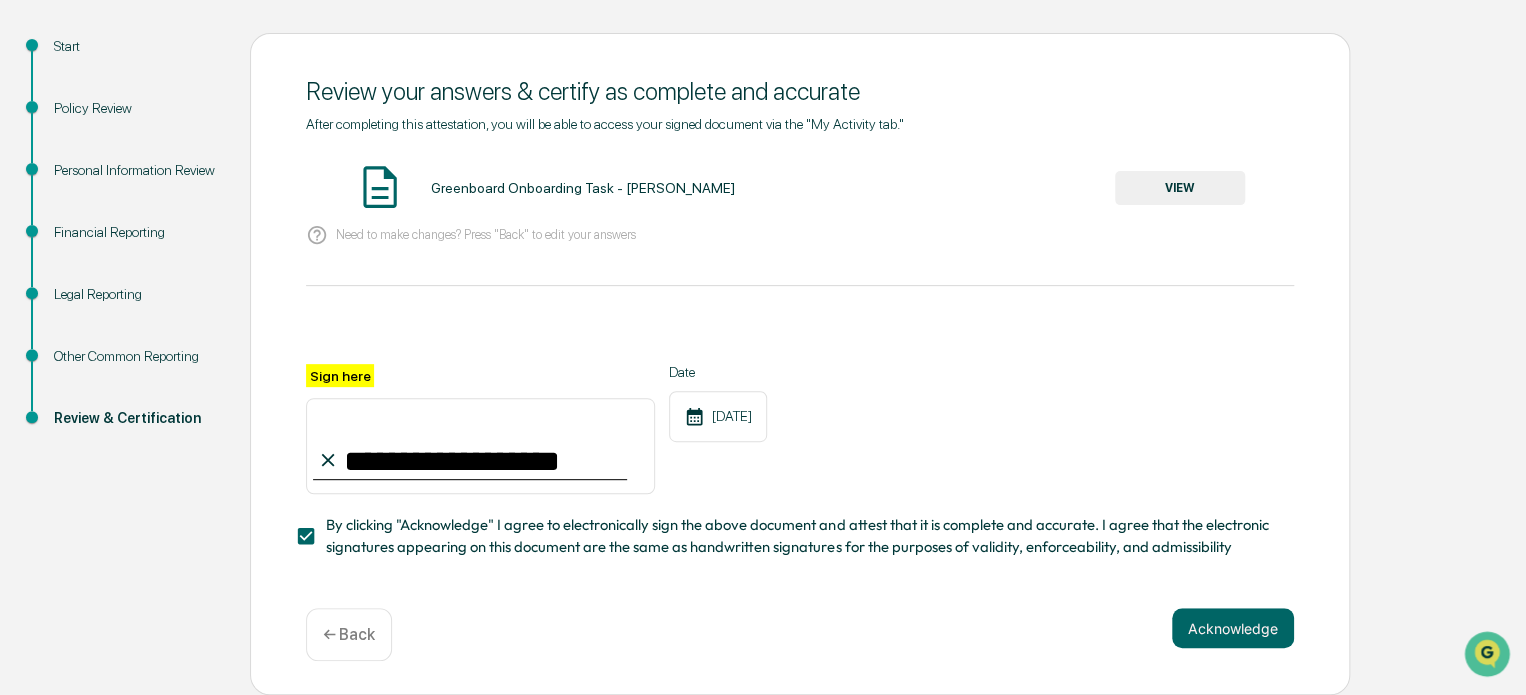 click on "Acknowledge" at bounding box center (1233, 628) 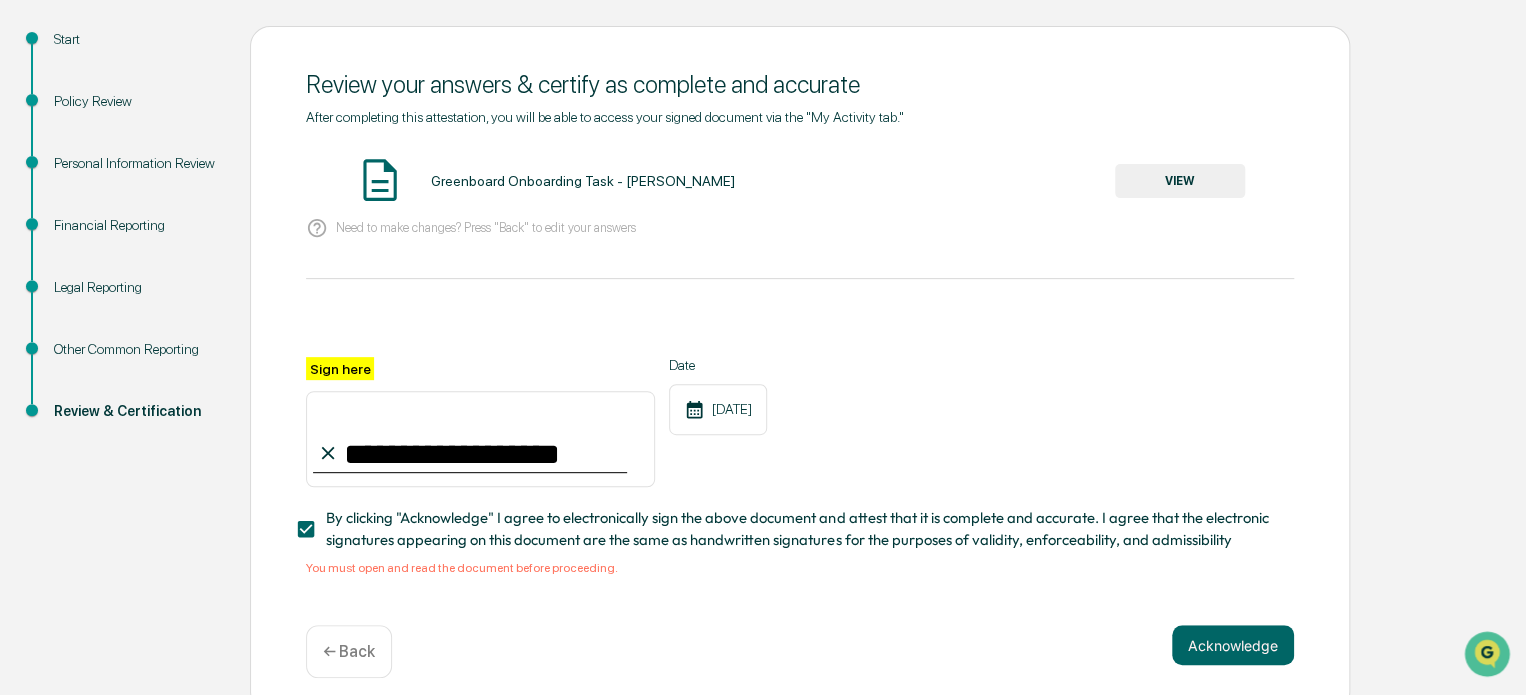 click on "VIEW" at bounding box center (1180, 181) 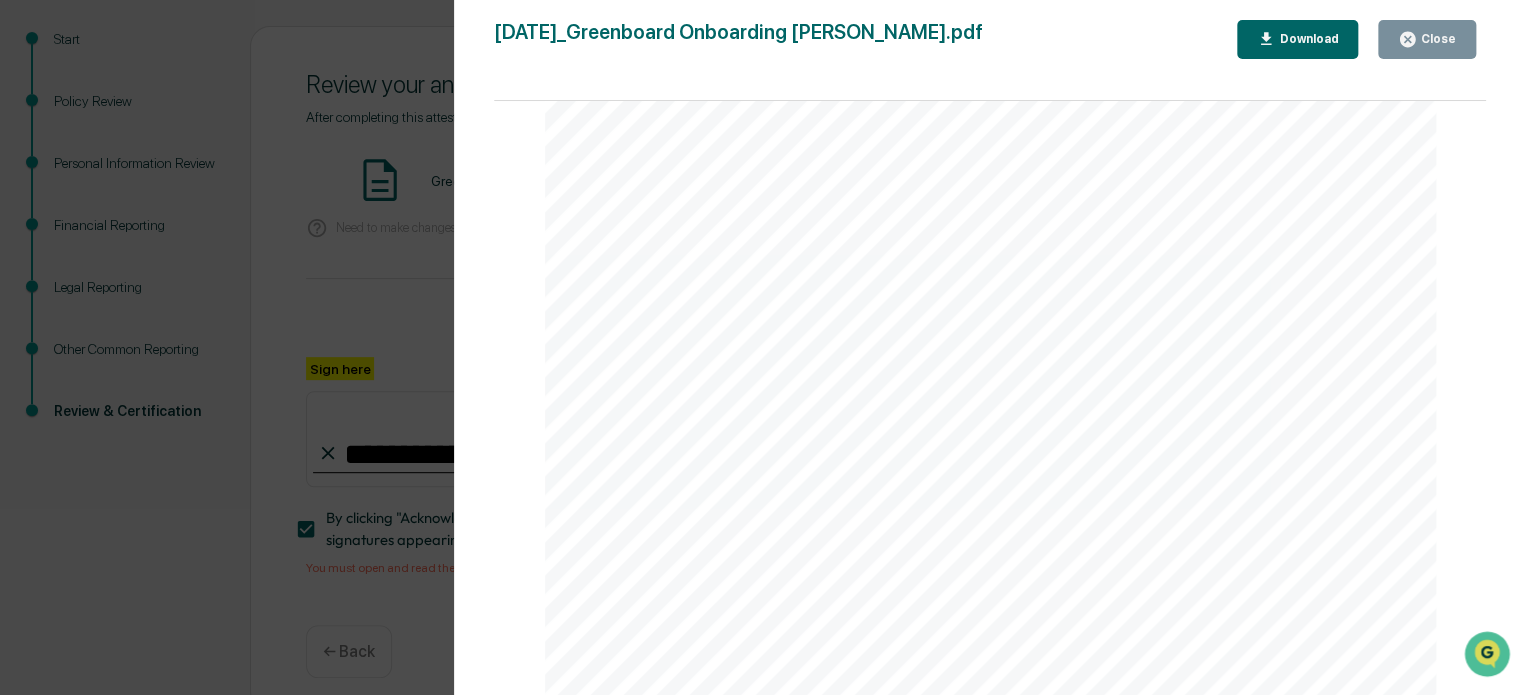 scroll, scrollTop: 23700, scrollLeft: 0, axis: vertical 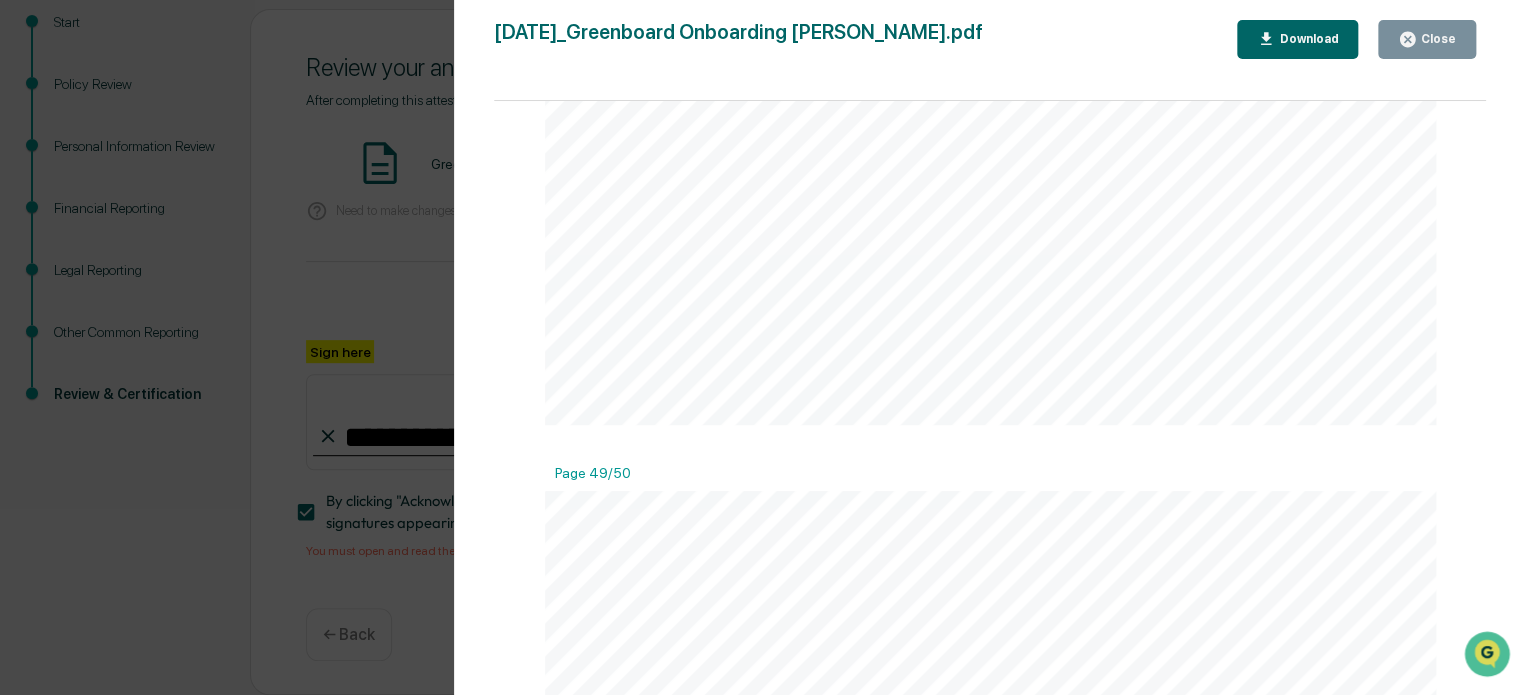 click on "Download" at bounding box center [1306, 39] 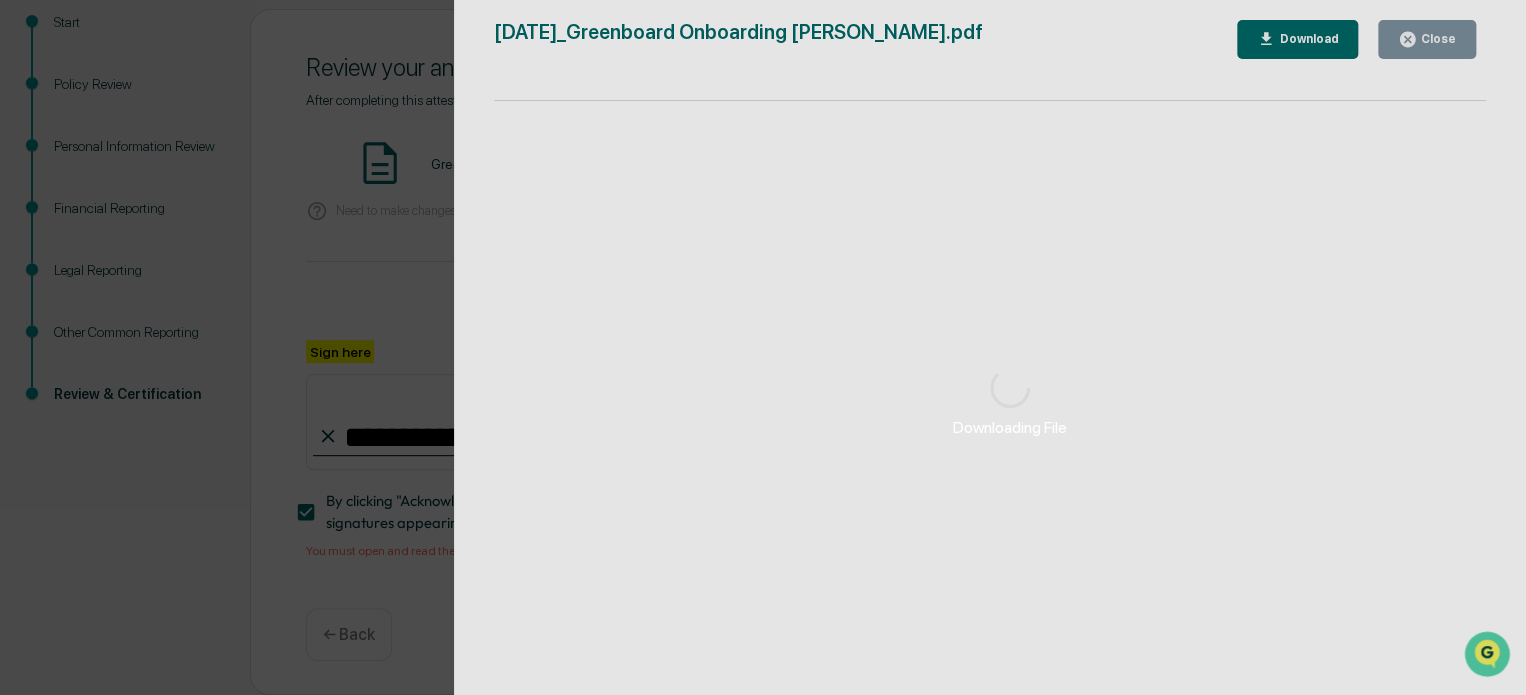 click on "Downloading File" at bounding box center [1010, 402] 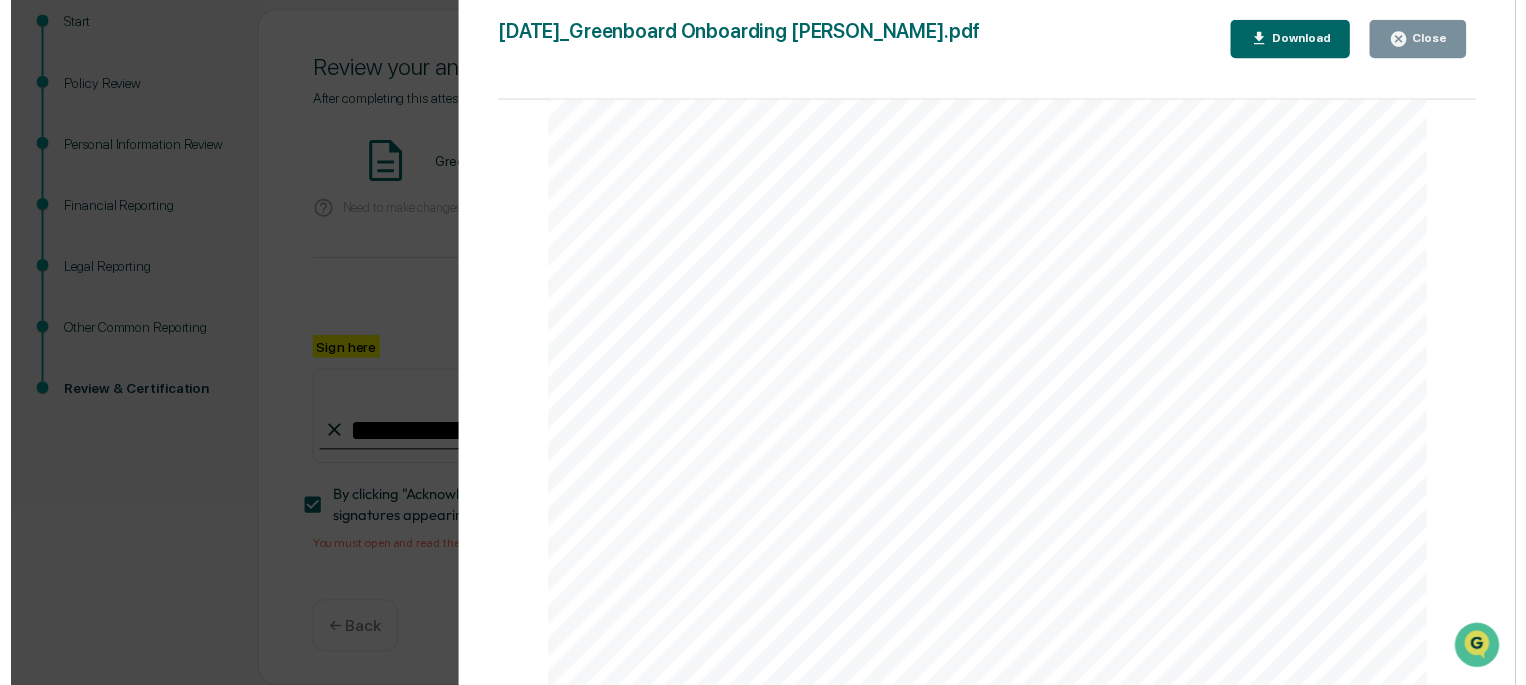 scroll, scrollTop: 0, scrollLeft: 0, axis: both 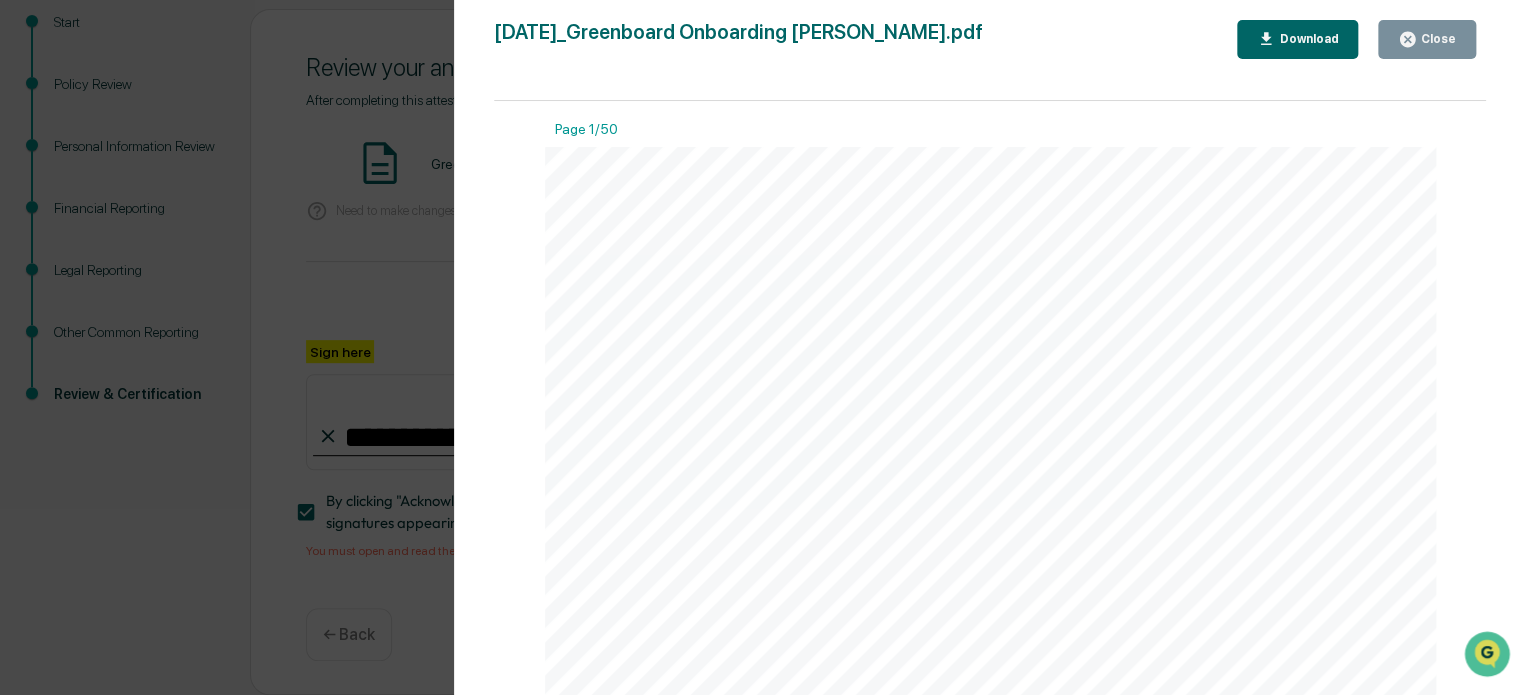 click on "Close" at bounding box center (1436, 39) 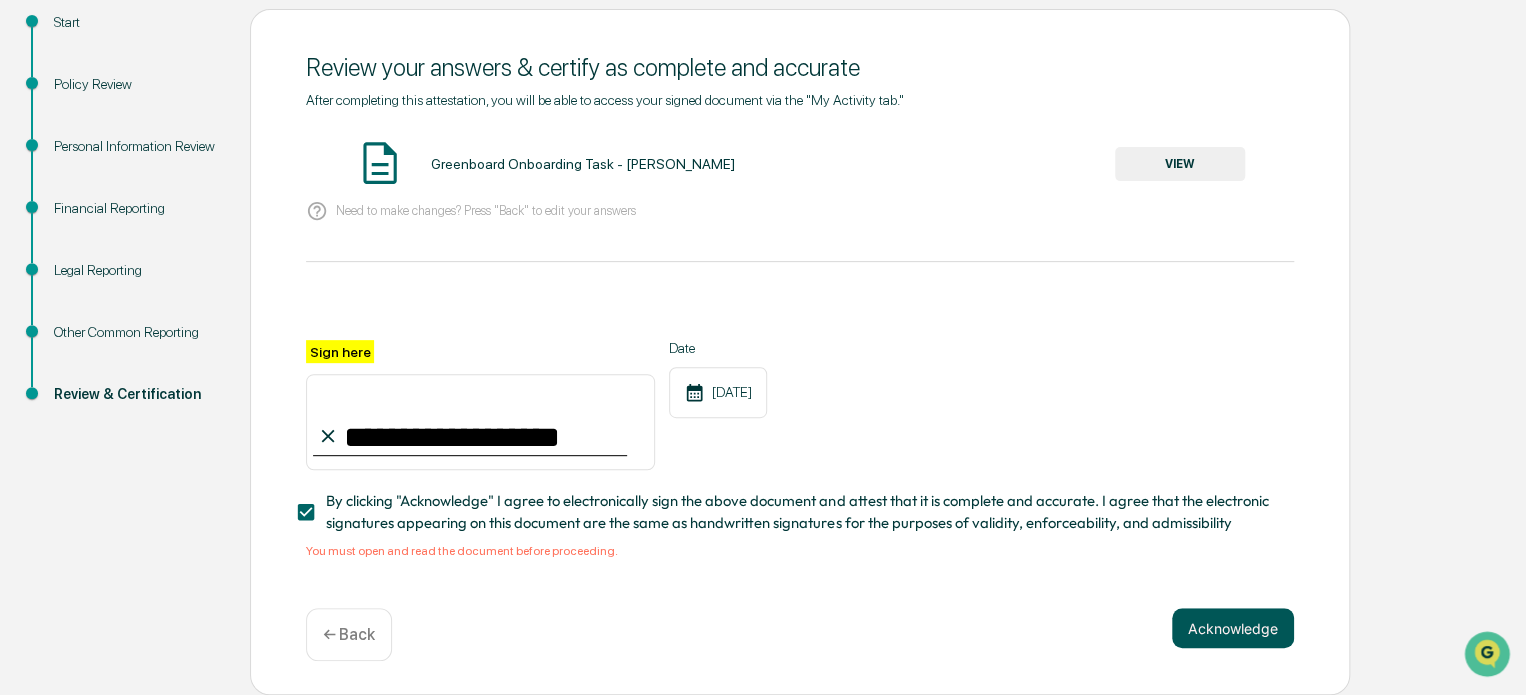 click on "Acknowledge" at bounding box center [1233, 628] 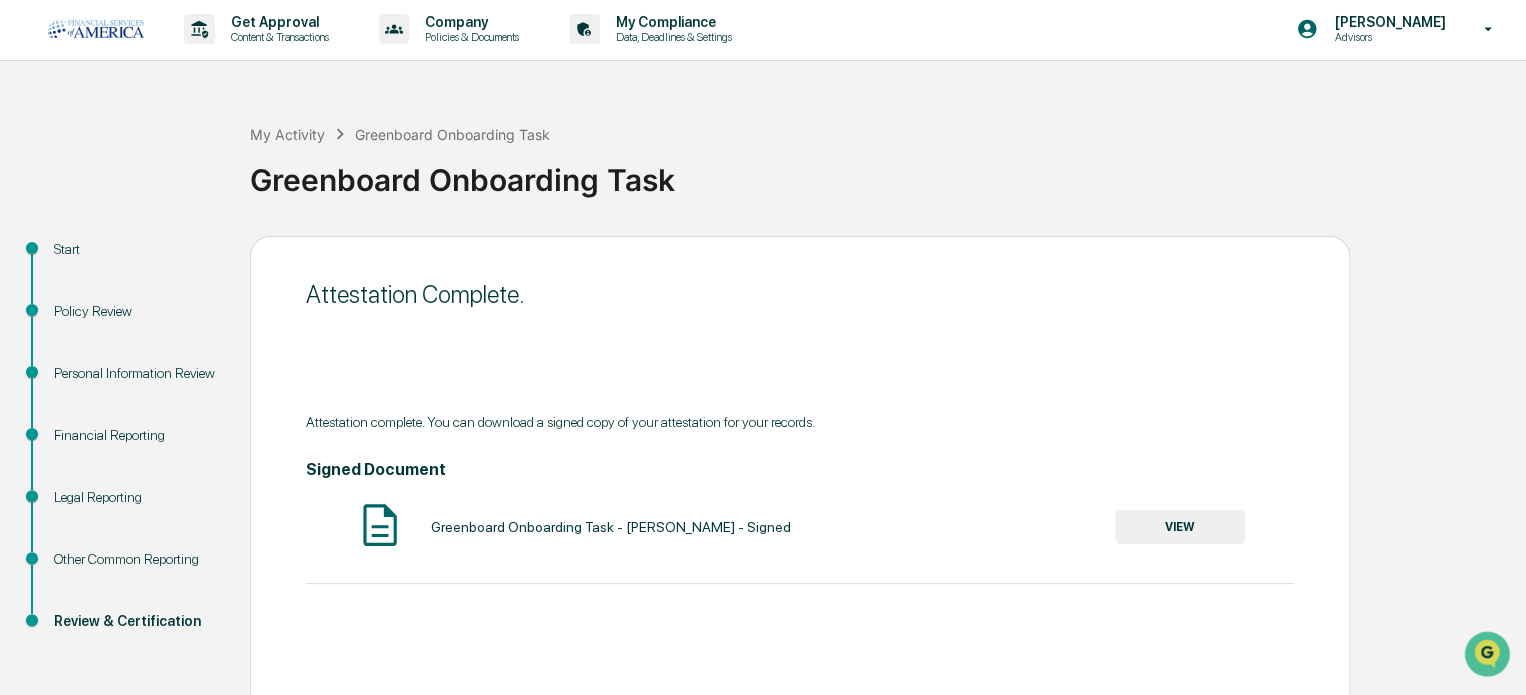 scroll, scrollTop: 0, scrollLeft: 0, axis: both 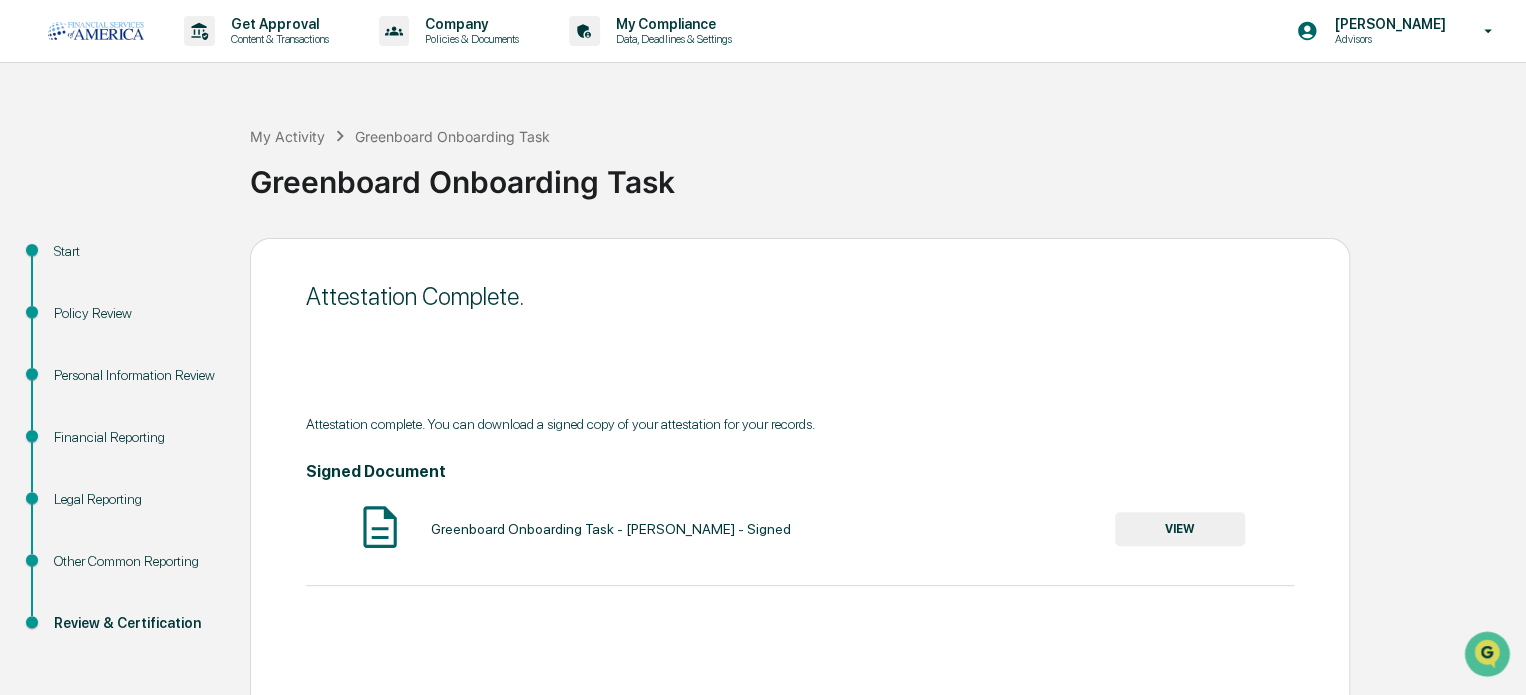 click on "VIEW" at bounding box center (1180, 529) 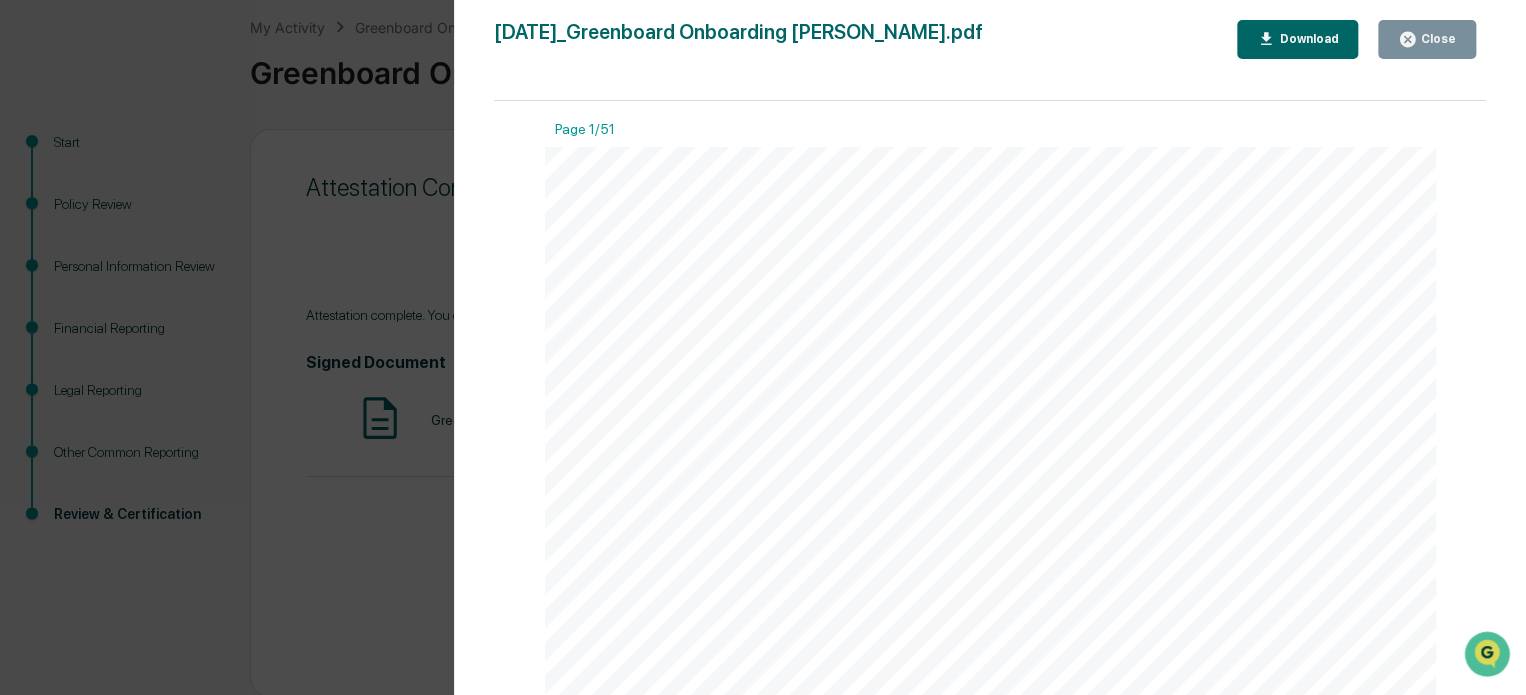 scroll, scrollTop: 109, scrollLeft: 0, axis: vertical 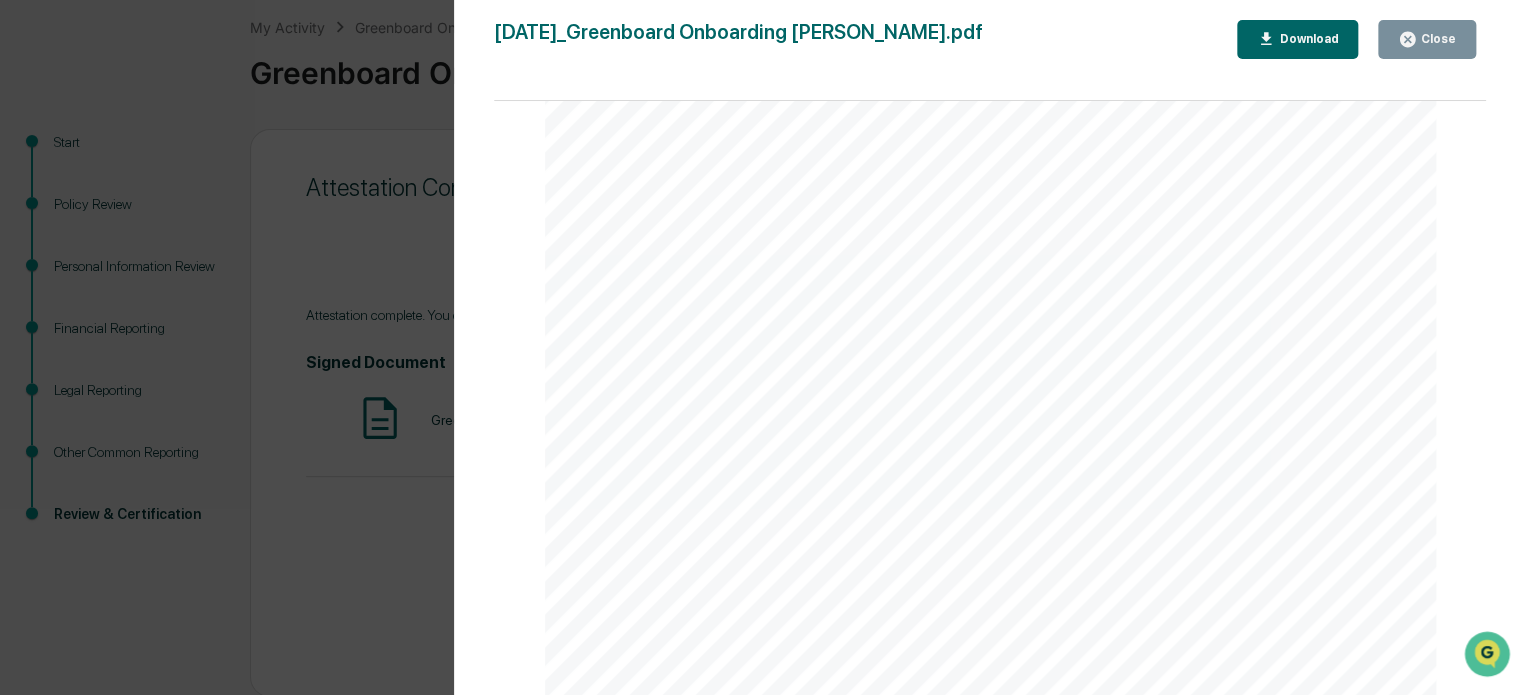 click on "Download" at bounding box center [1306, 39] 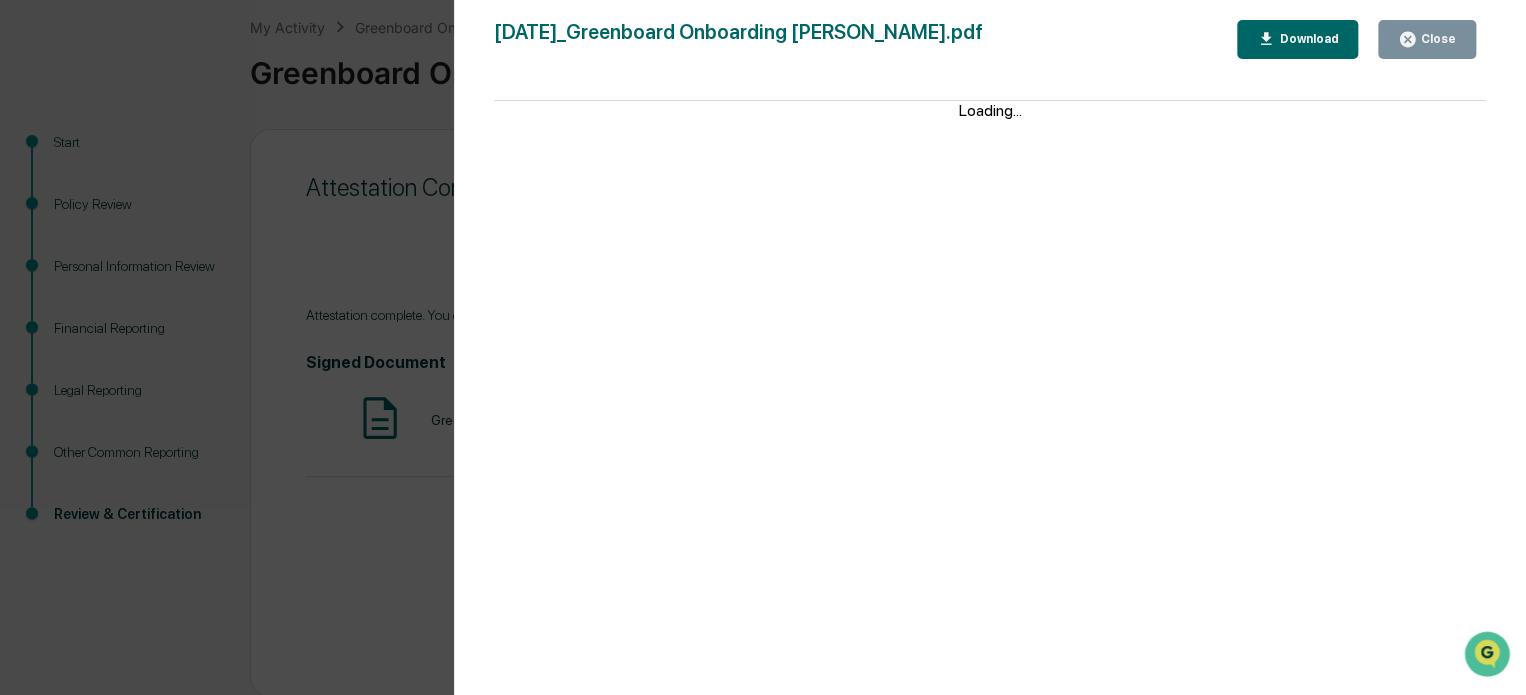 click 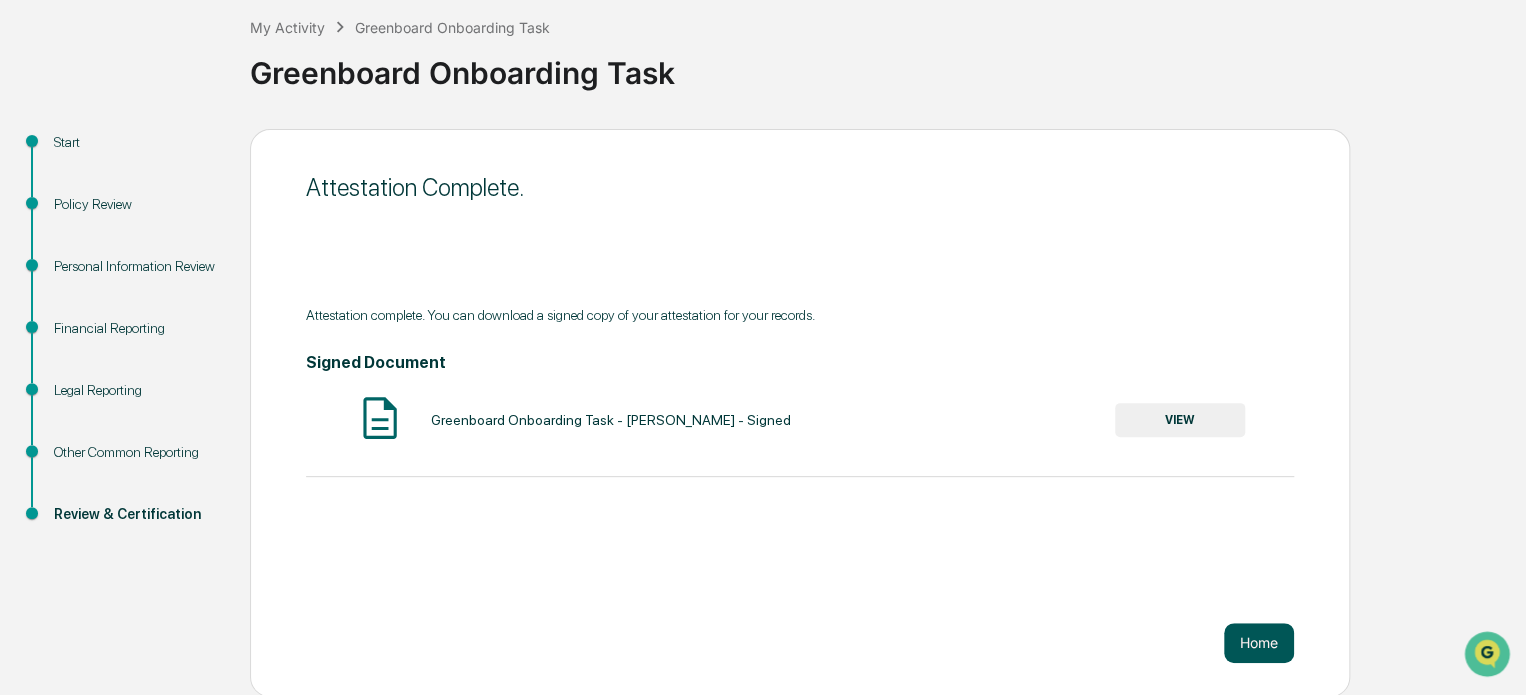 click on "Home" at bounding box center (1259, 643) 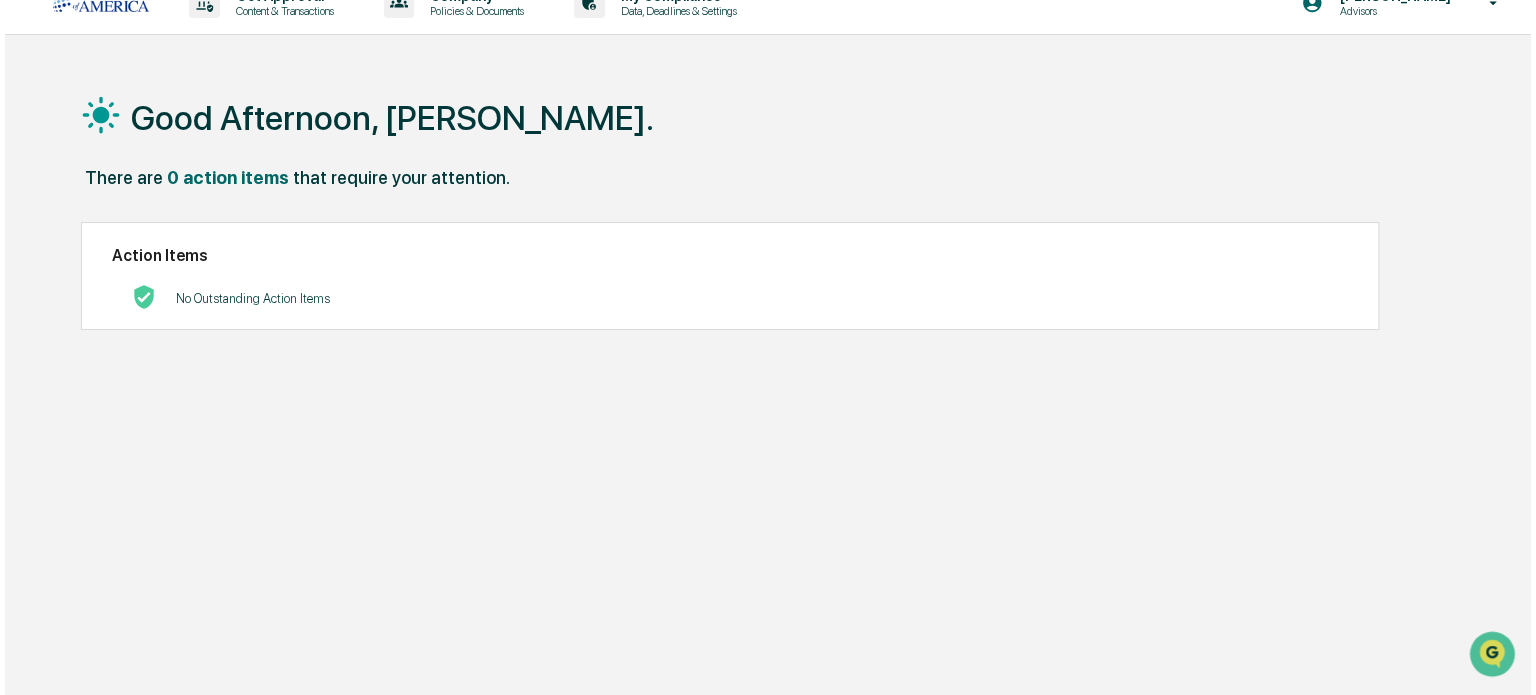 scroll, scrollTop: 0, scrollLeft: 0, axis: both 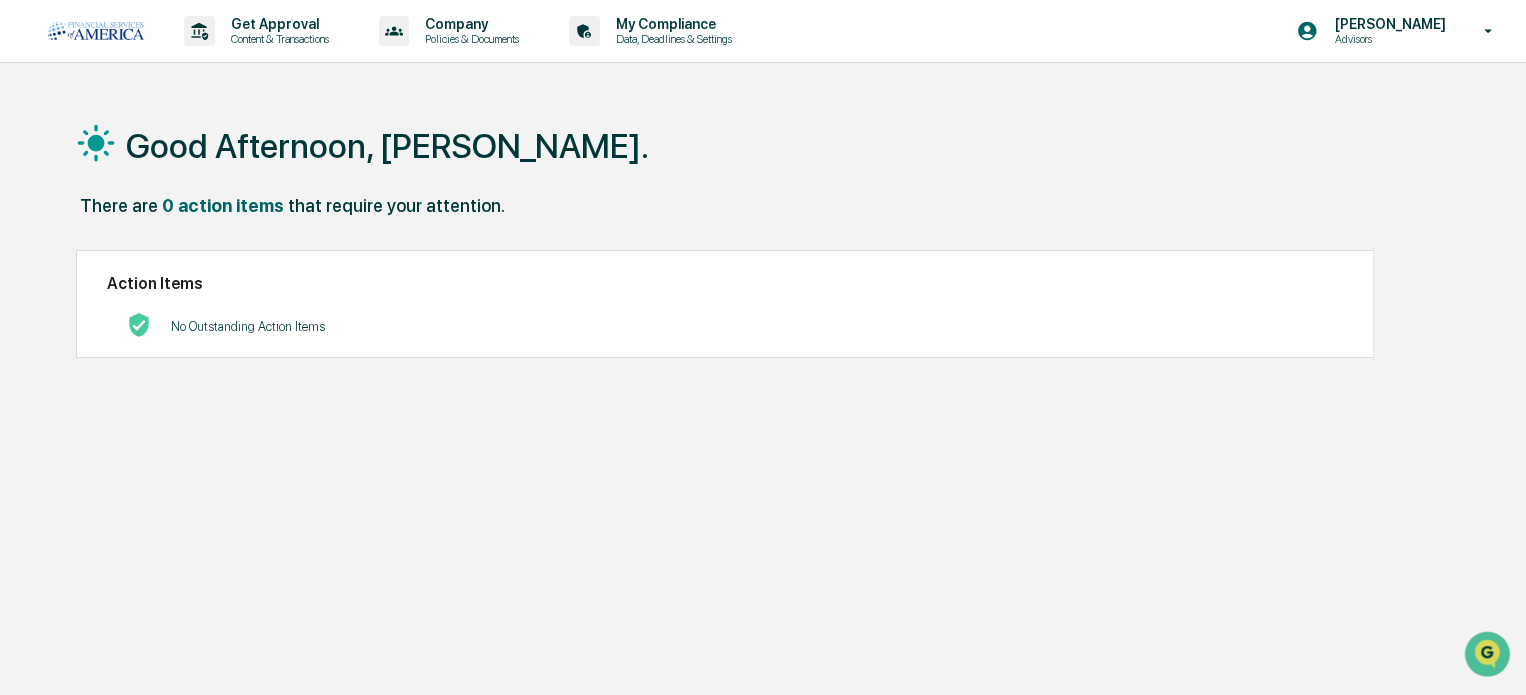 click 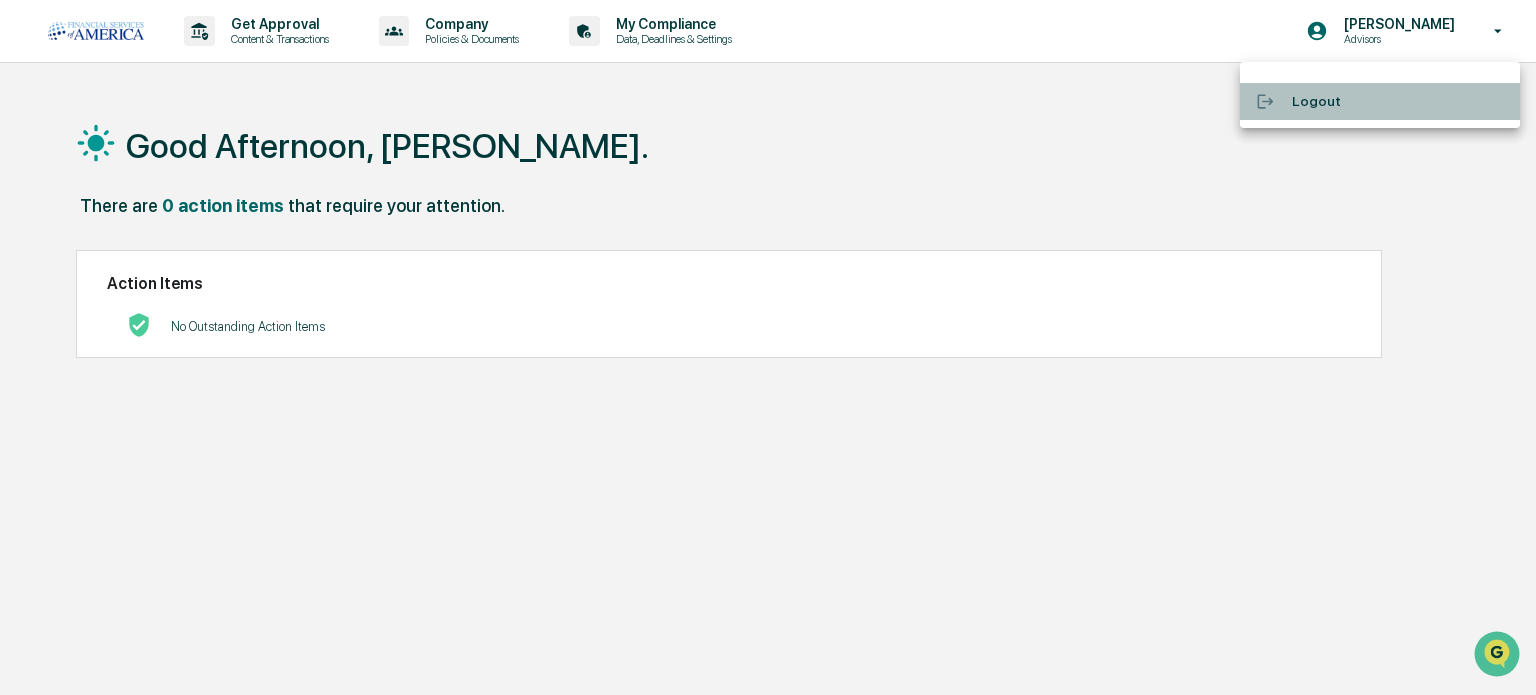 click on "Logout" at bounding box center [1380, 101] 